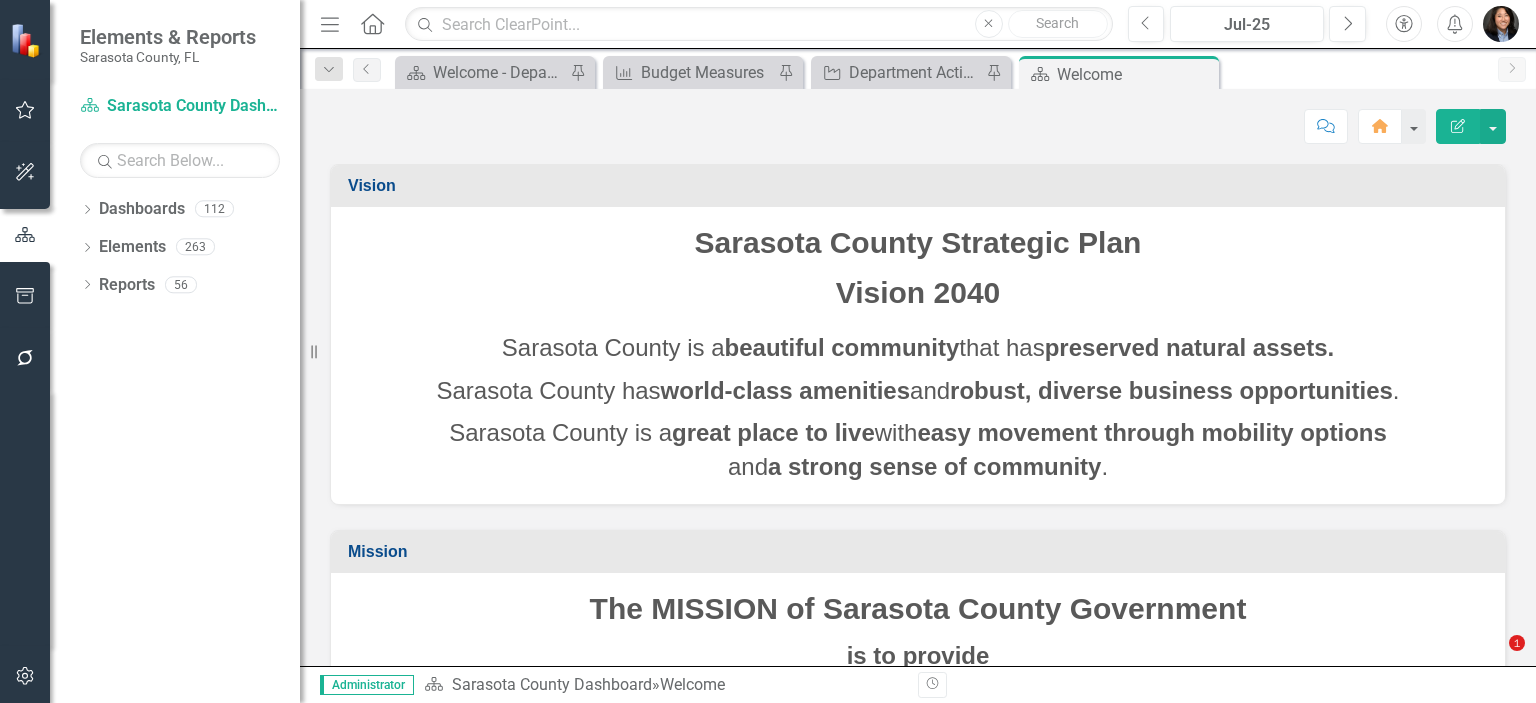 scroll, scrollTop: 0, scrollLeft: 0, axis: both 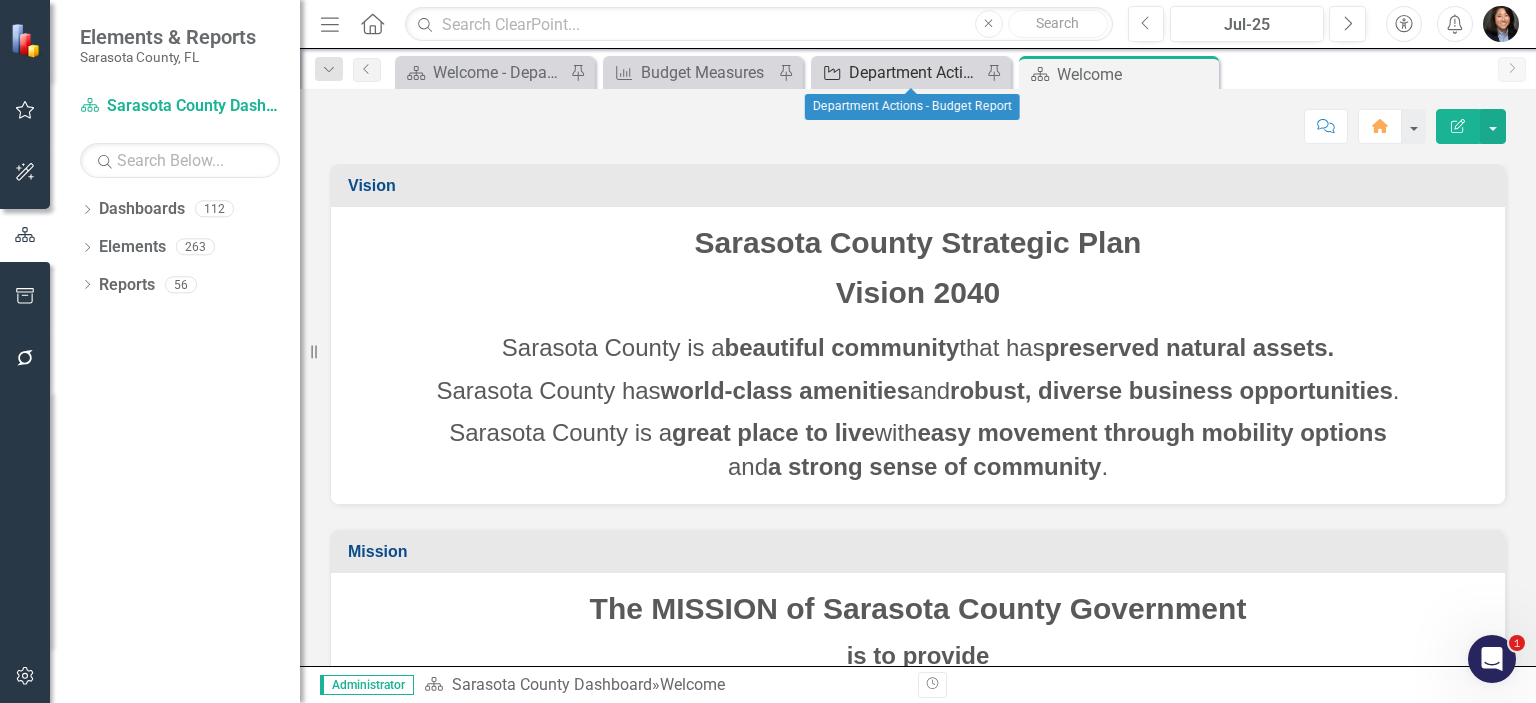 click on "Department Actions - Budget Report" at bounding box center [915, 72] 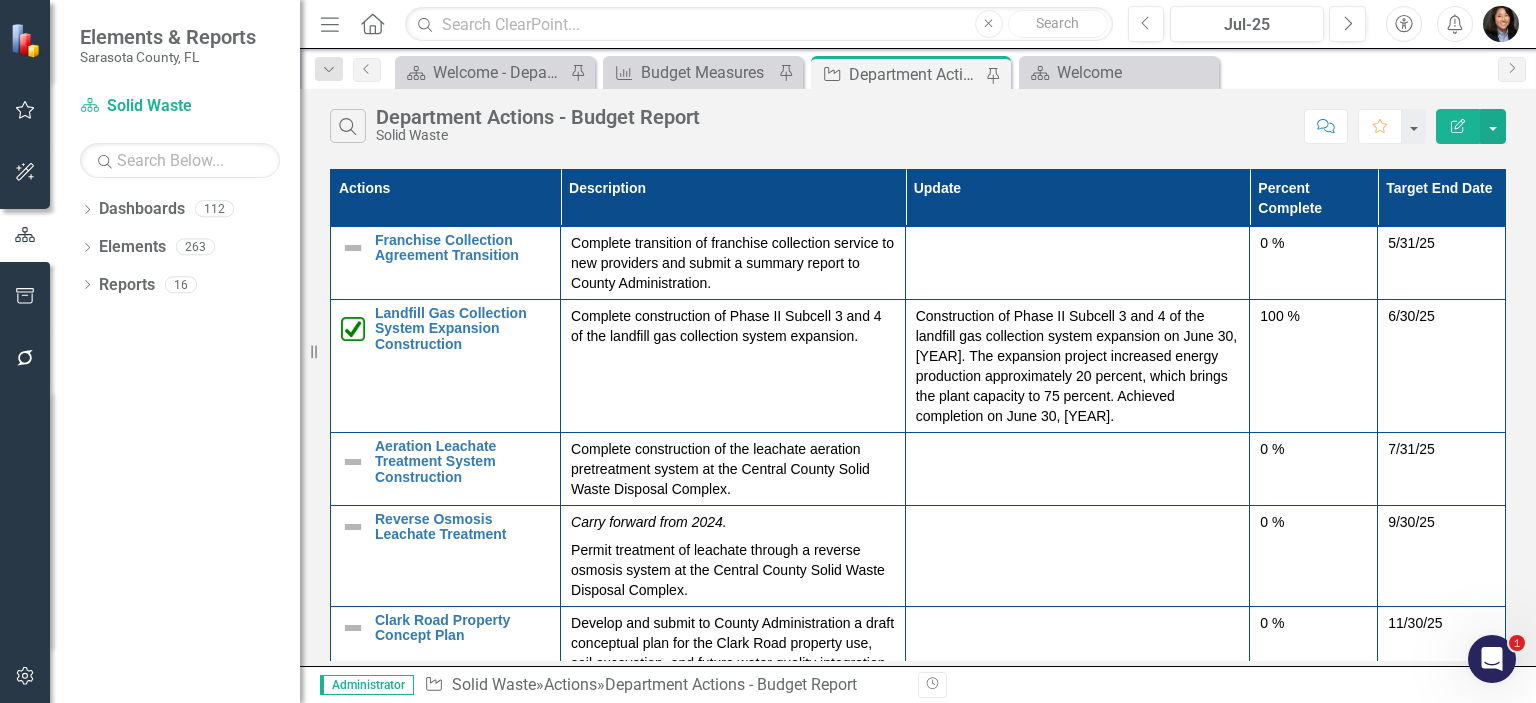 click 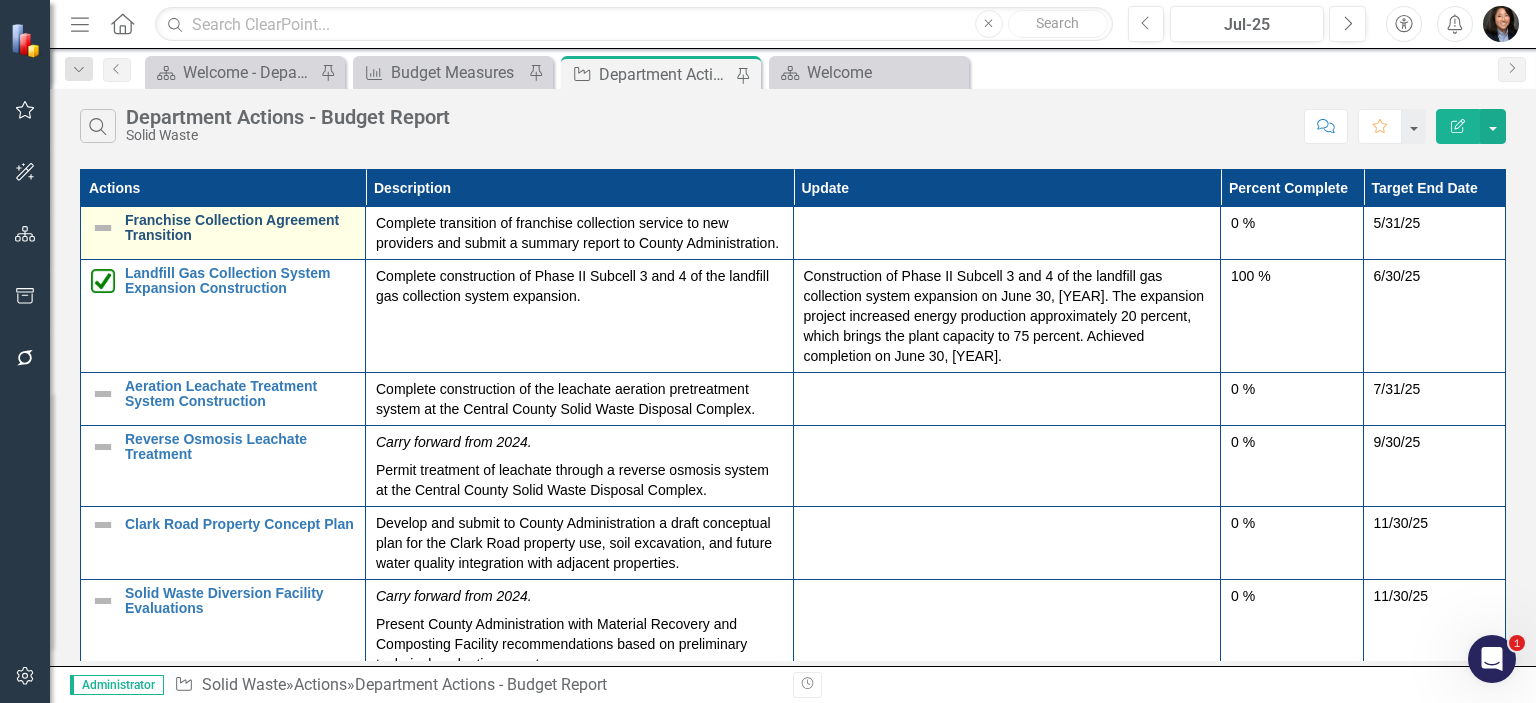 click on "Franchise Collection Agreement Transition" at bounding box center [240, 228] 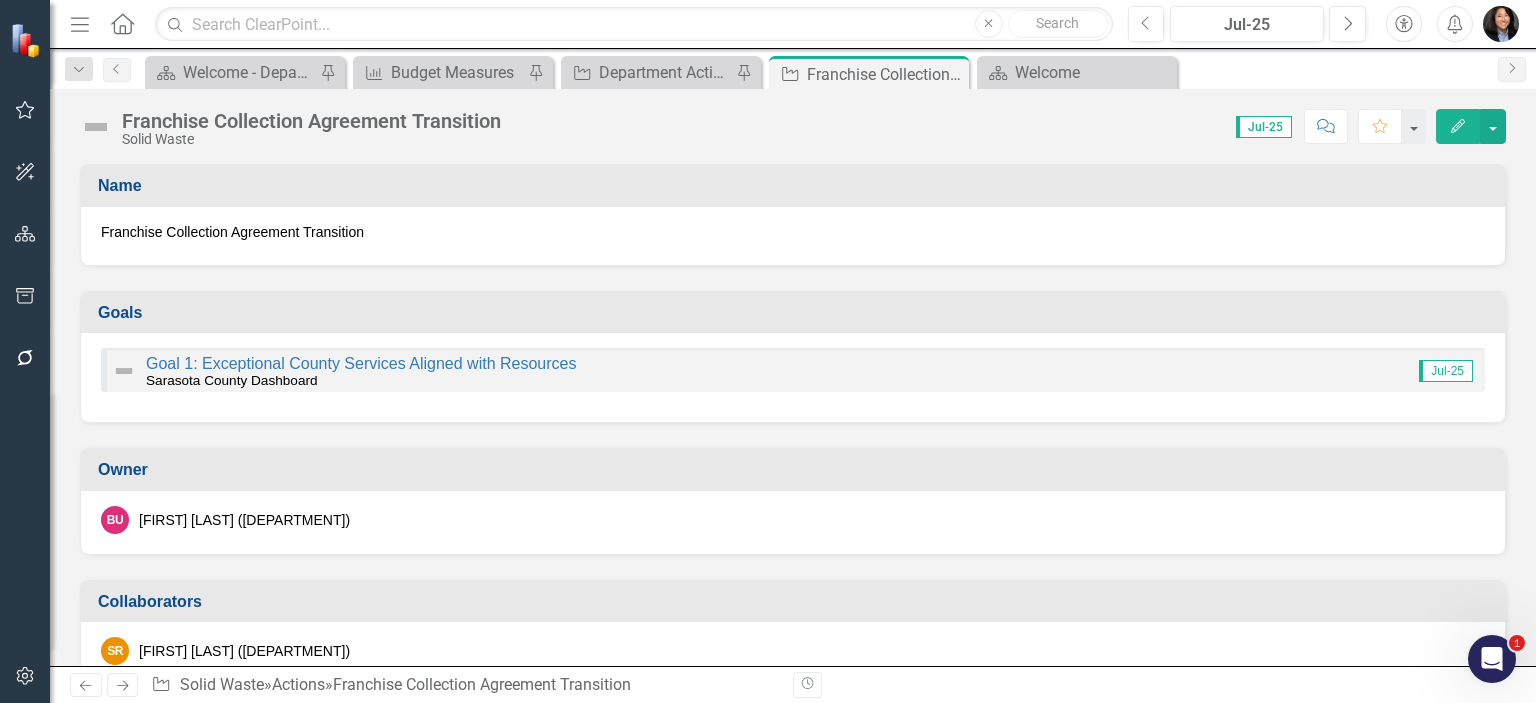 click at bounding box center (96, 127) 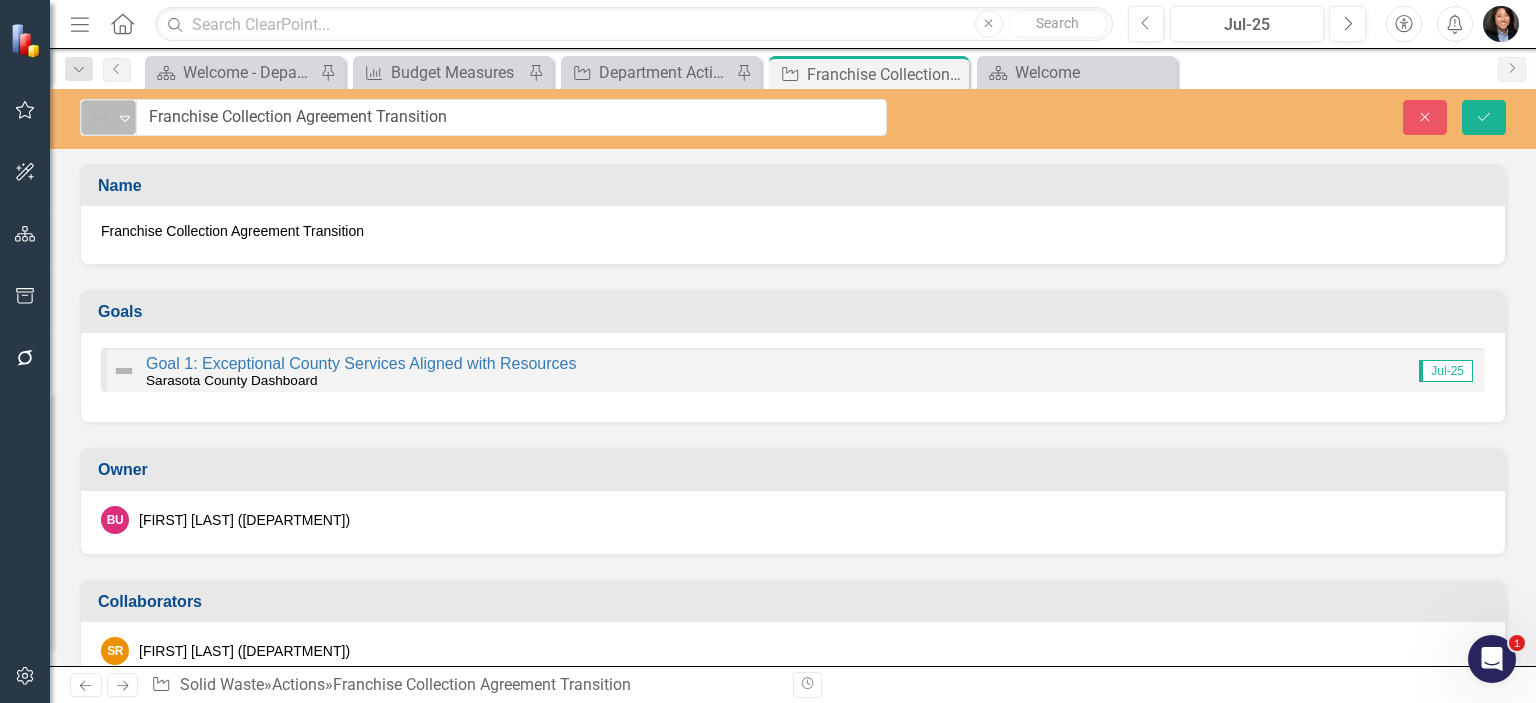 click on "Not Defined" at bounding box center (100, 118) 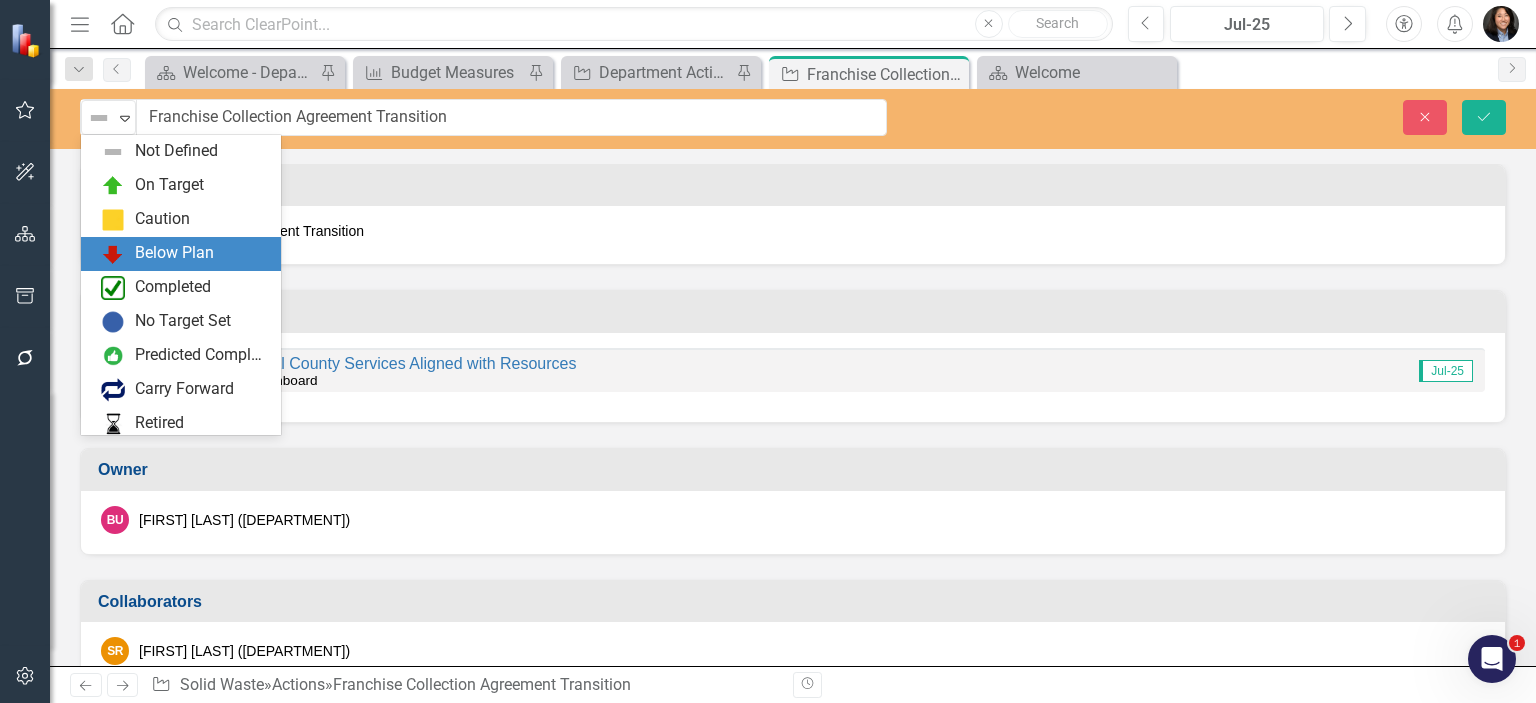 click on "Below Plan" at bounding box center (174, 253) 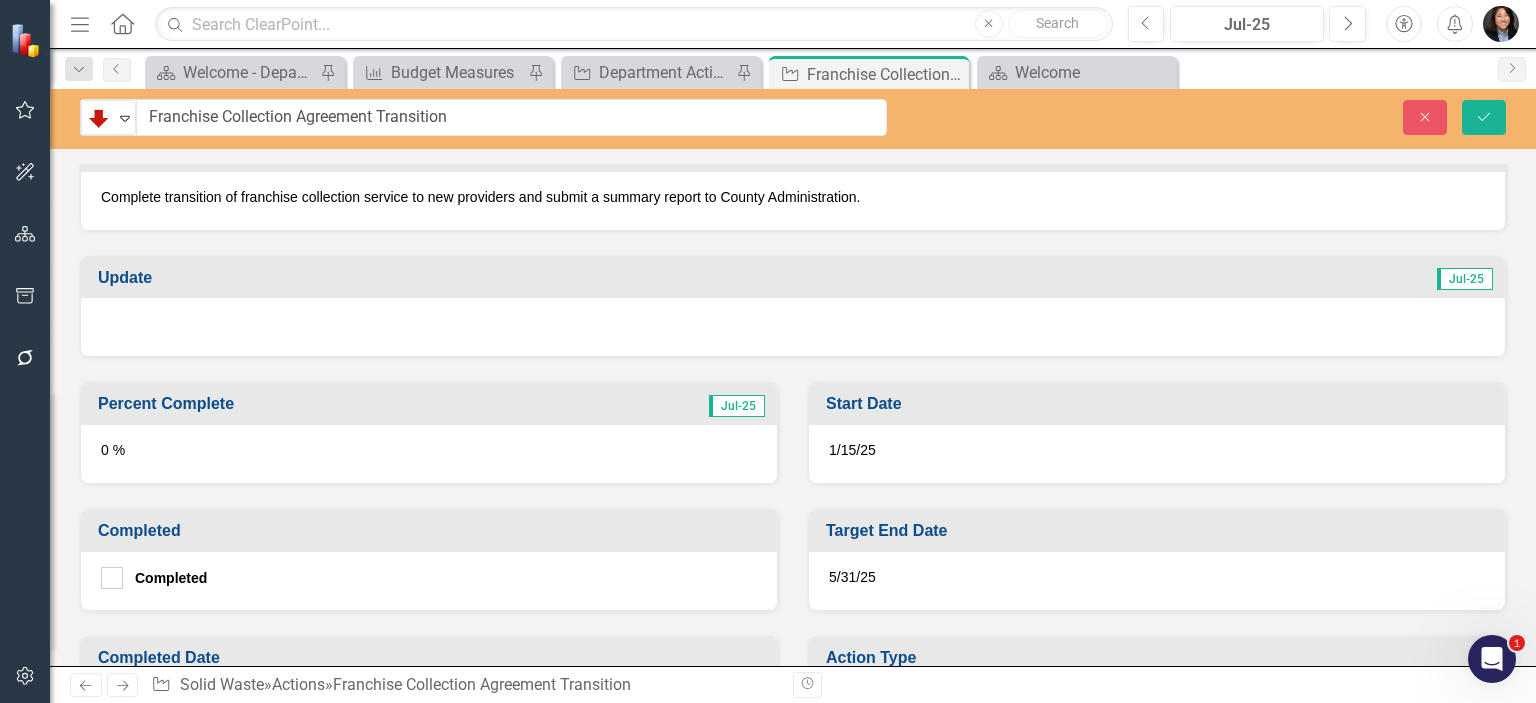 scroll, scrollTop: 600, scrollLeft: 0, axis: vertical 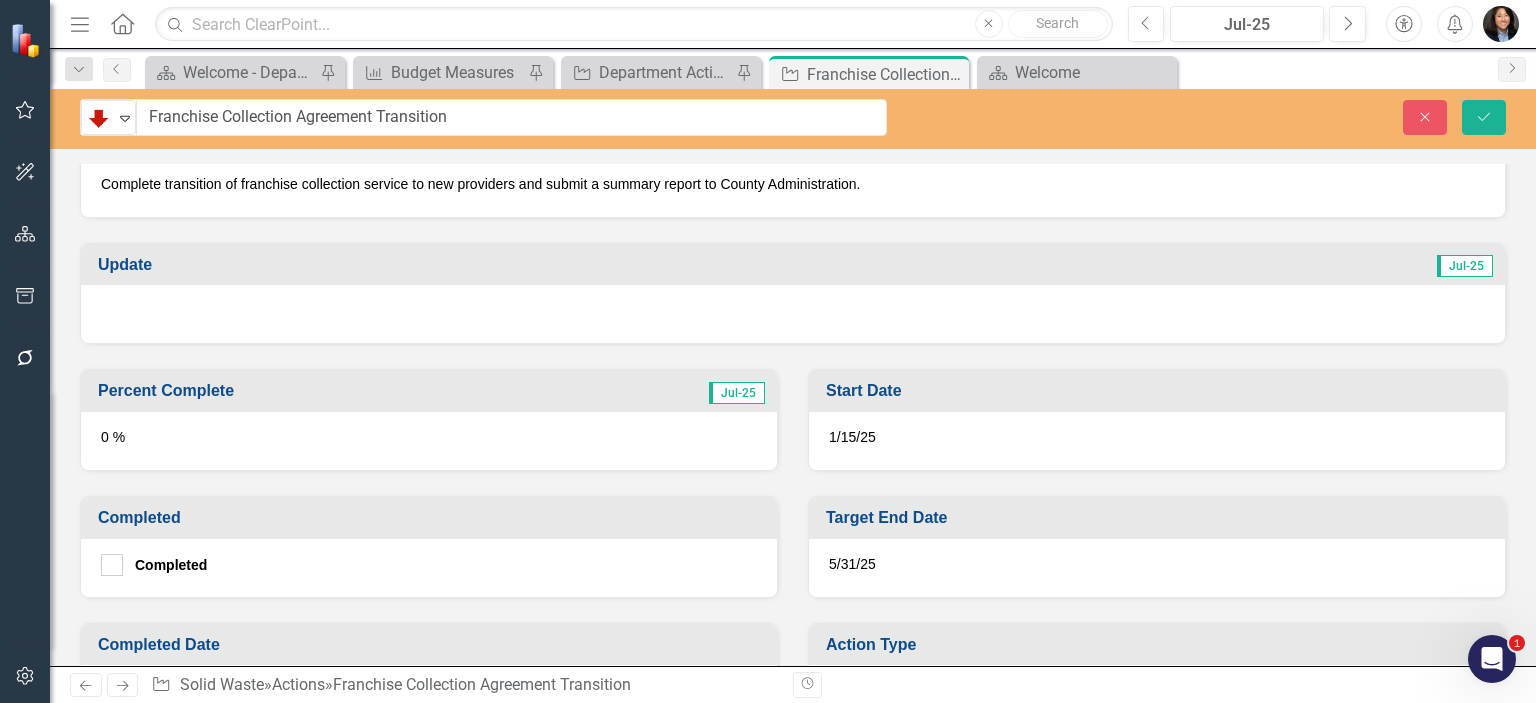 click at bounding box center (793, 314) 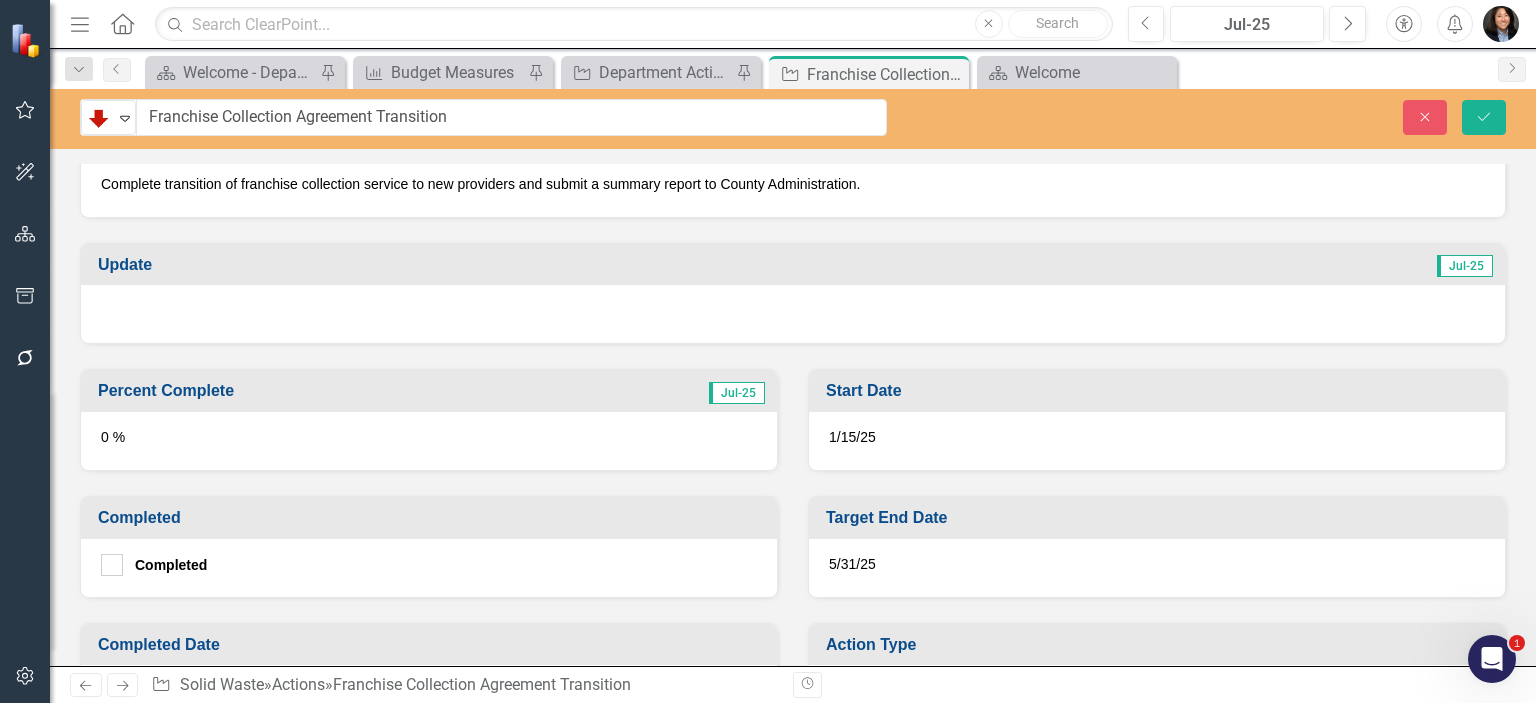 click at bounding box center (793, 314) 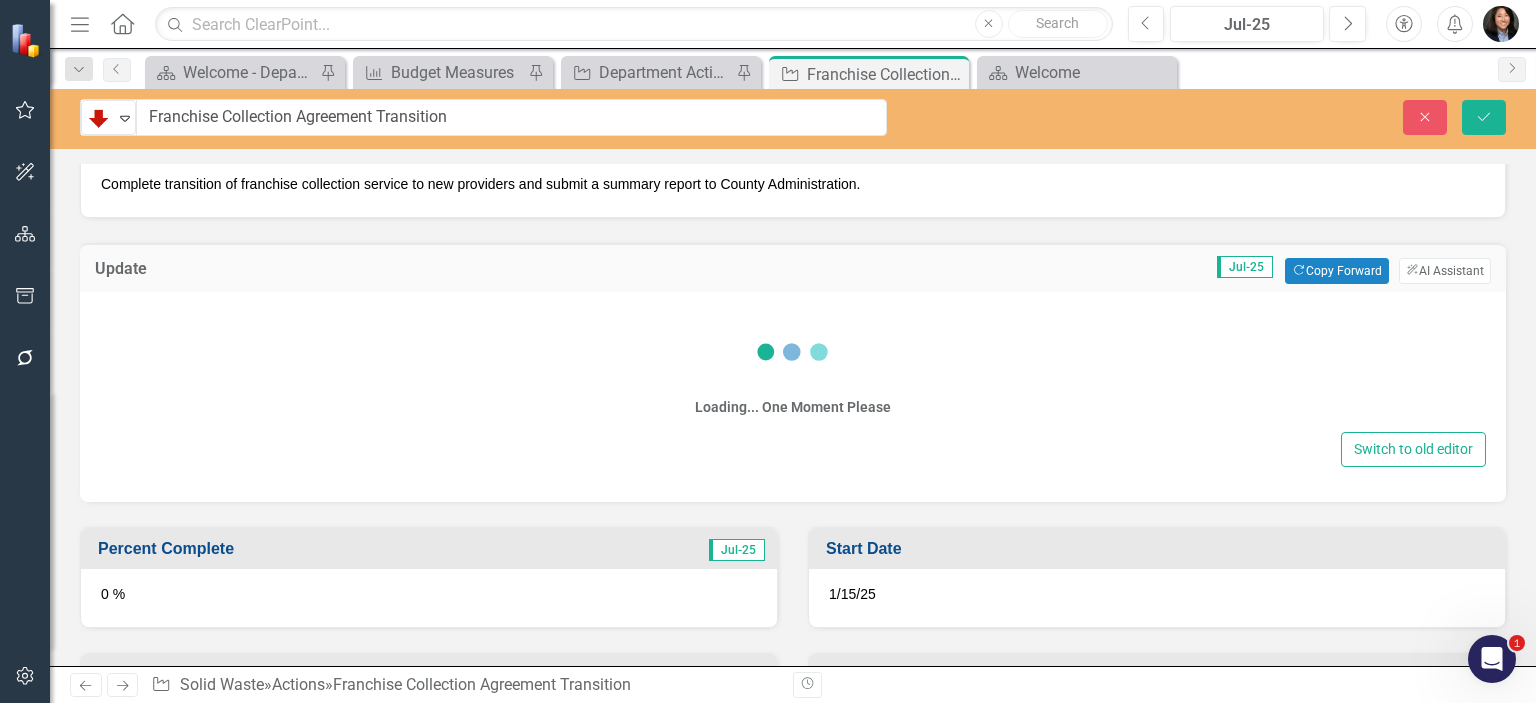 click on "Loading... One Moment Please" at bounding box center [793, 369] 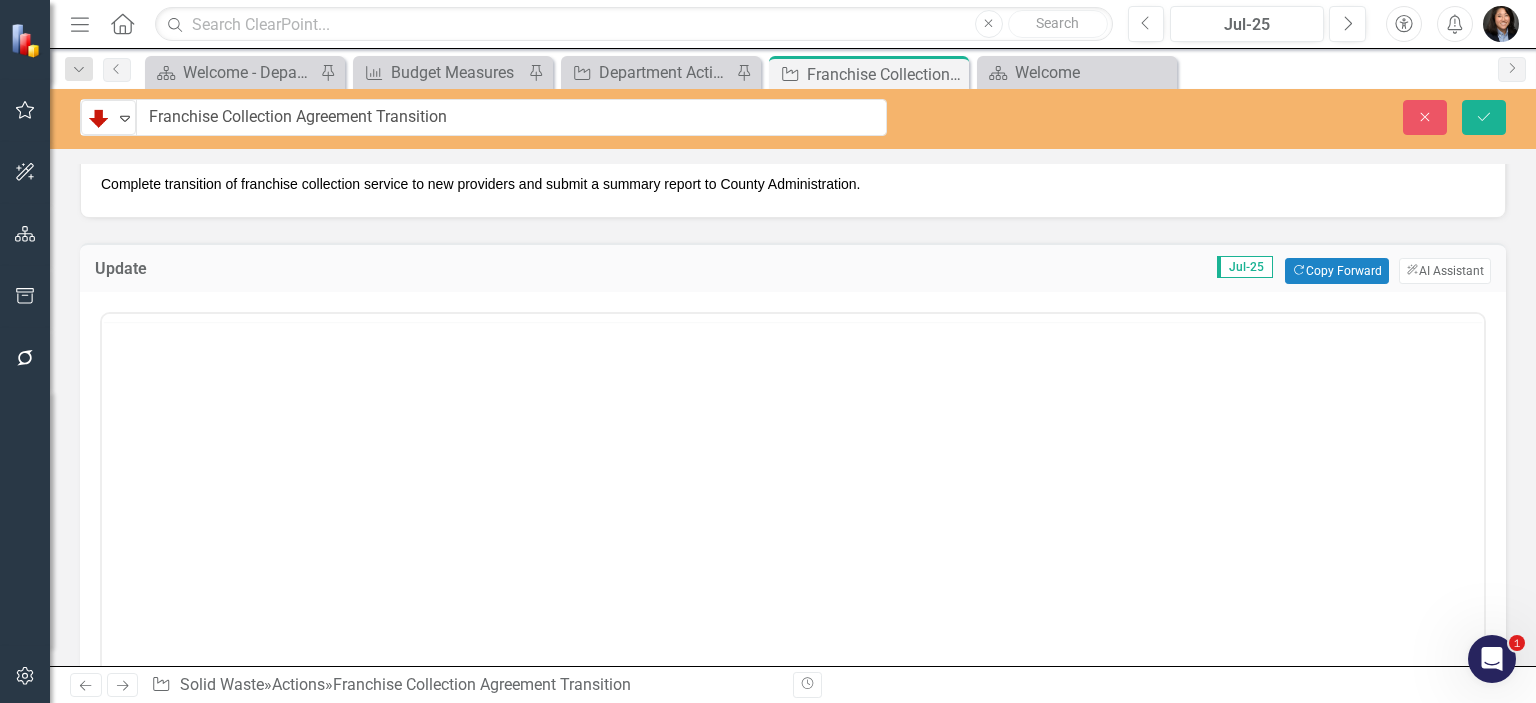 scroll, scrollTop: 0, scrollLeft: 0, axis: both 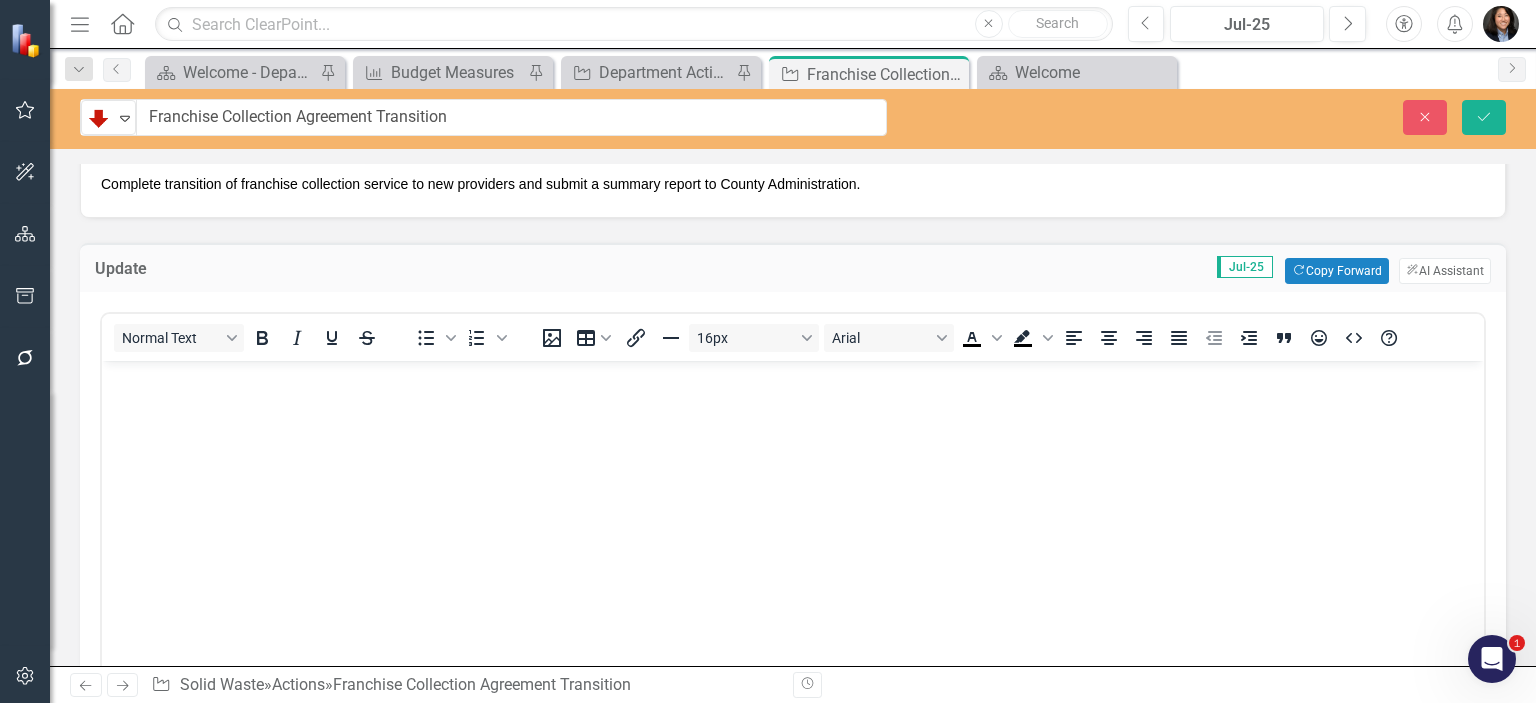 click at bounding box center (793, 510) 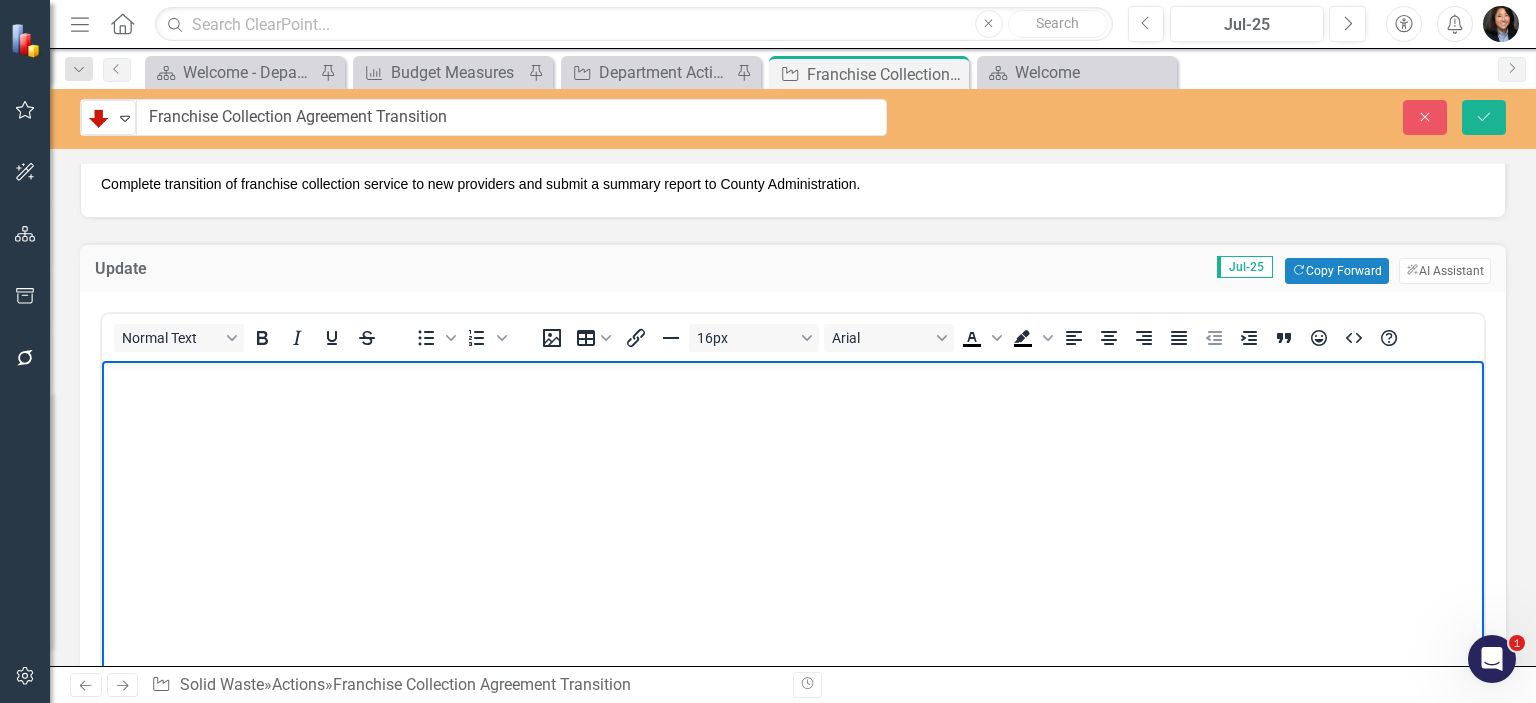 paste 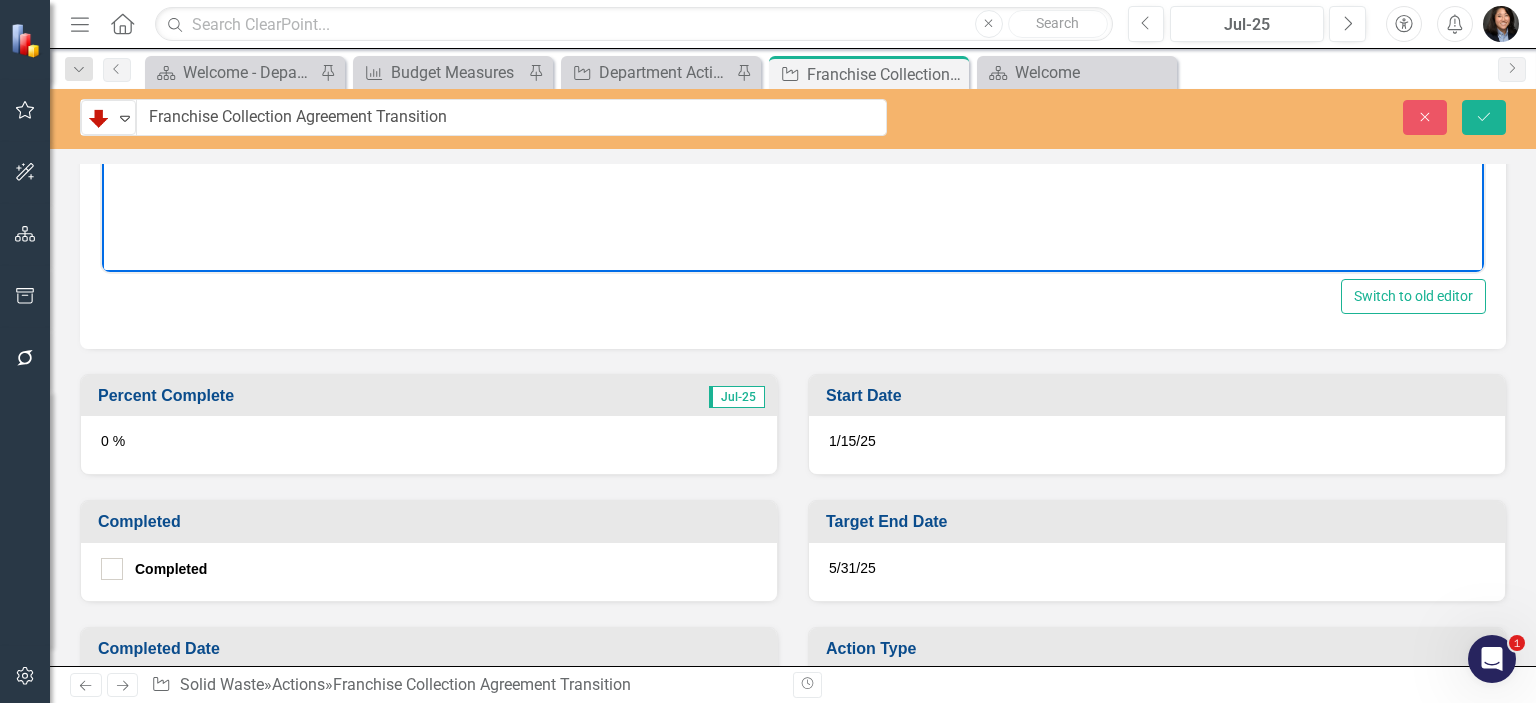 scroll, scrollTop: 1100, scrollLeft: 0, axis: vertical 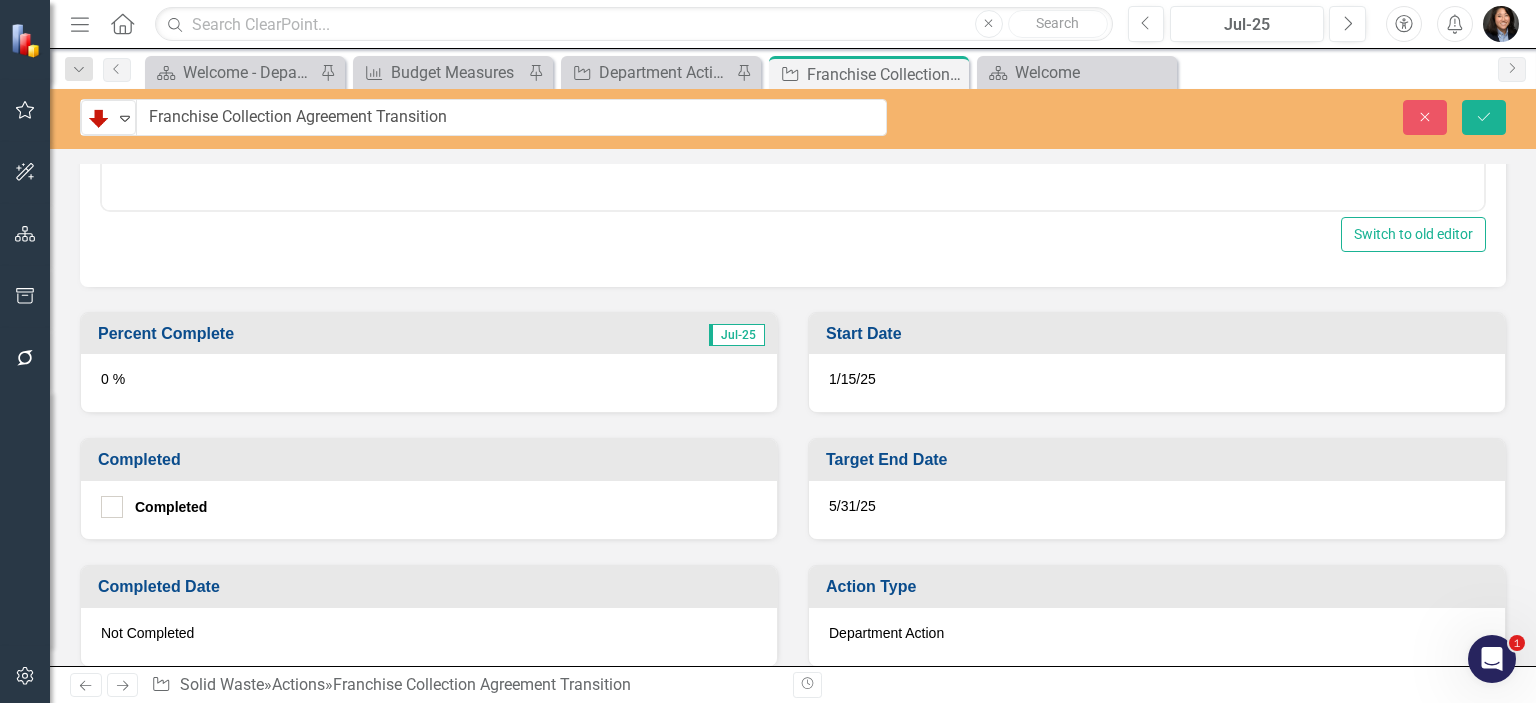 click on "0 %" at bounding box center [429, 383] 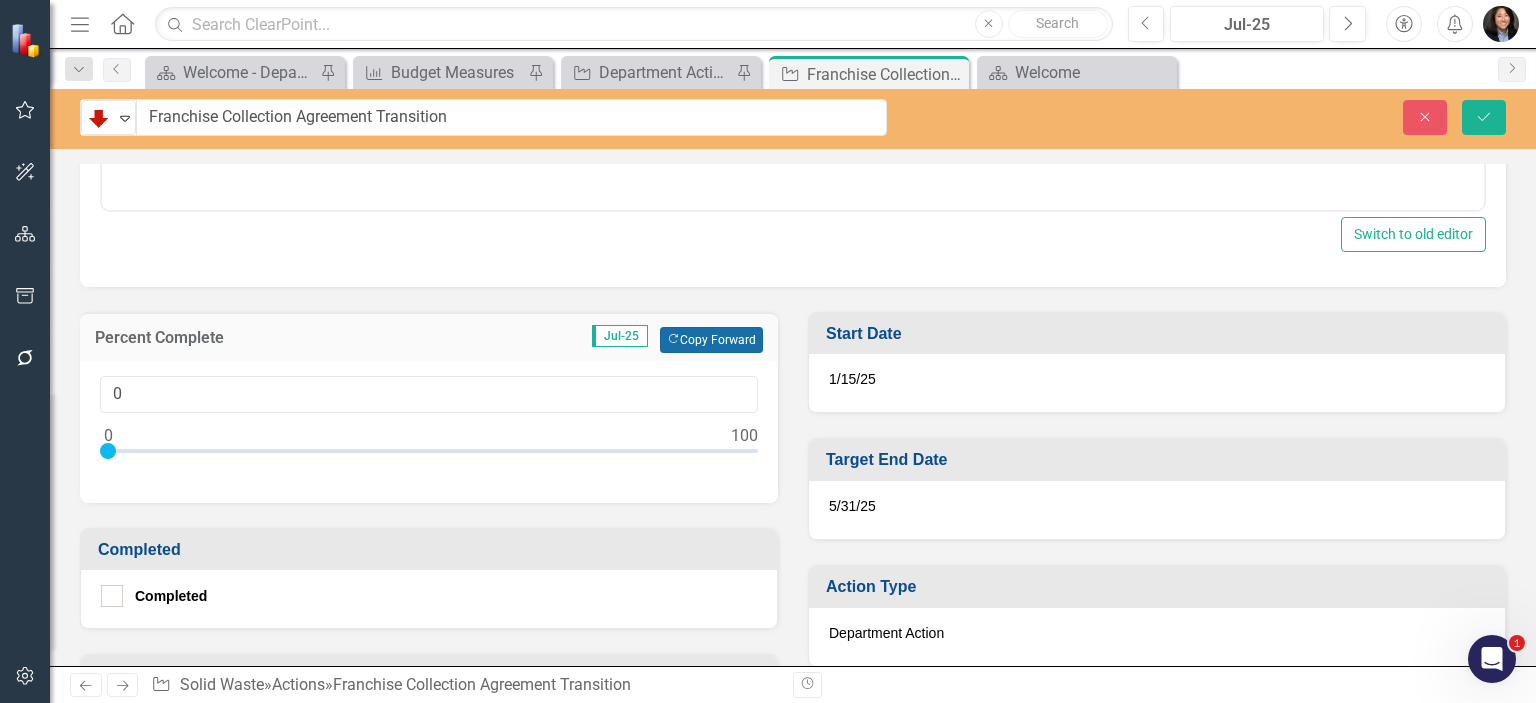 click on "Copy Forward  Copy Forward" at bounding box center (711, 340) 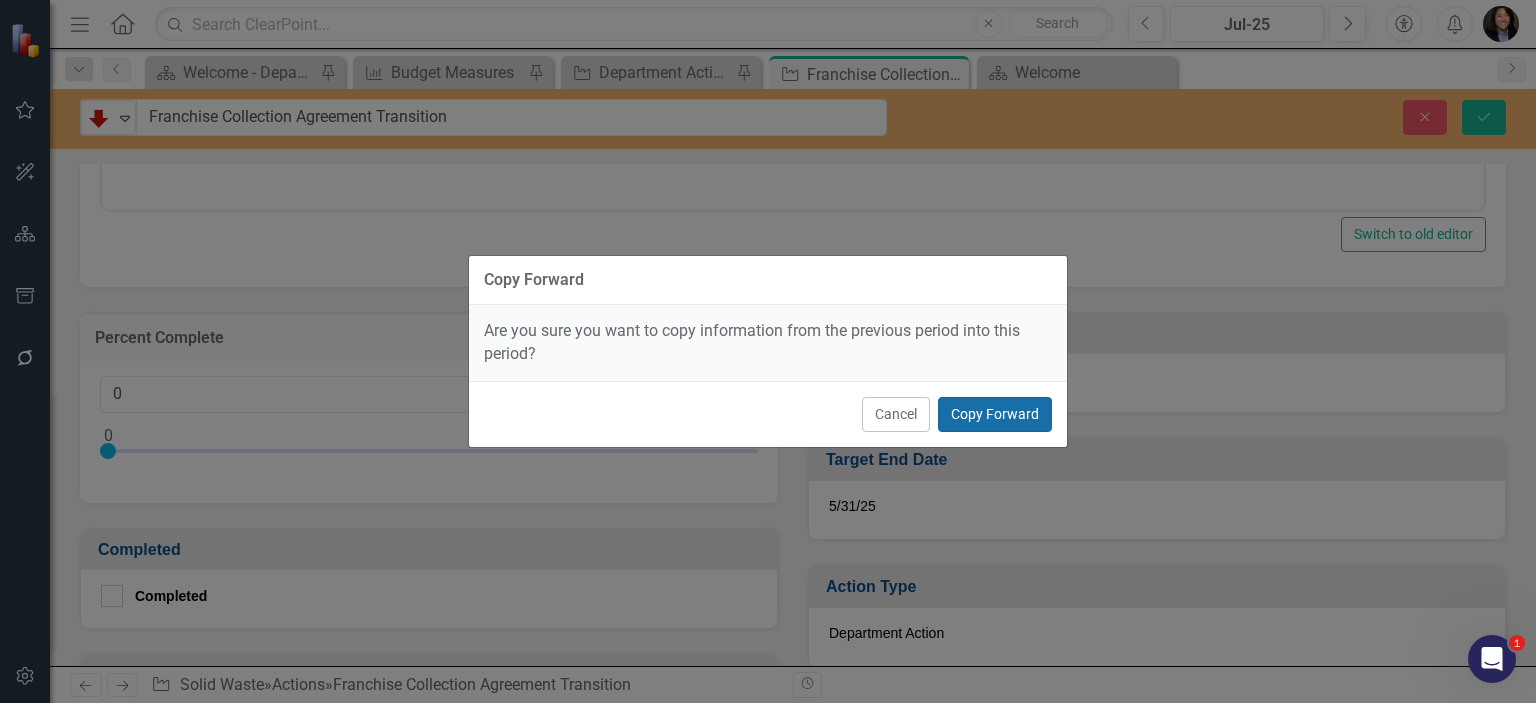 click on "Copy Forward" at bounding box center (995, 414) 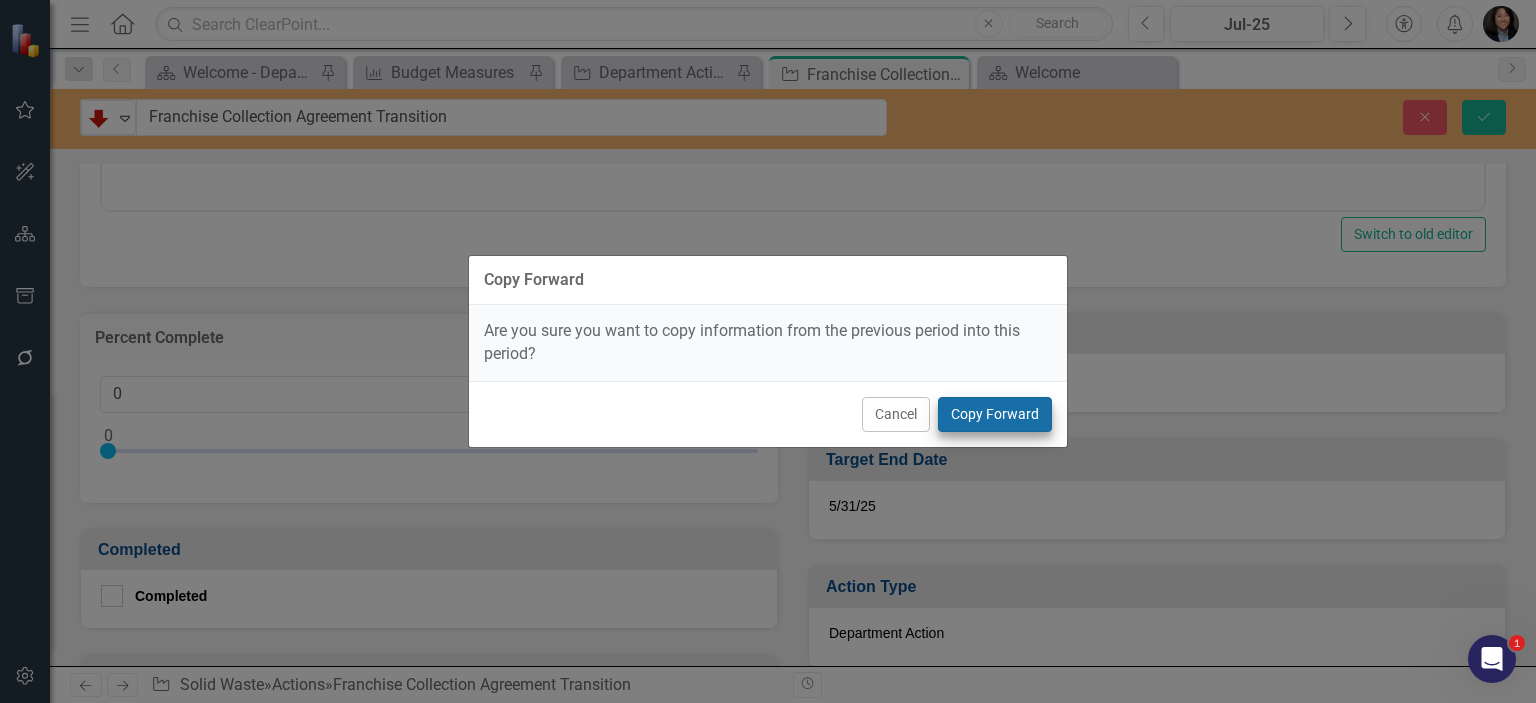 type on "95" 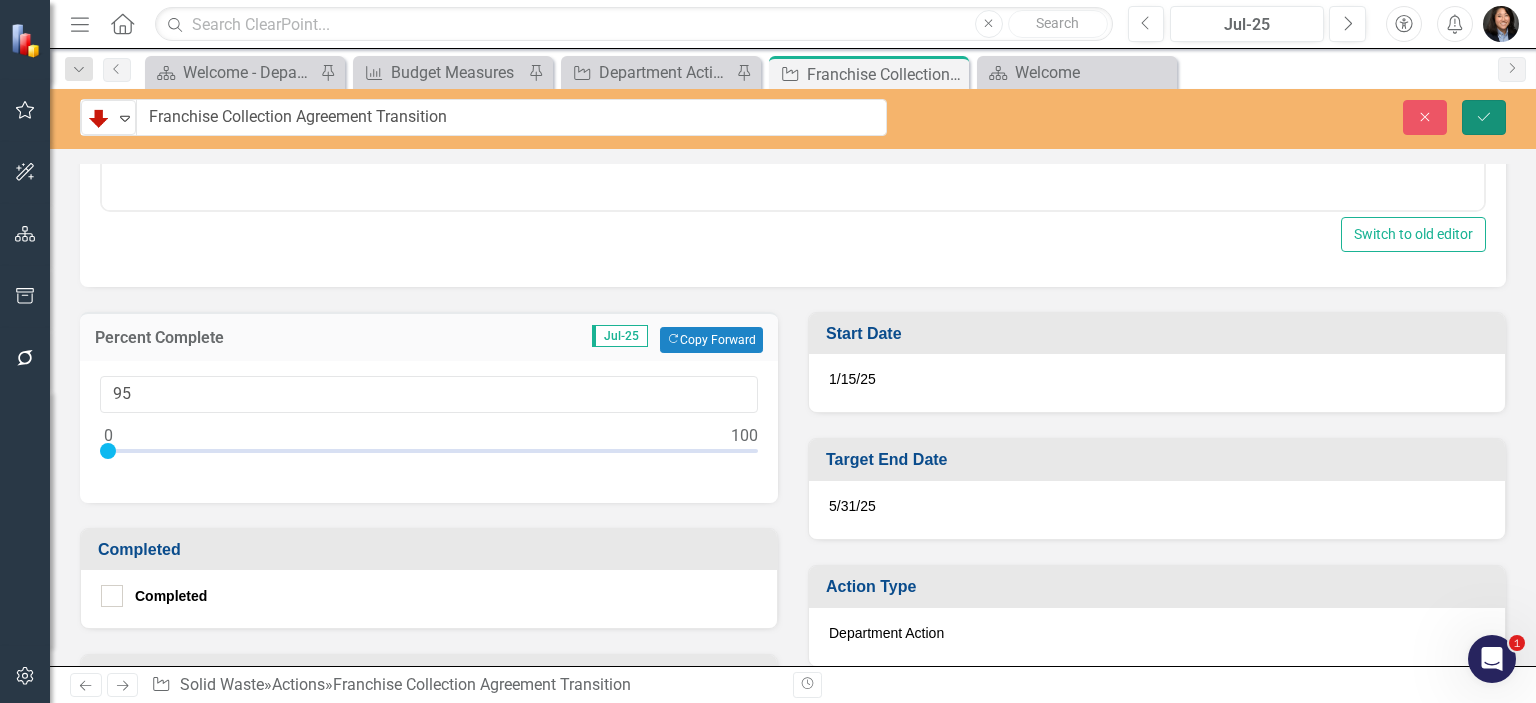 click on "Save" at bounding box center (1484, 117) 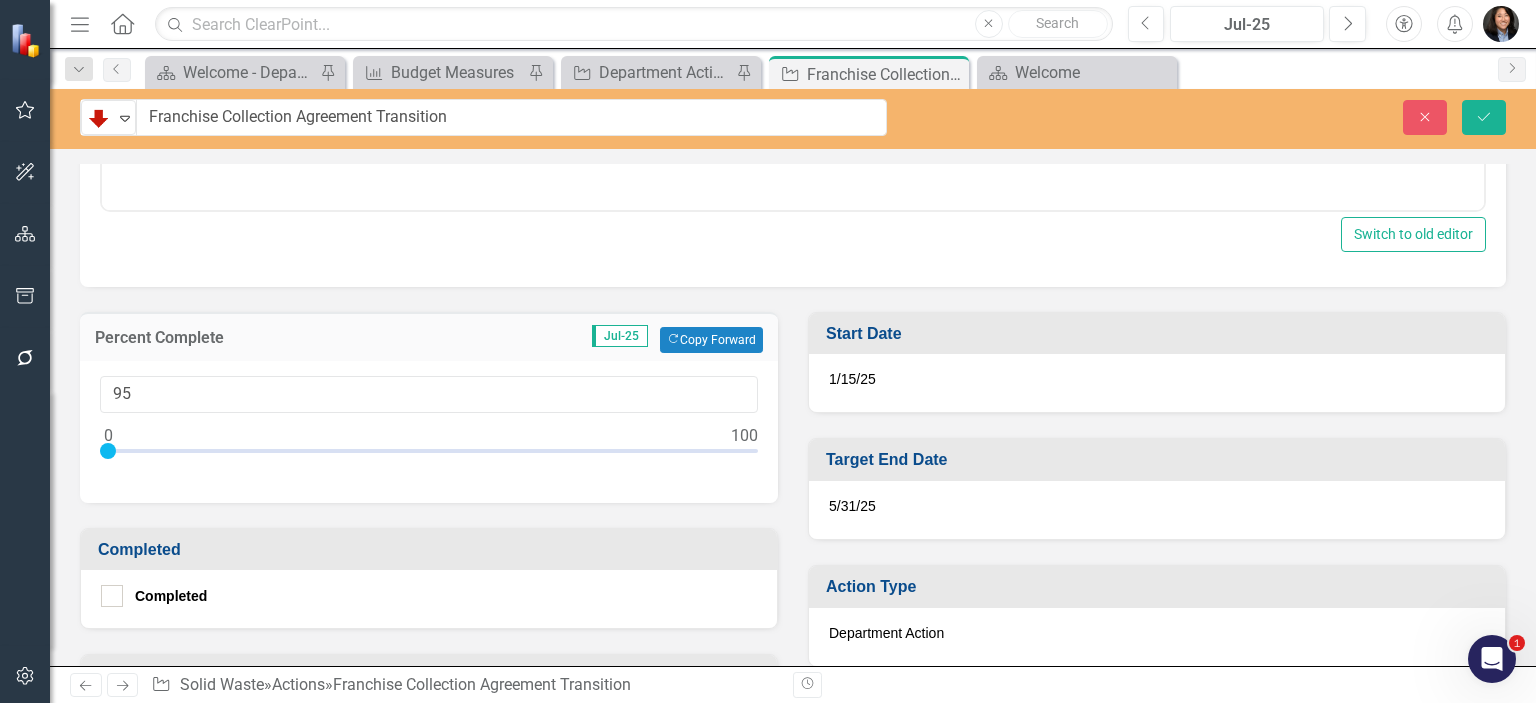 scroll, scrollTop: 1093, scrollLeft: 0, axis: vertical 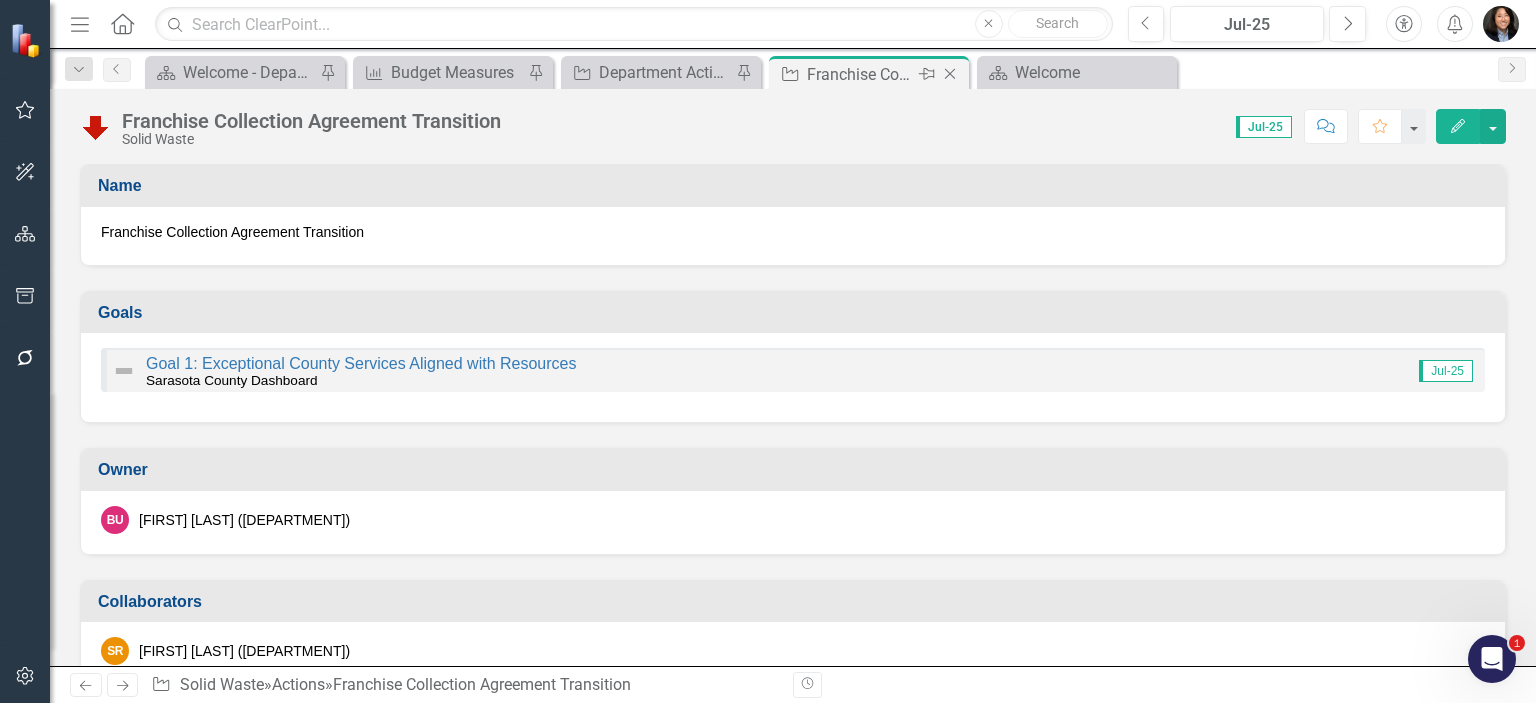 click on "Close" 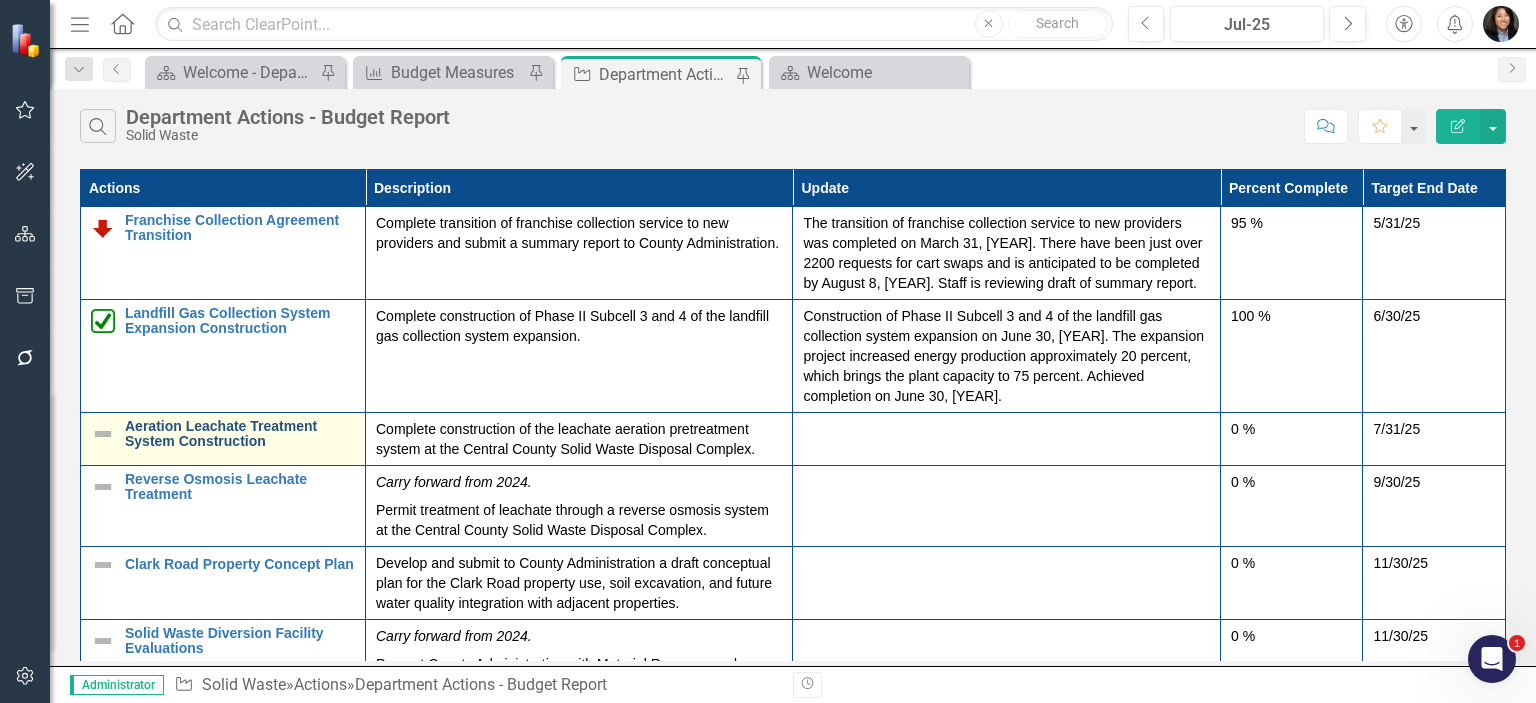 click on "Aeration Leachate Treatment System Construction" at bounding box center (240, 434) 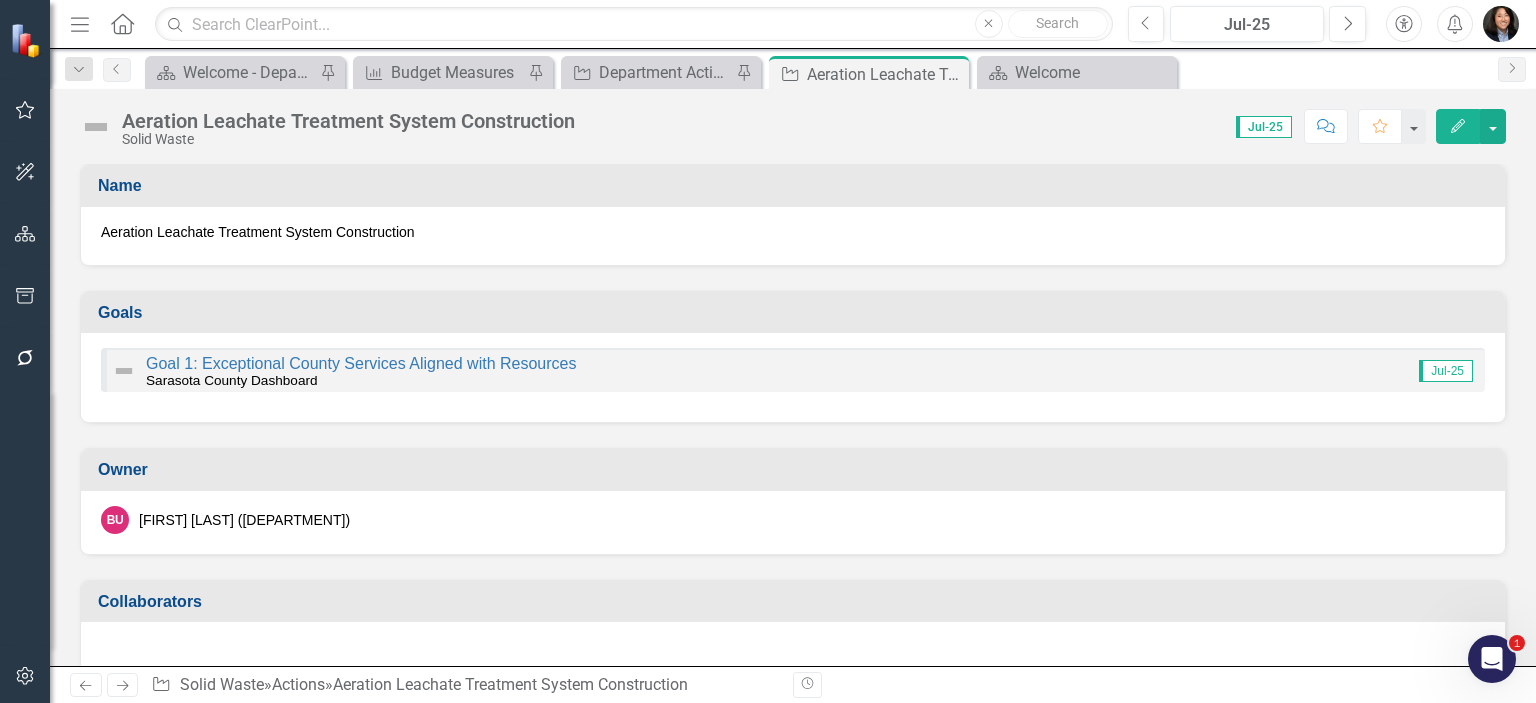 click at bounding box center [96, 127] 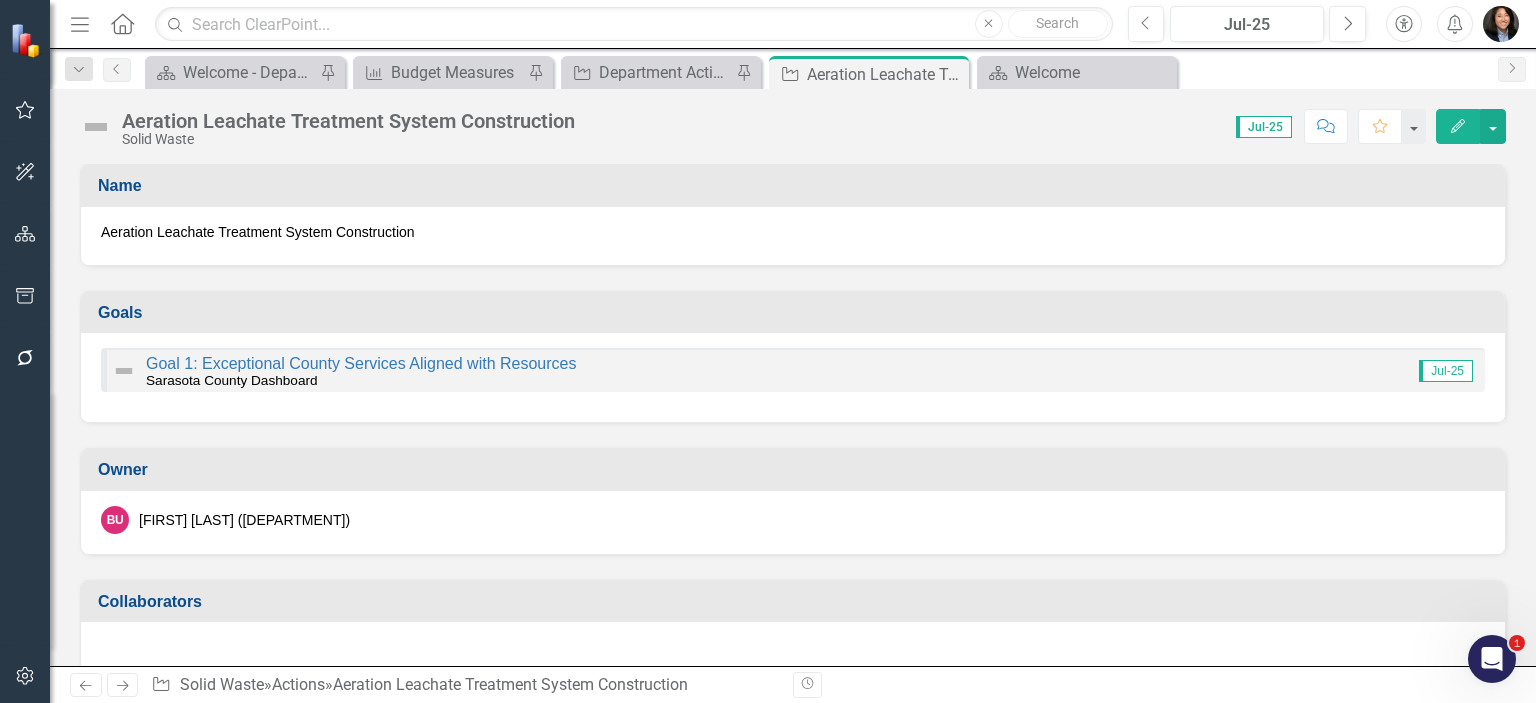 click at bounding box center (96, 127) 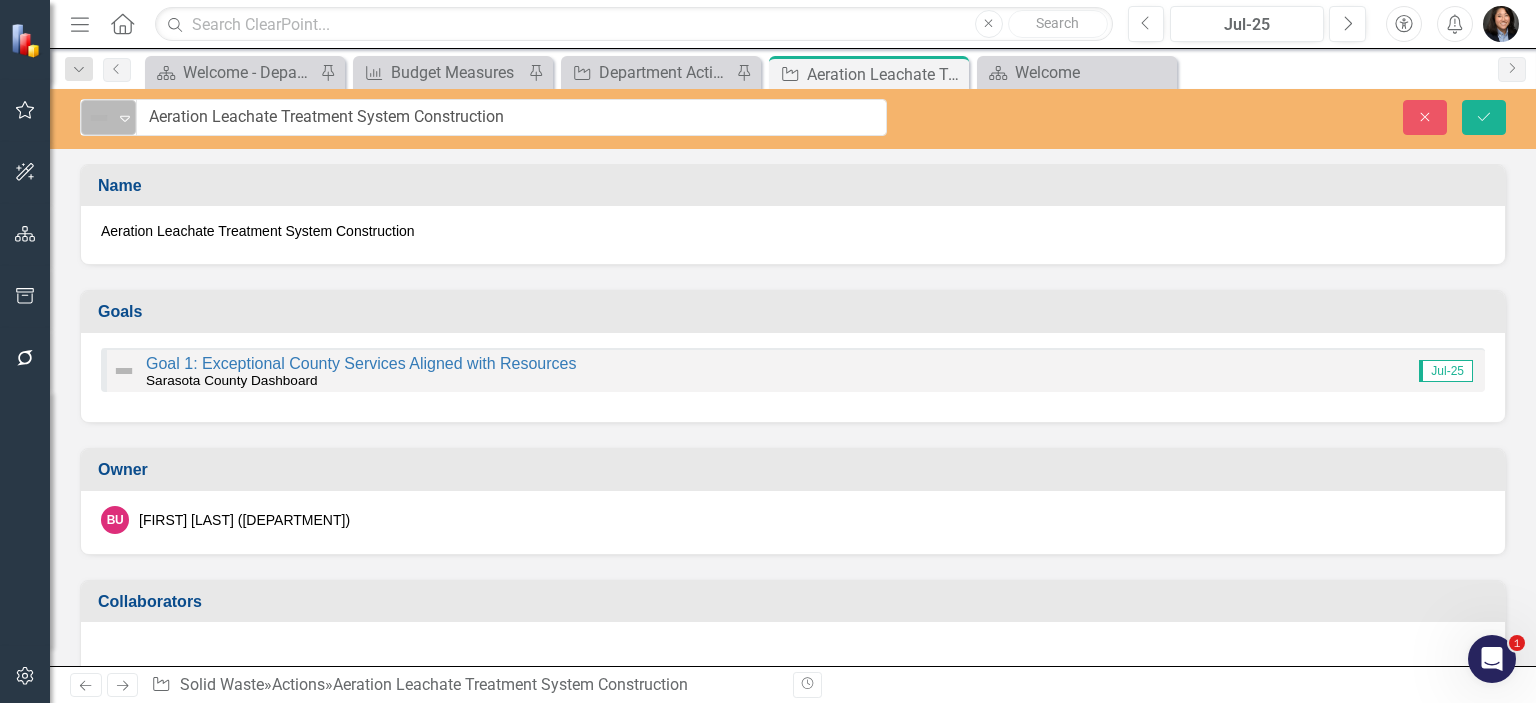 click on "Not Defined" at bounding box center [100, 118] 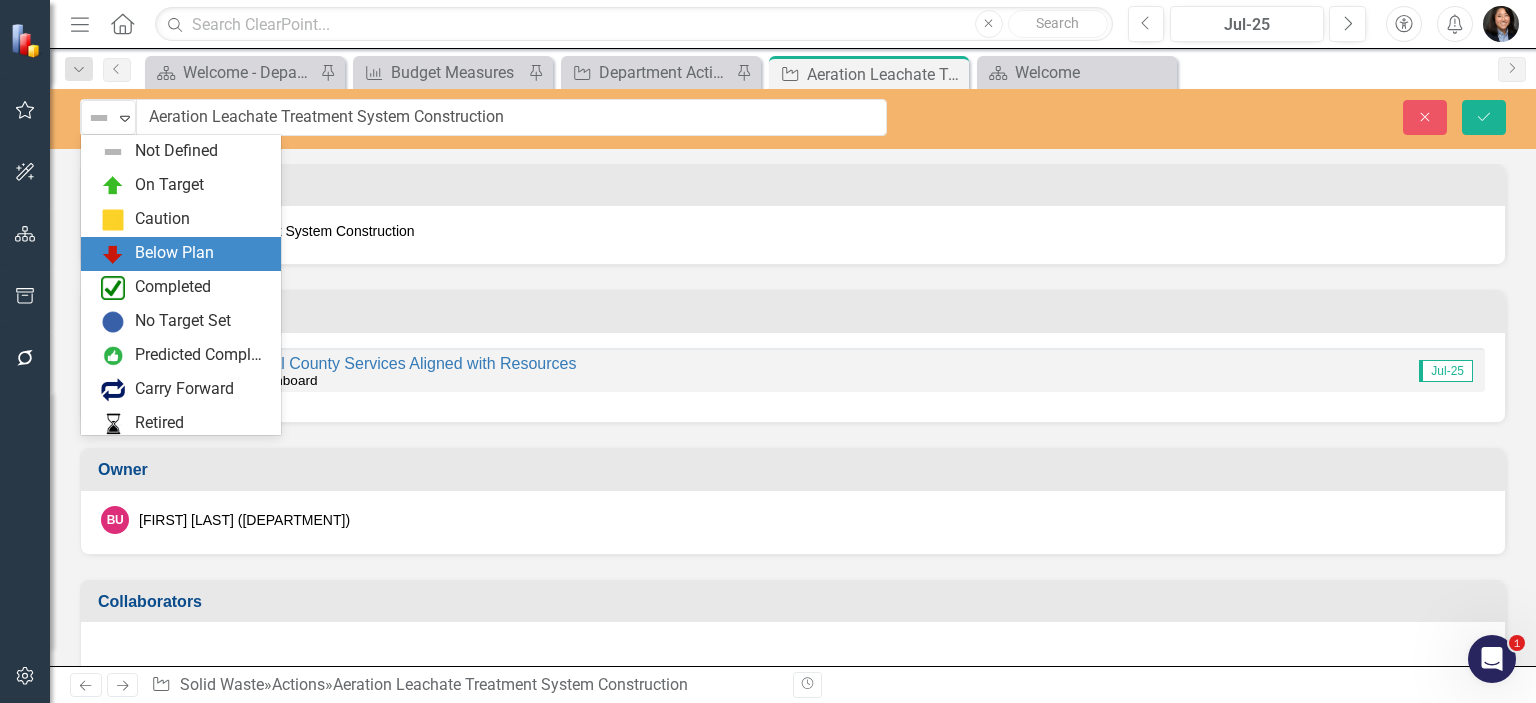 drag, startPoint x: 151, startPoint y: 253, endPoint x: 236, endPoint y: 247, distance: 85.2115 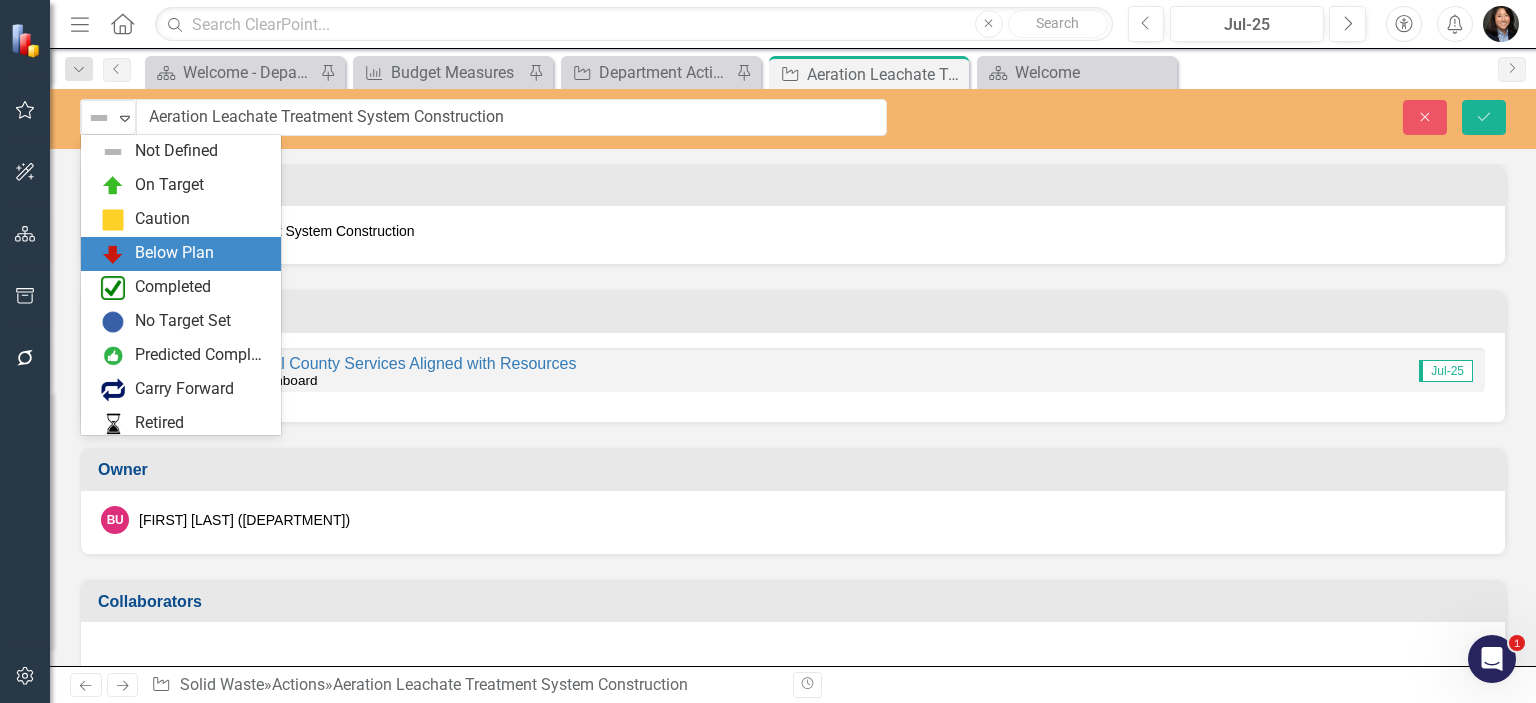 click on "Below Plan" at bounding box center (174, 253) 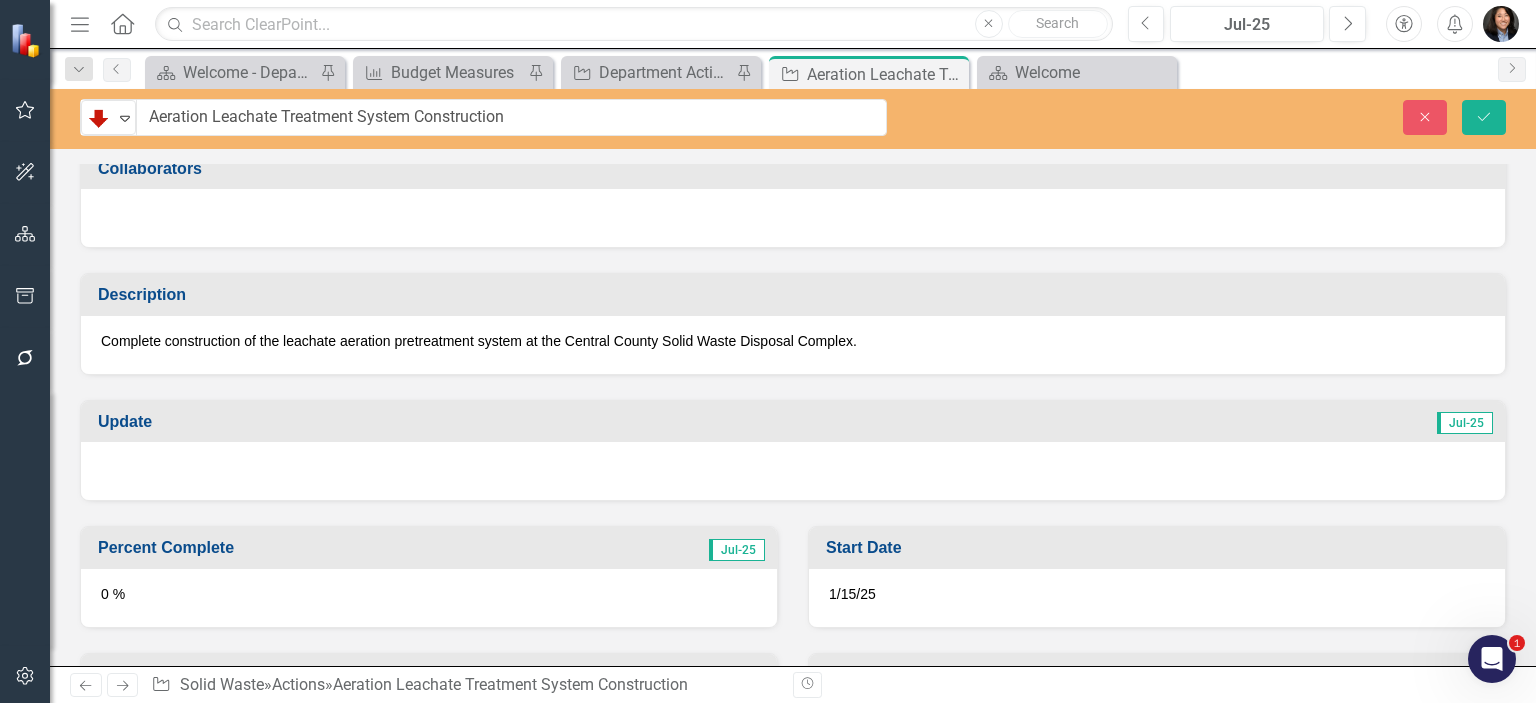 scroll, scrollTop: 500, scrollLeft: 0, axis: vertical 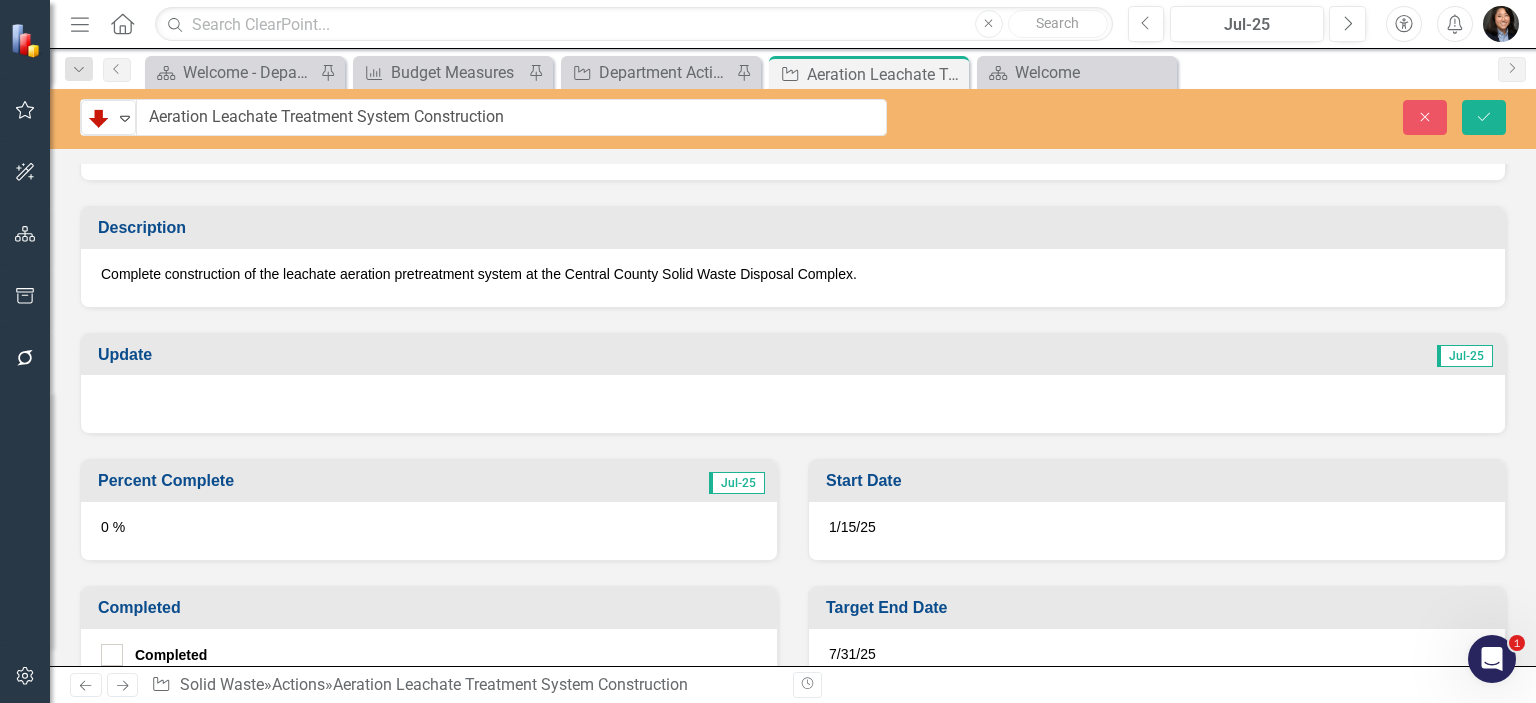 click at bounding box center (793, 404) 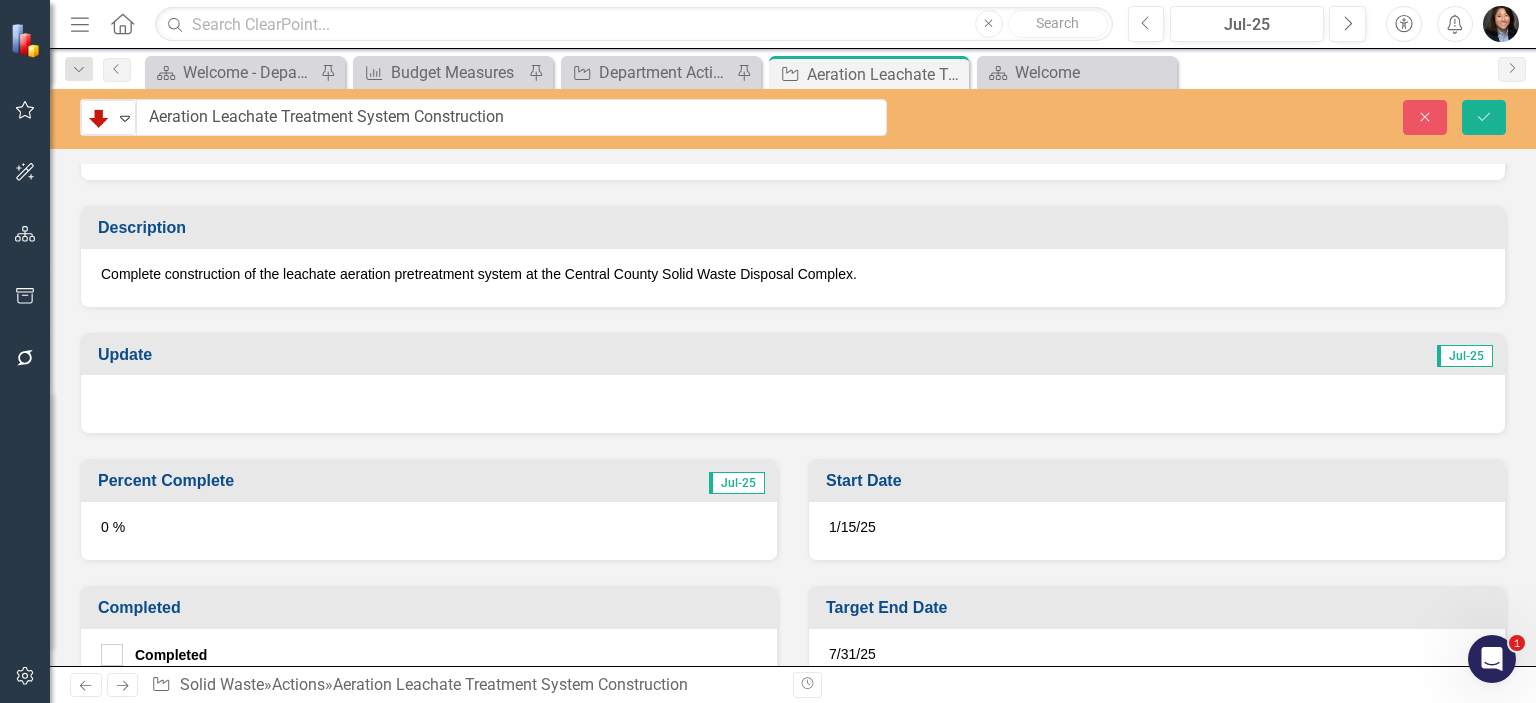 click at bounding box center [793, 404] 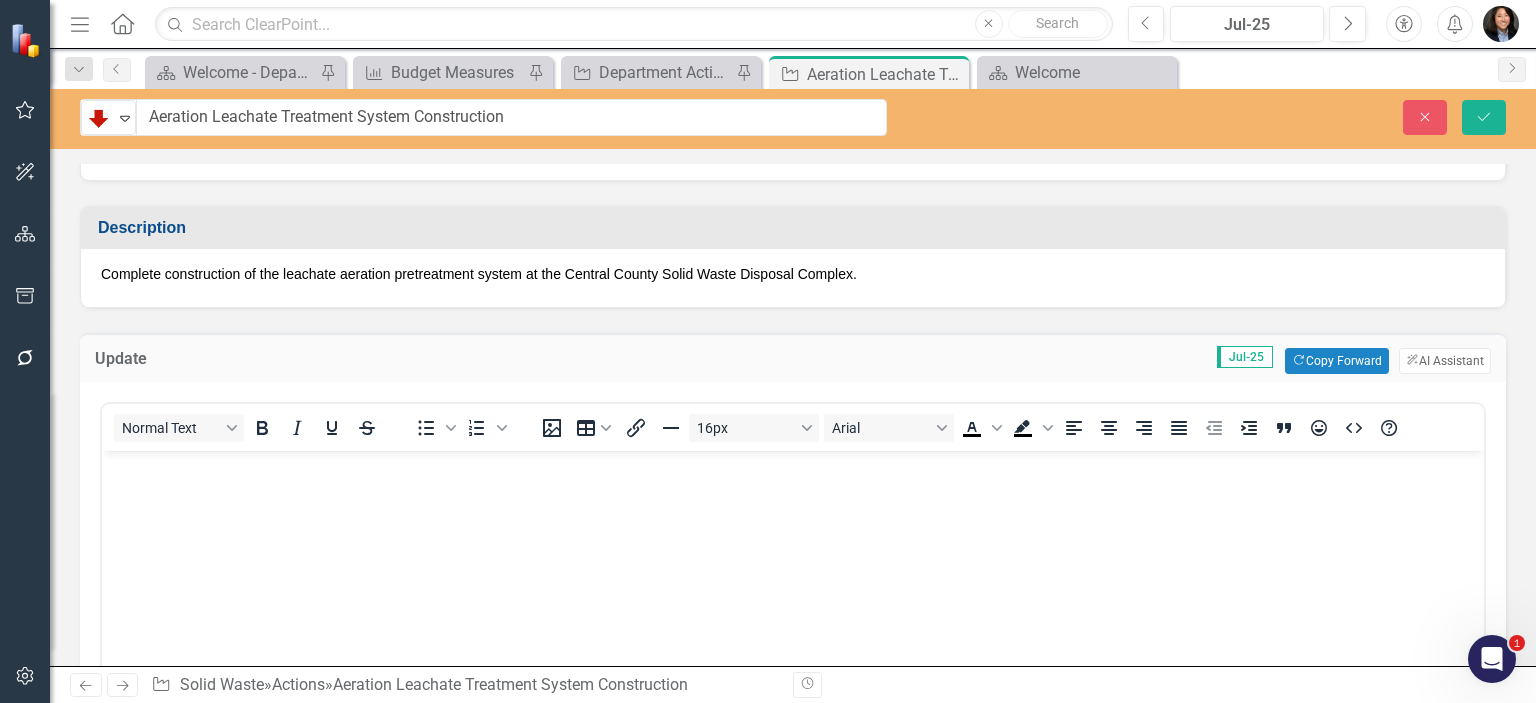 scroll, scrollTop: 0, scrollLeft: 0, axis: both 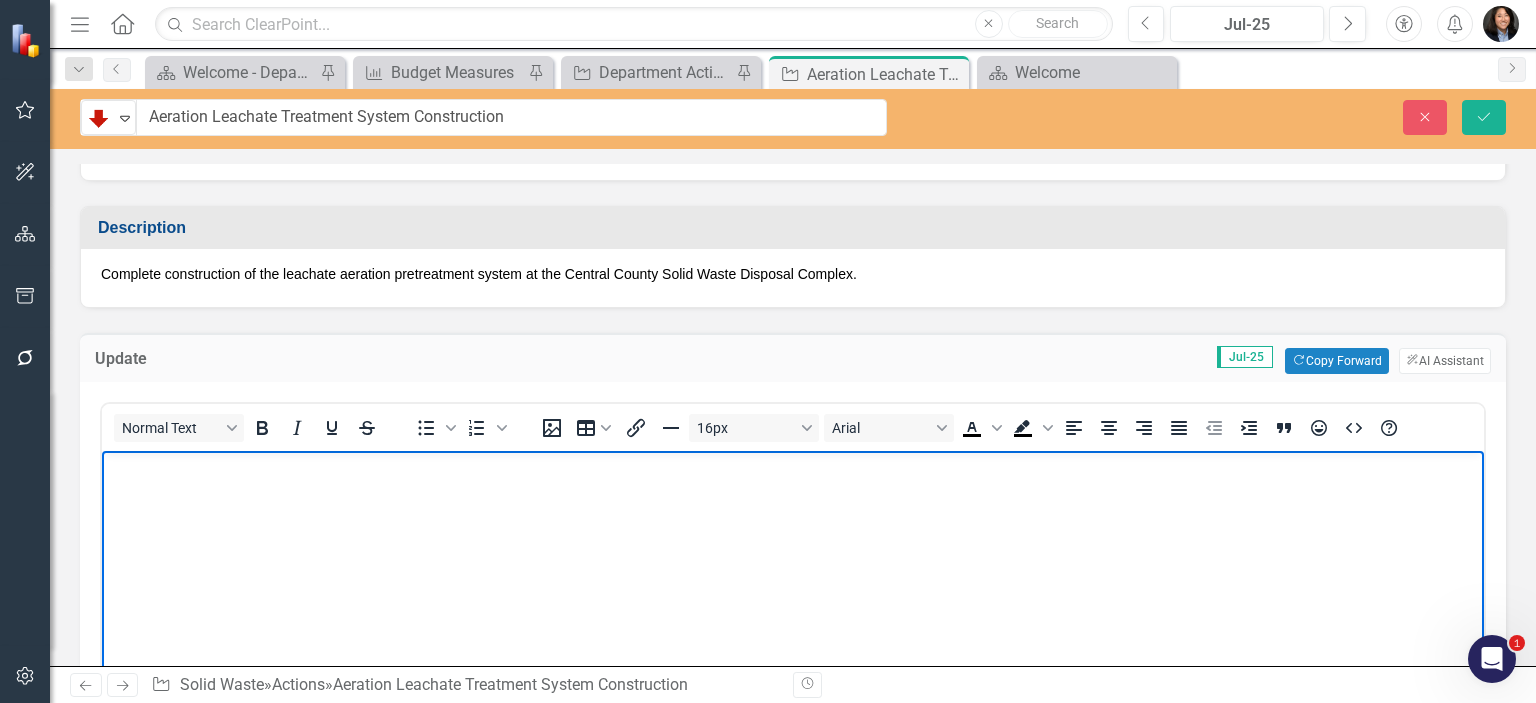 paste 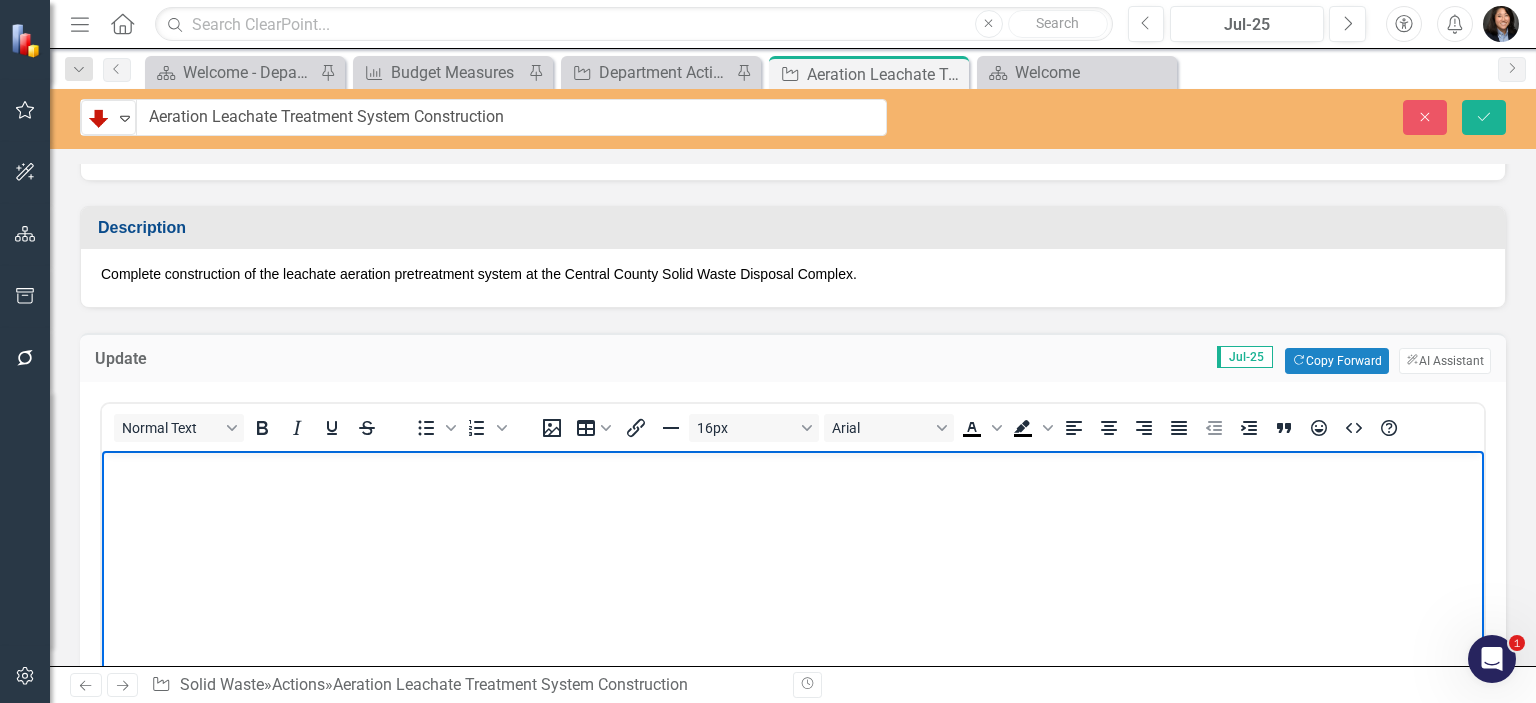 type 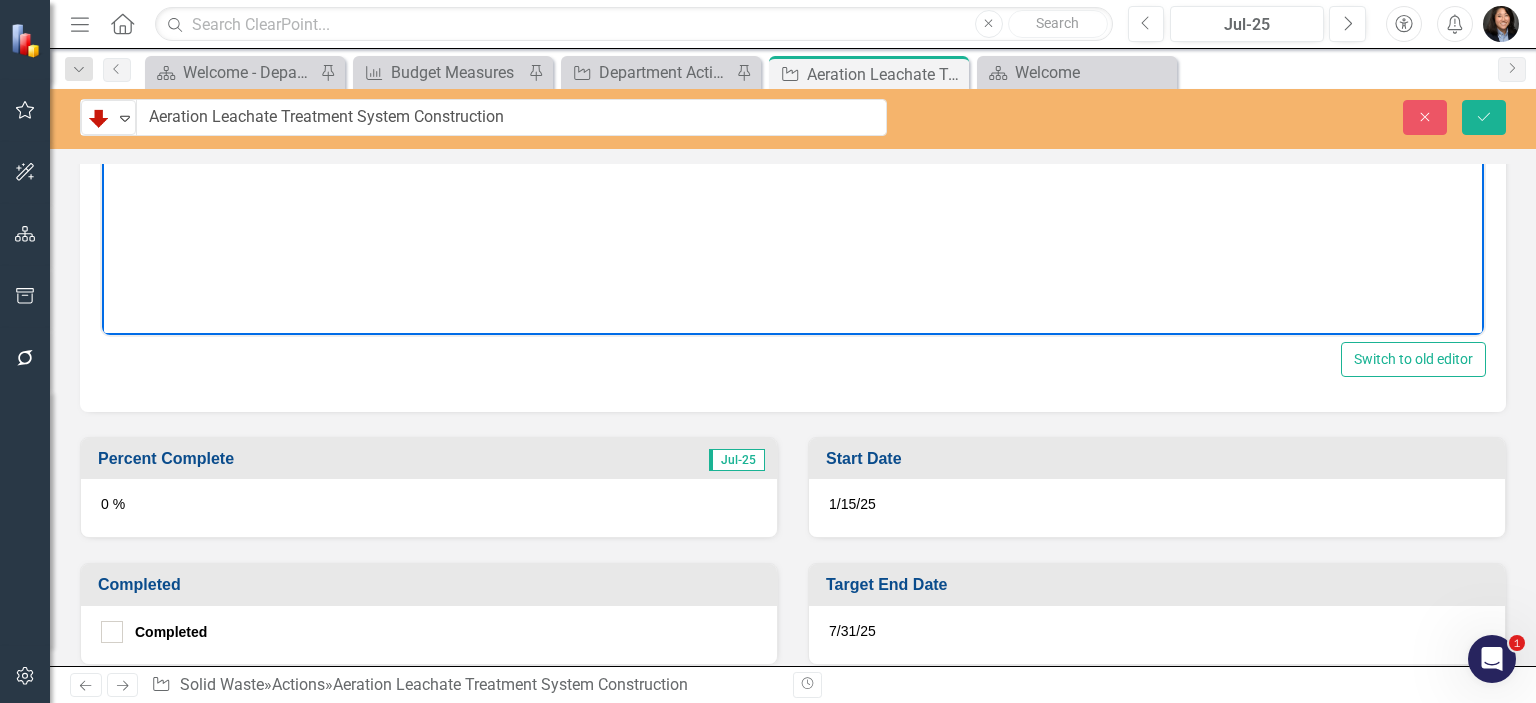 scroll, scrollTop: 1100, scrollLeft: 0, axis: vertical 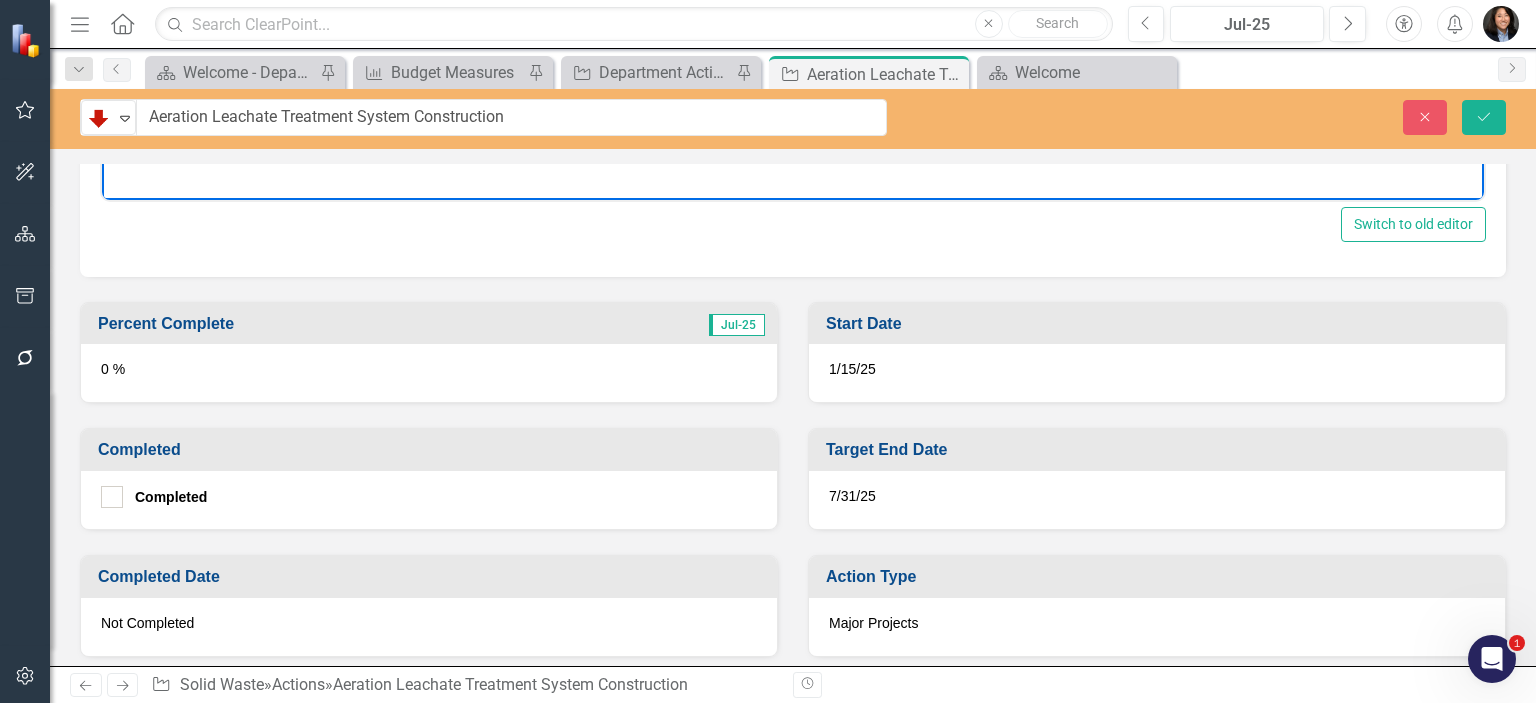 click on "0 %" at bounding box center (429, 373) 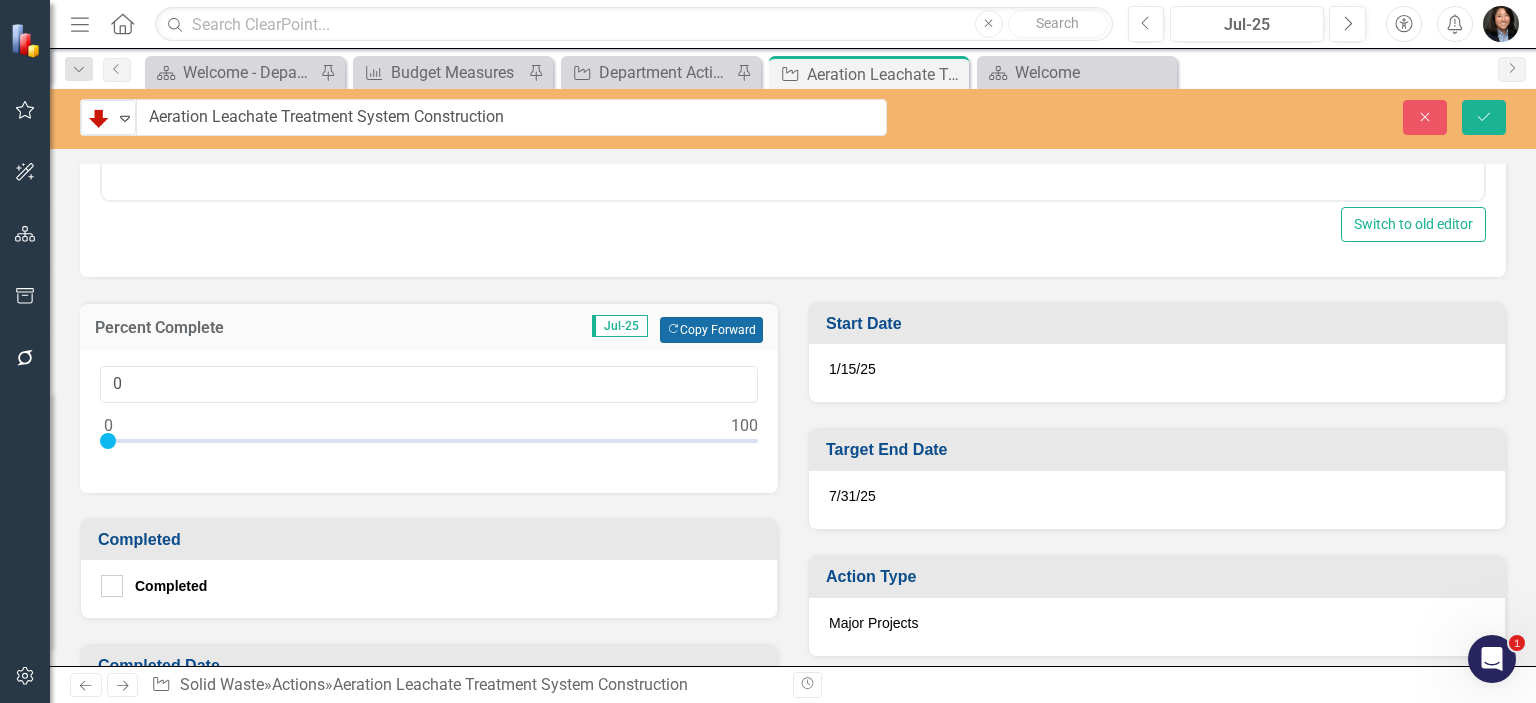 click on "Copy Forward  Copy Forward" at bounding box center [711, 330] 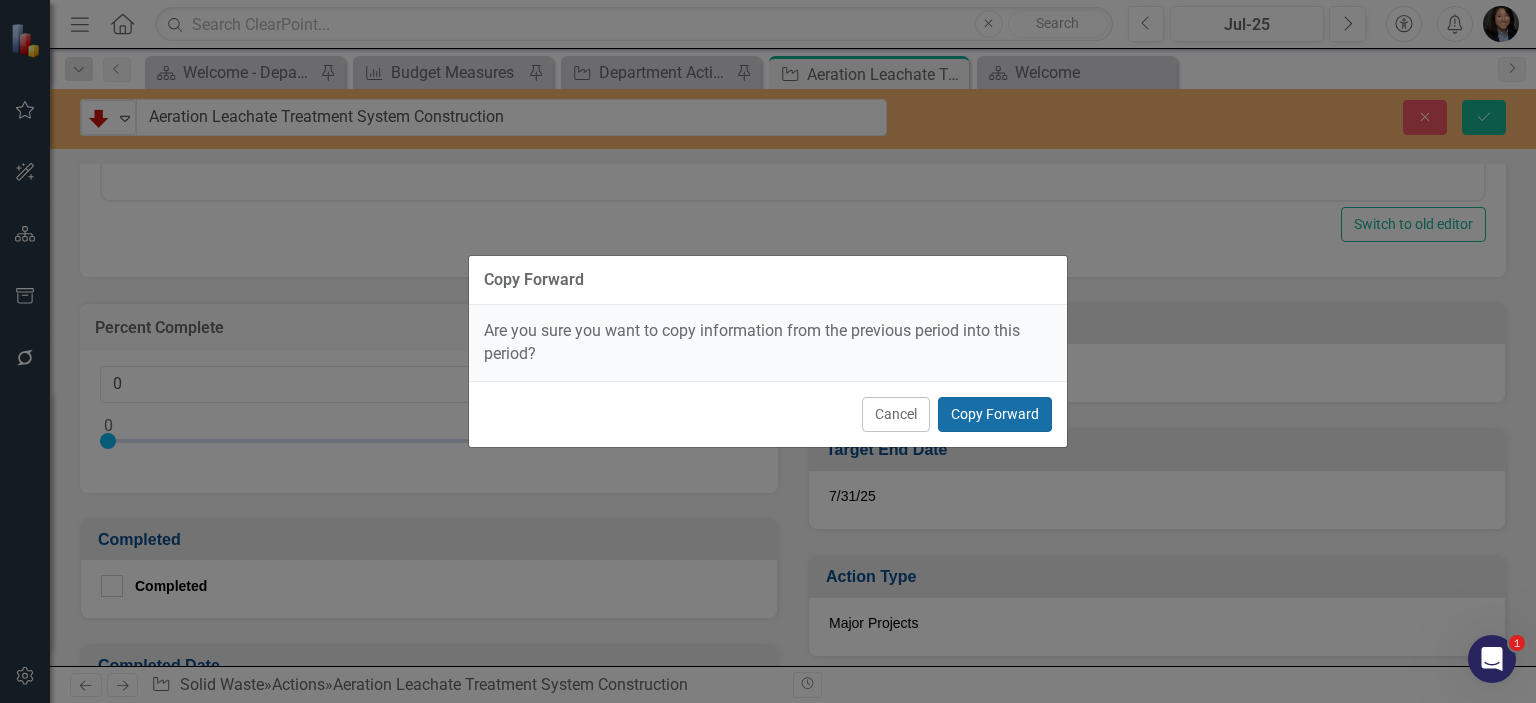 click on "Copy Forward" at bounding box center [995, 414] 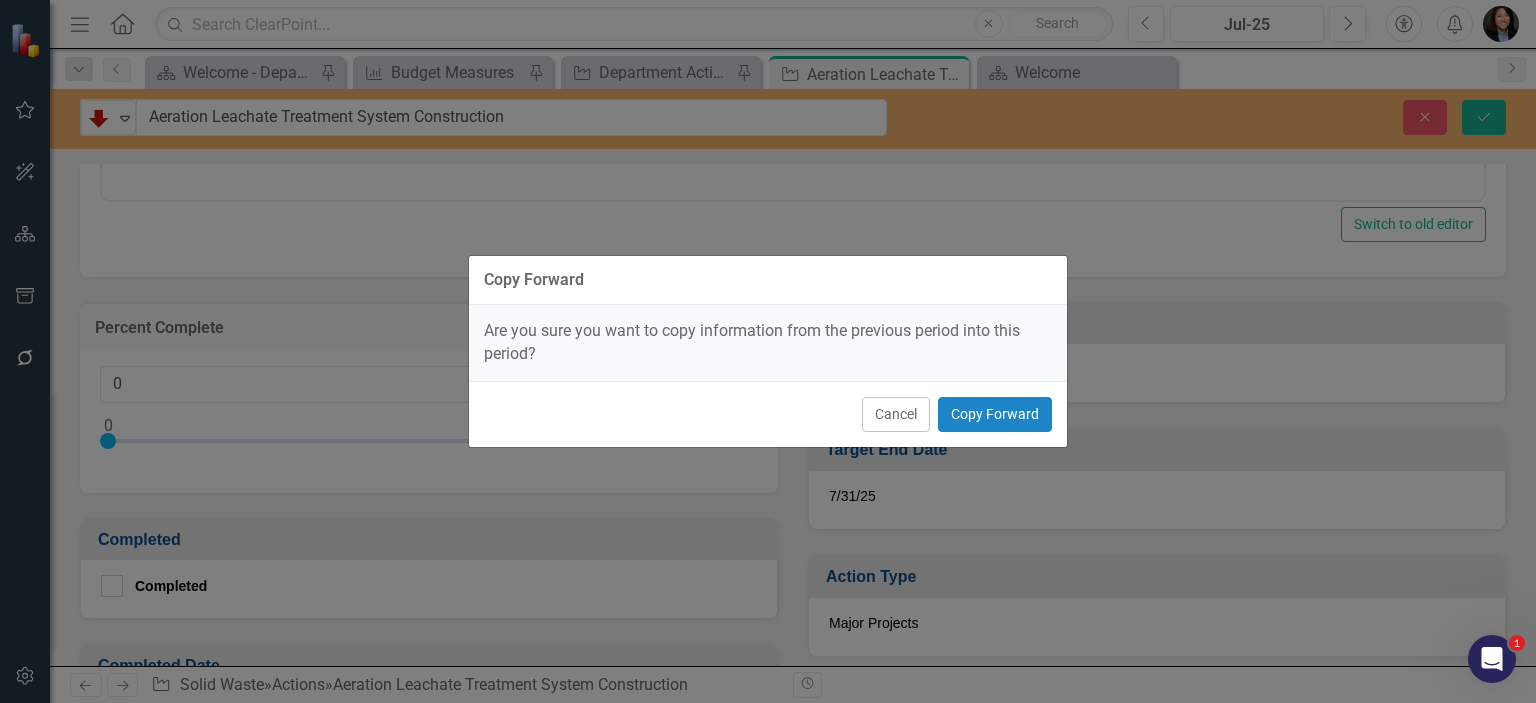 type on "90" 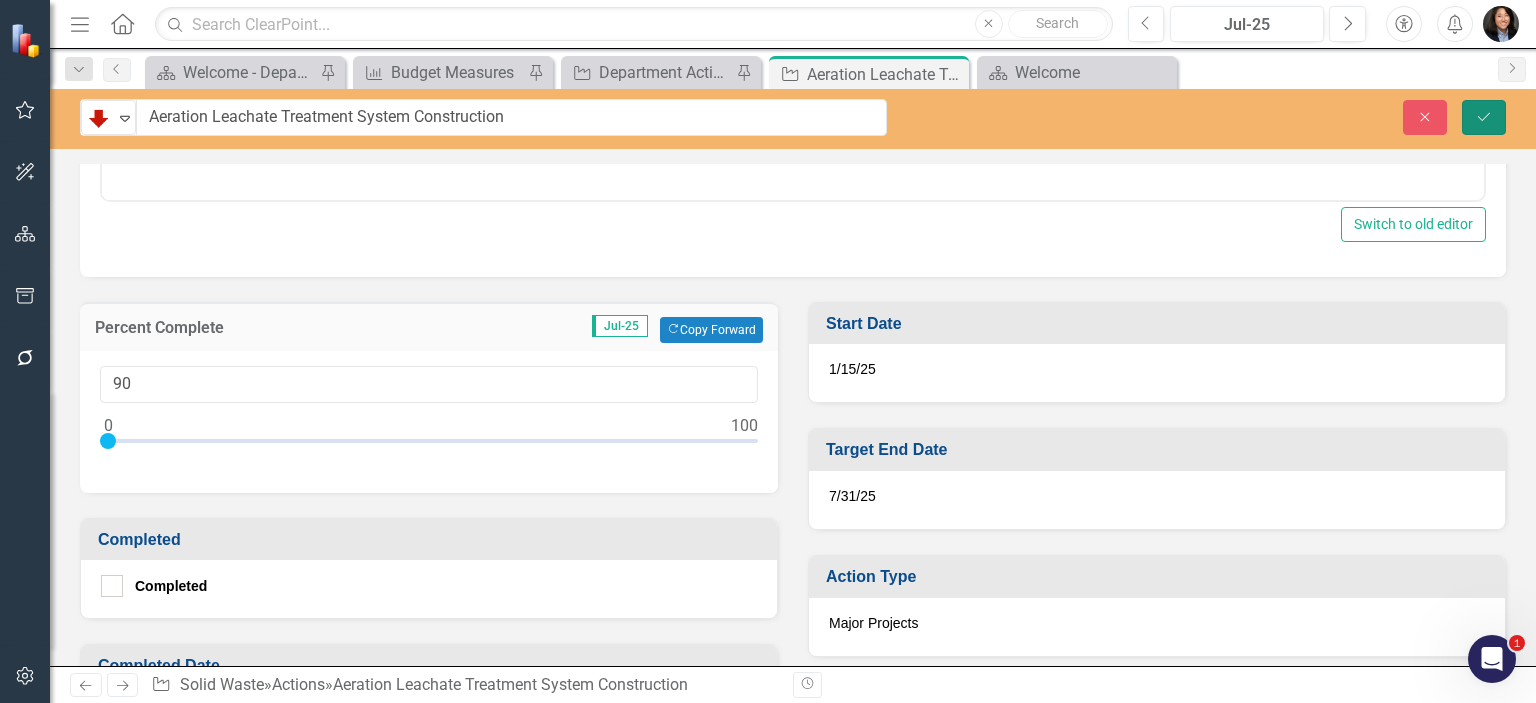 click on "Save" at bounding box center (1484, 117) 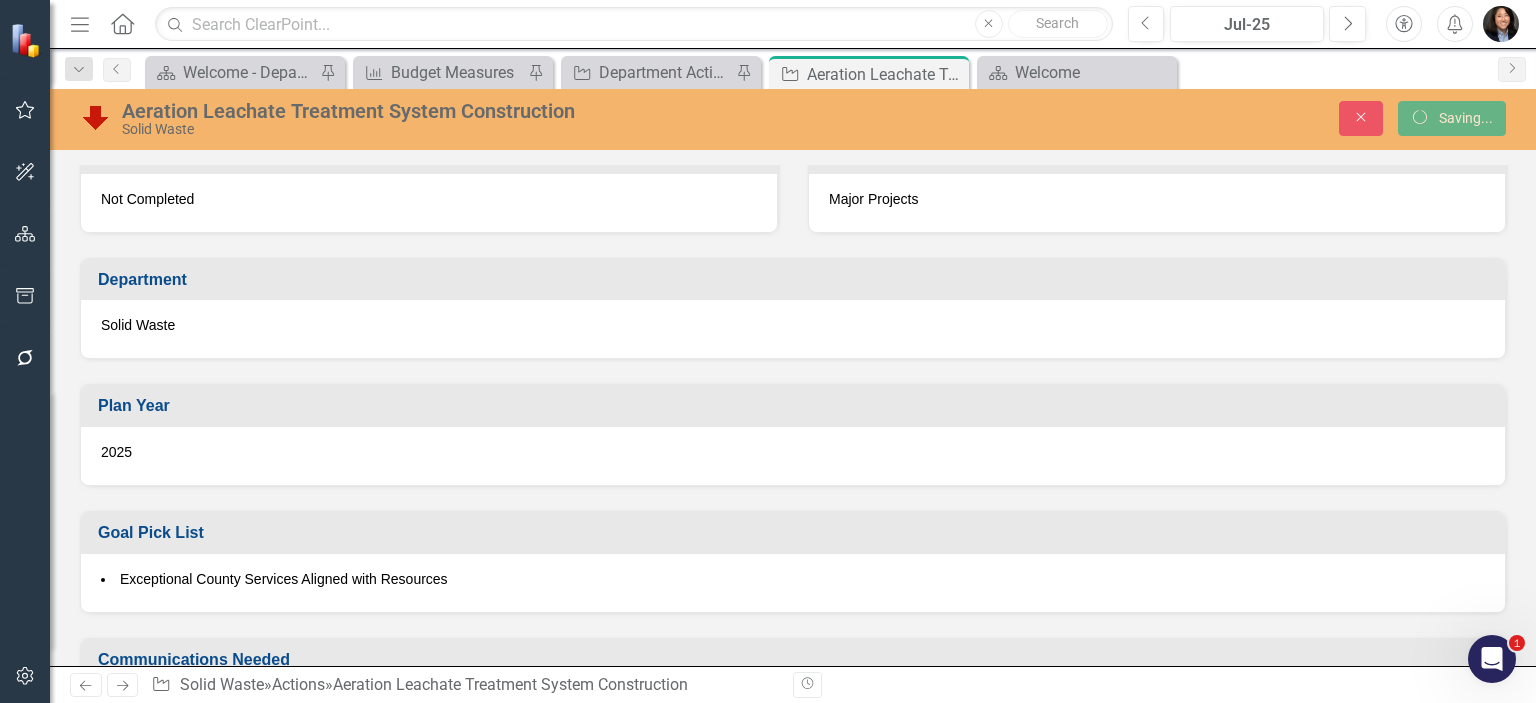 scroll, scrollTop: 1093, scrollLeft: 0, axis: vertical 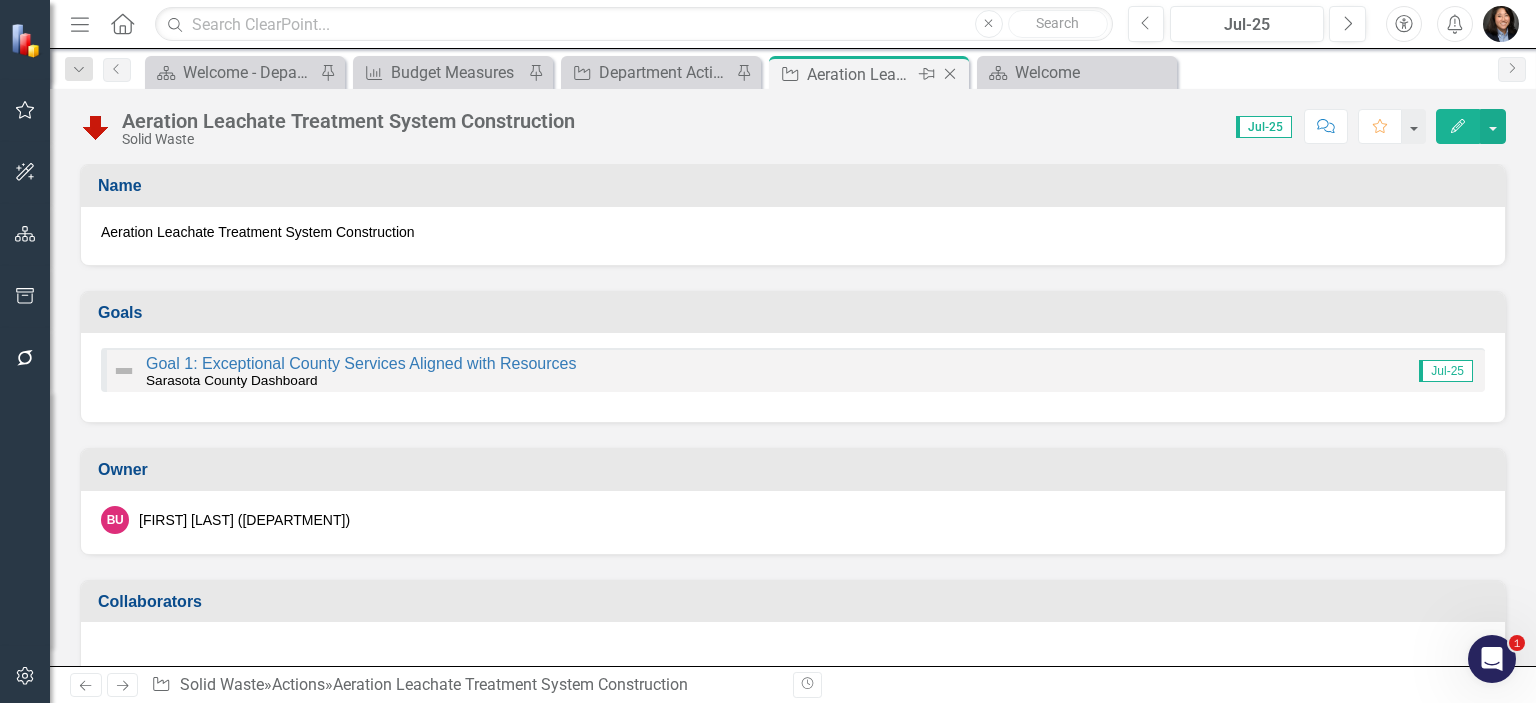 click on "Close" 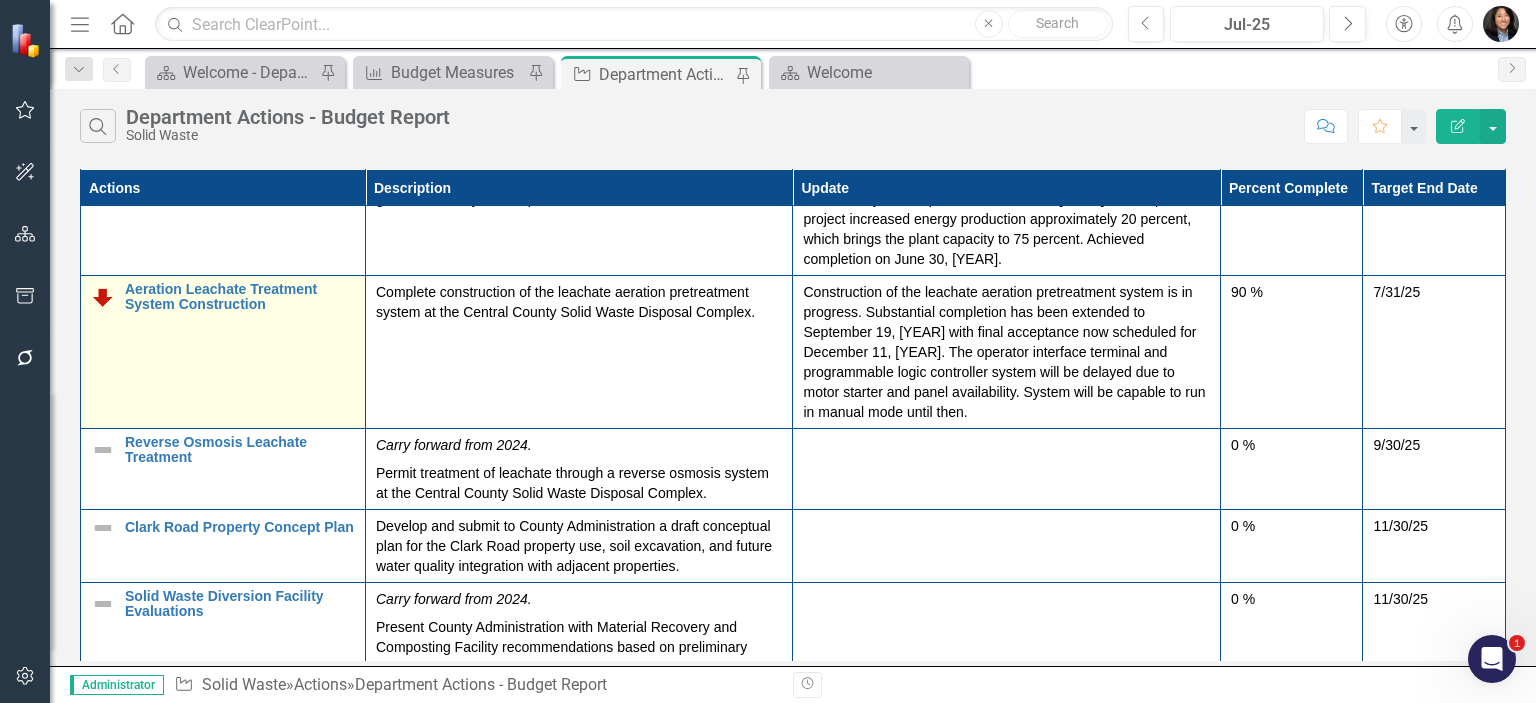 scroll, scrollTop: 171, scrollLeft: 0, axis: vertical 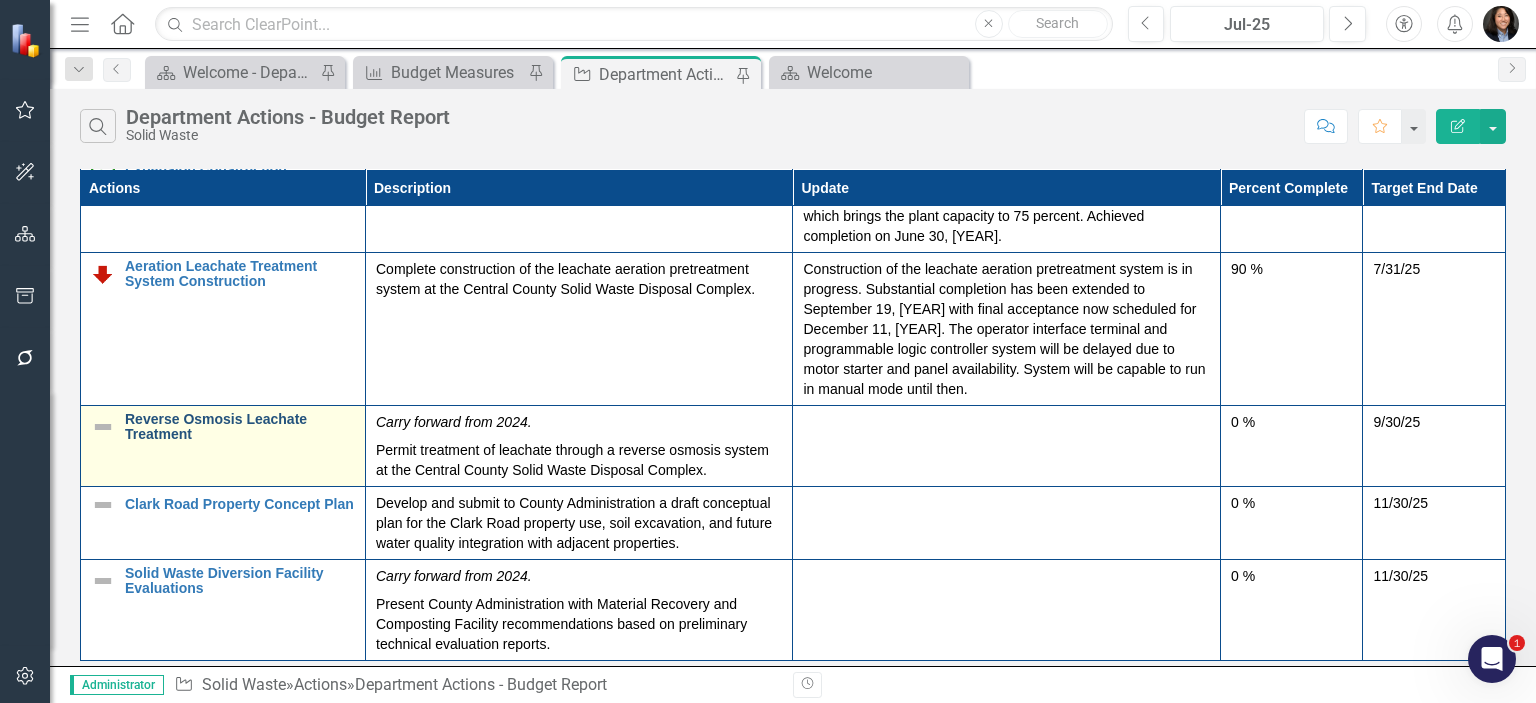 click on "Reverse Osmosis Leachate Treatment" at bounding box center [240, 427] 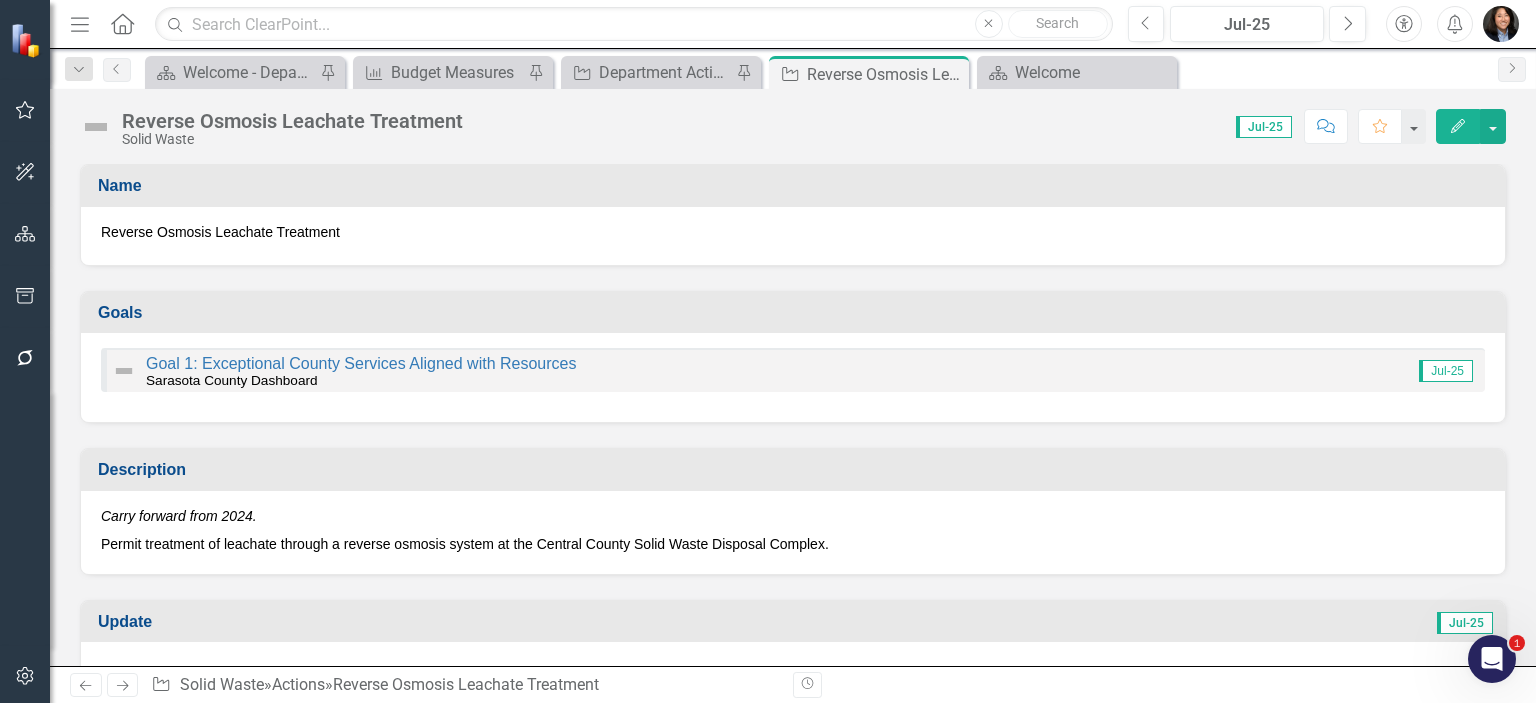 click at bounding box center (96, 127) 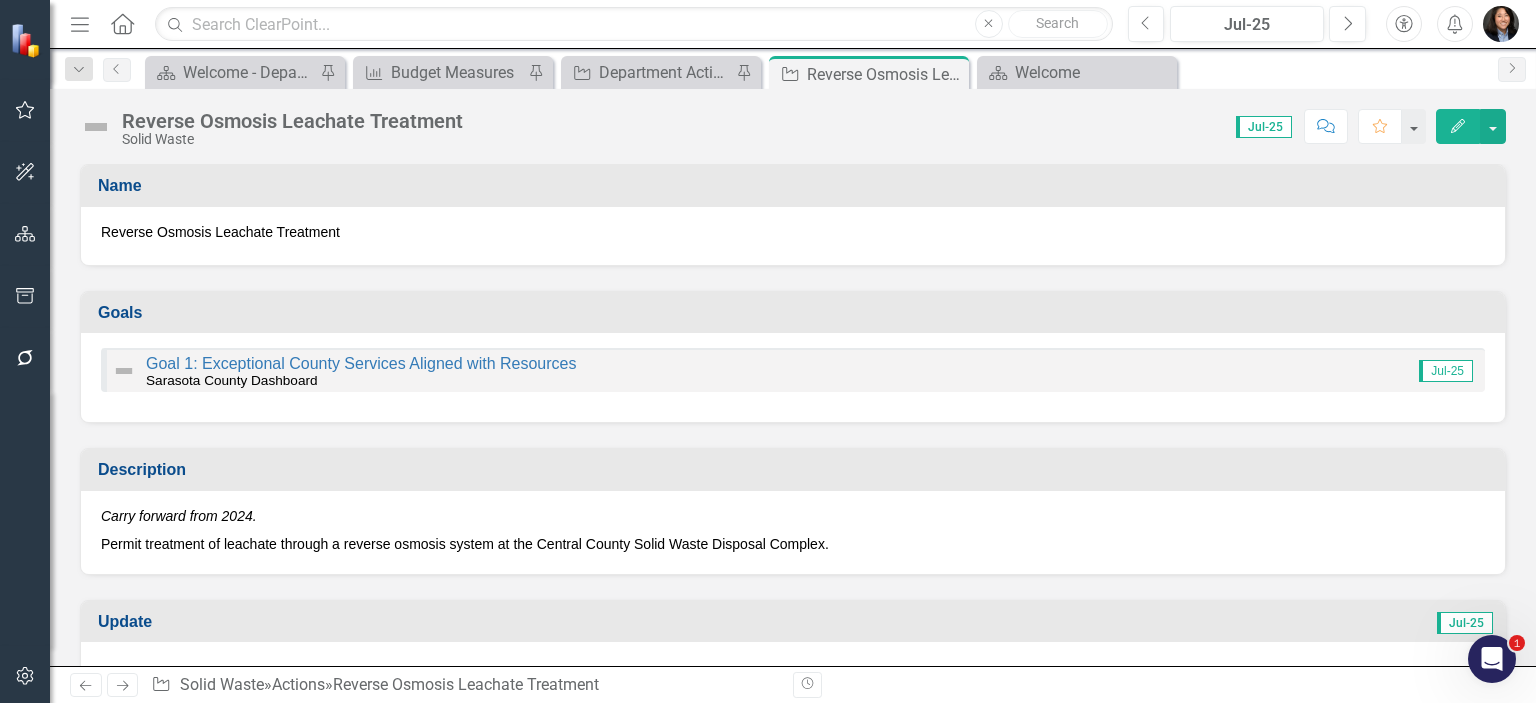 drag, startPoint x: 108, startPoint y: 137, endPoint x: 95, endPoint y: 132, distance: 13.928389 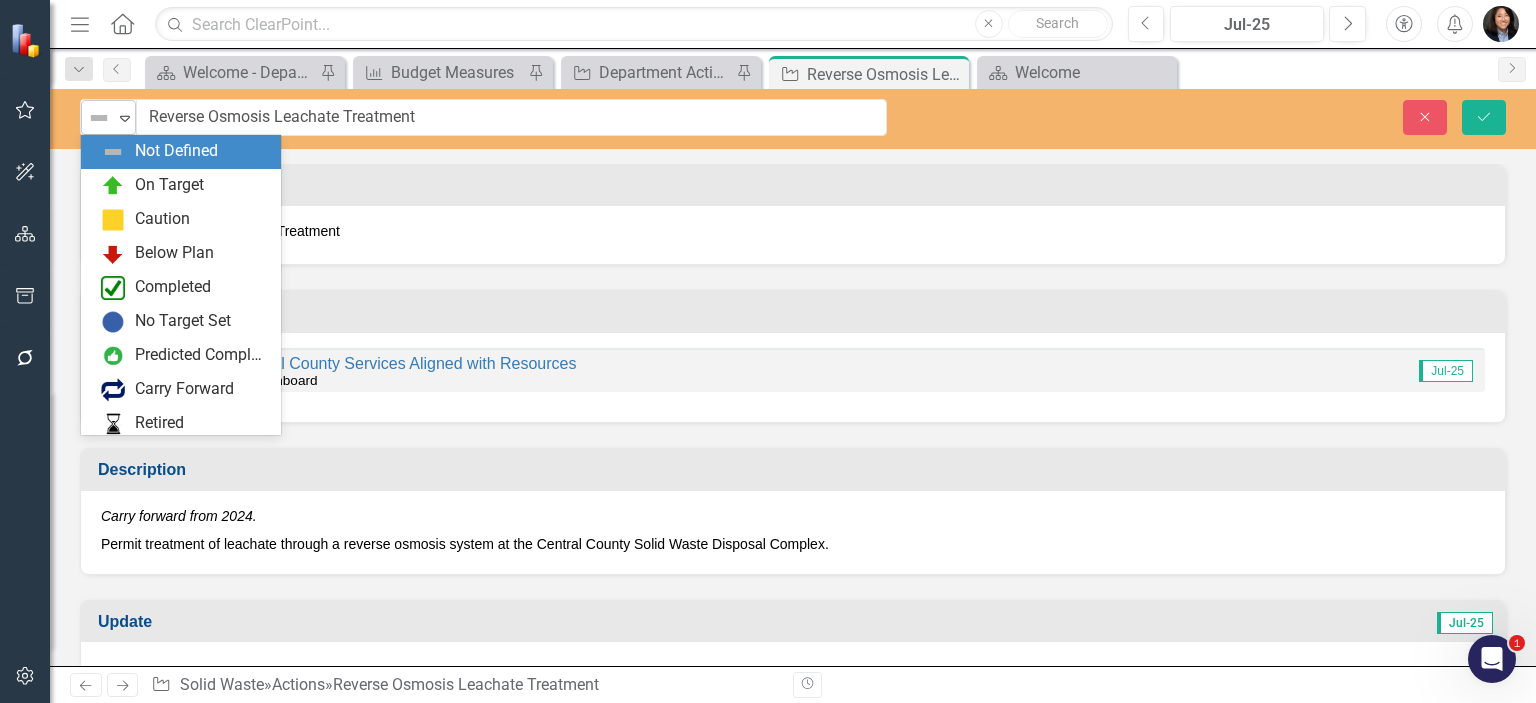 click at bounding box center [99, 118] 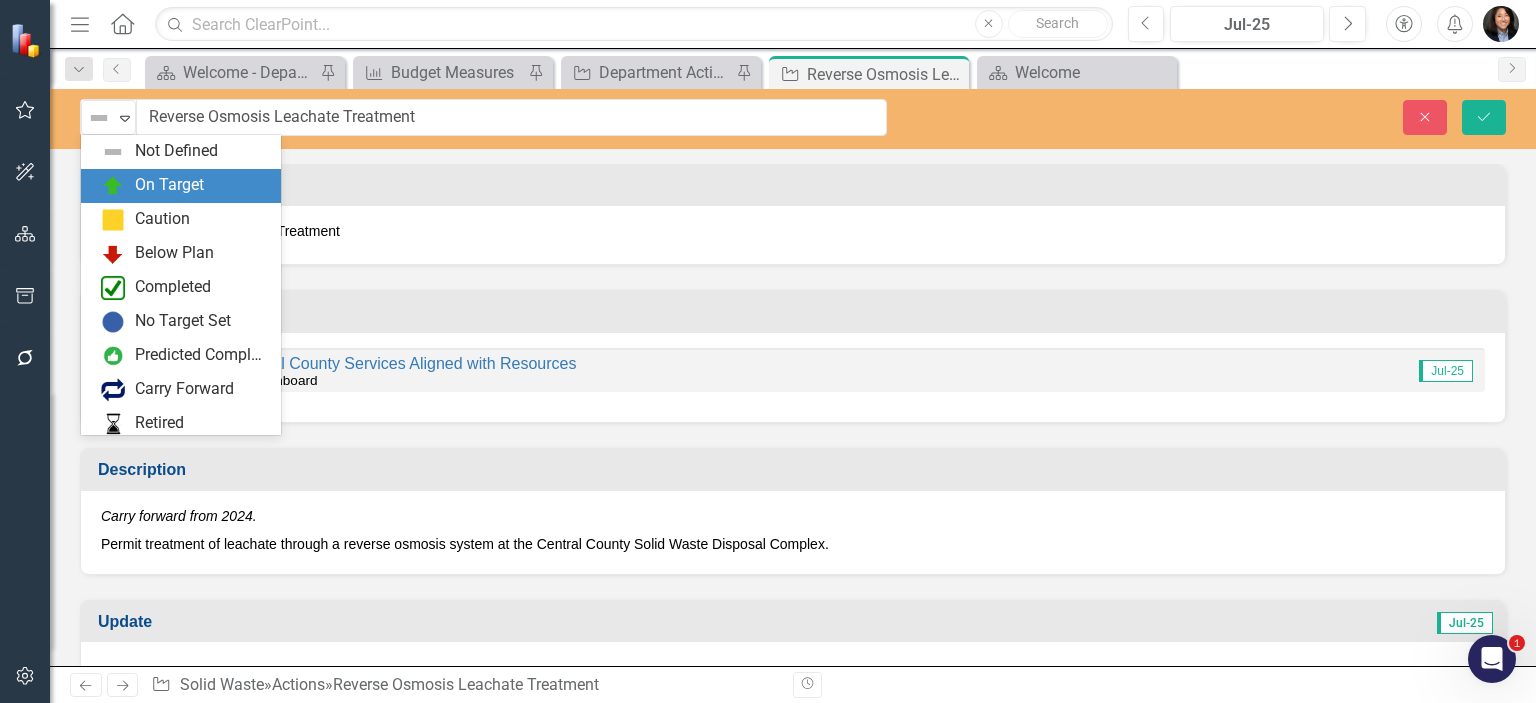 click at bounding box center [113, 186] 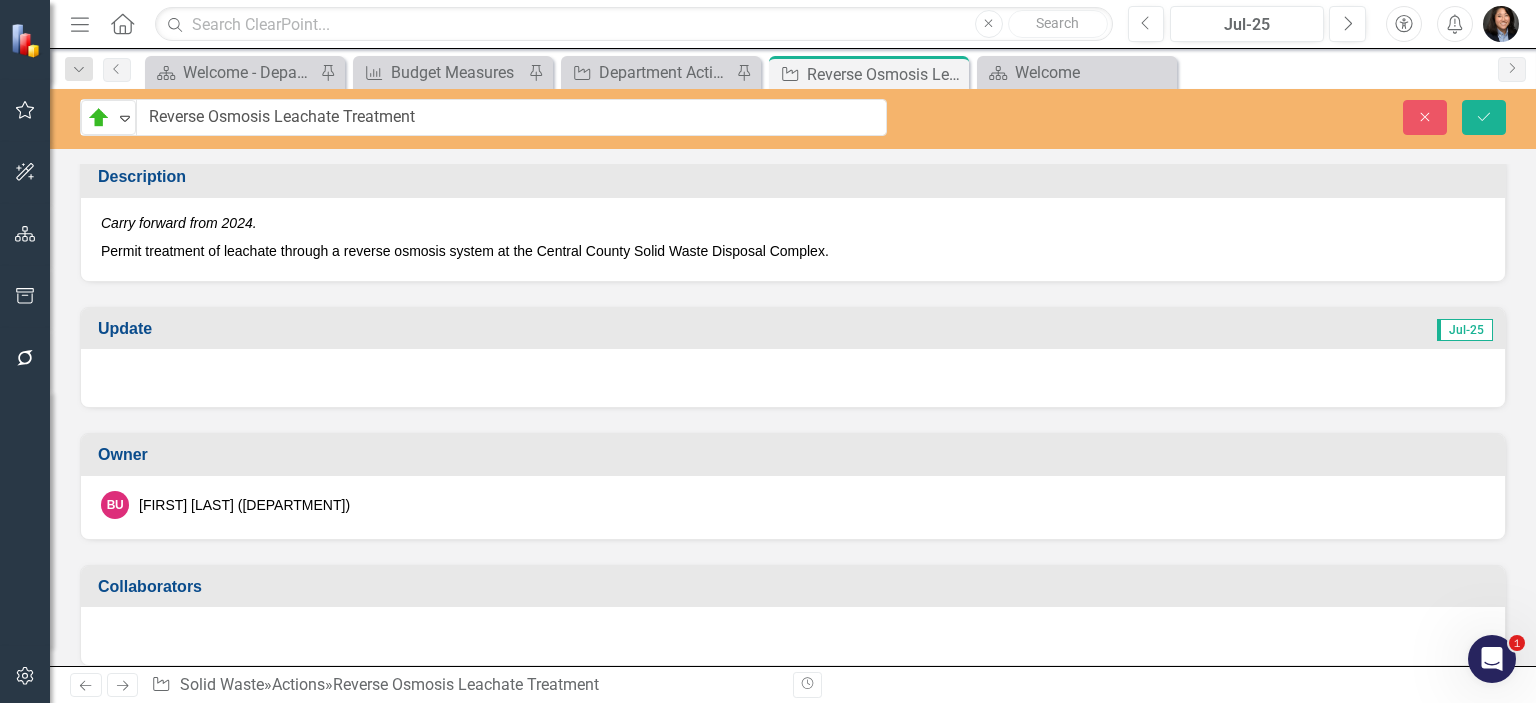 scroll, scrollTop: 300, scrollLeft: 0, axis: vertical 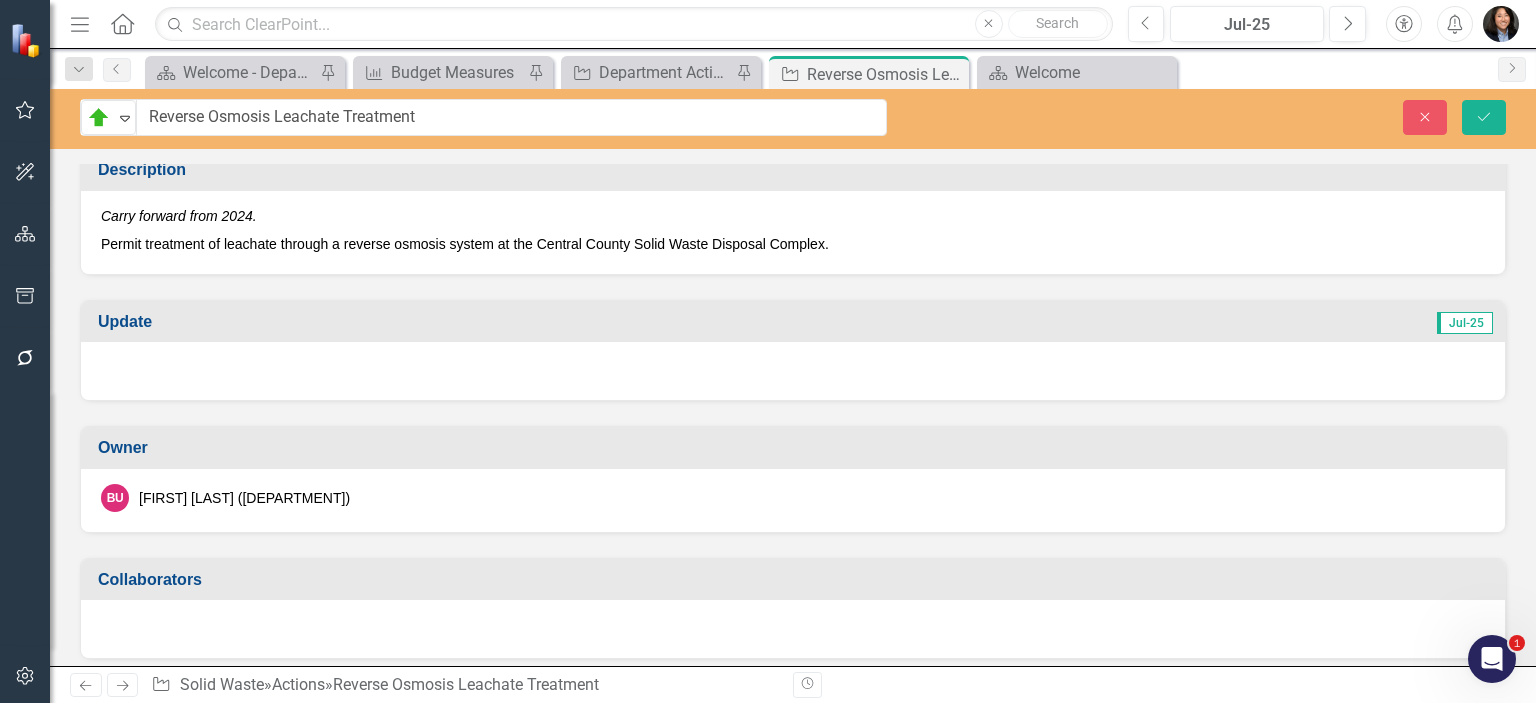 click at bounding box center [793, 371] 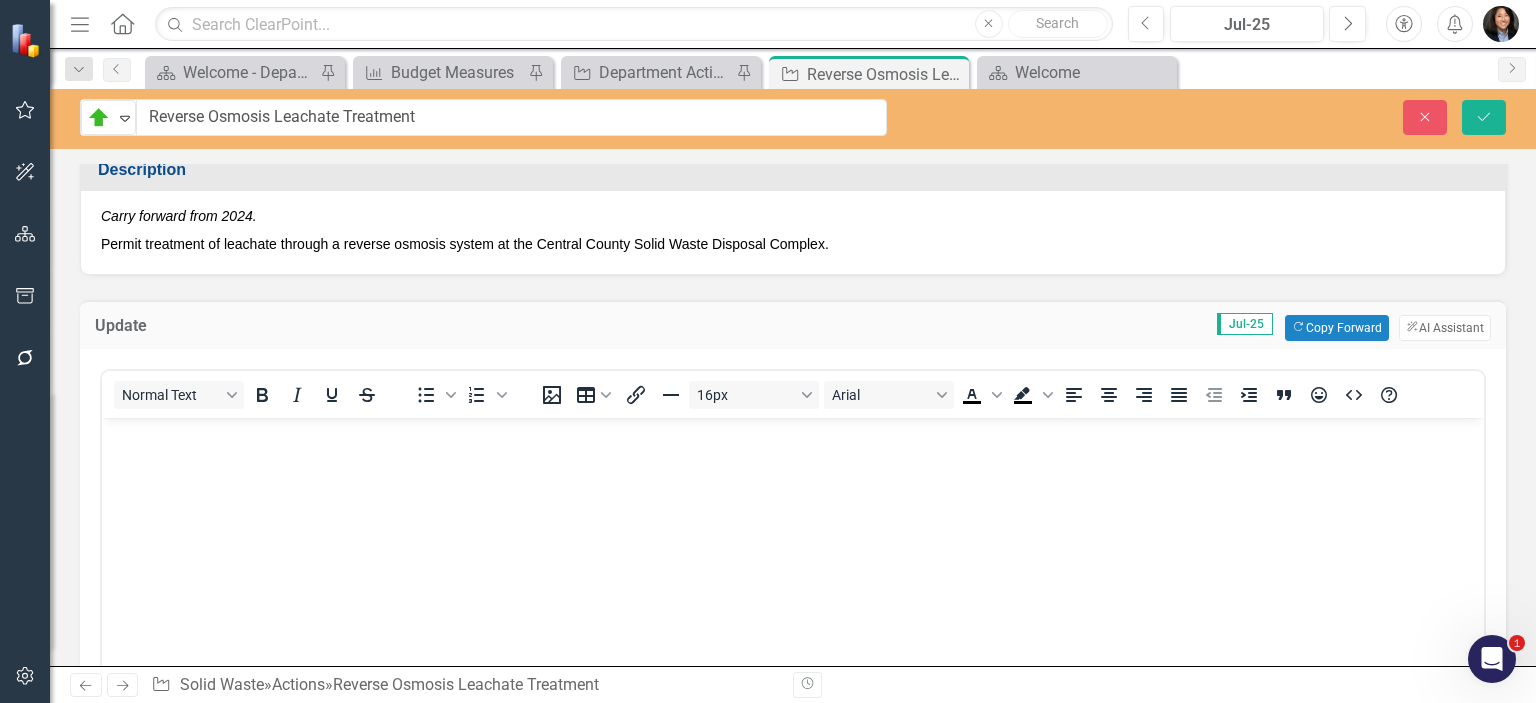 scroll, scrollTop: 0, scrollLeft: 0, axis: both 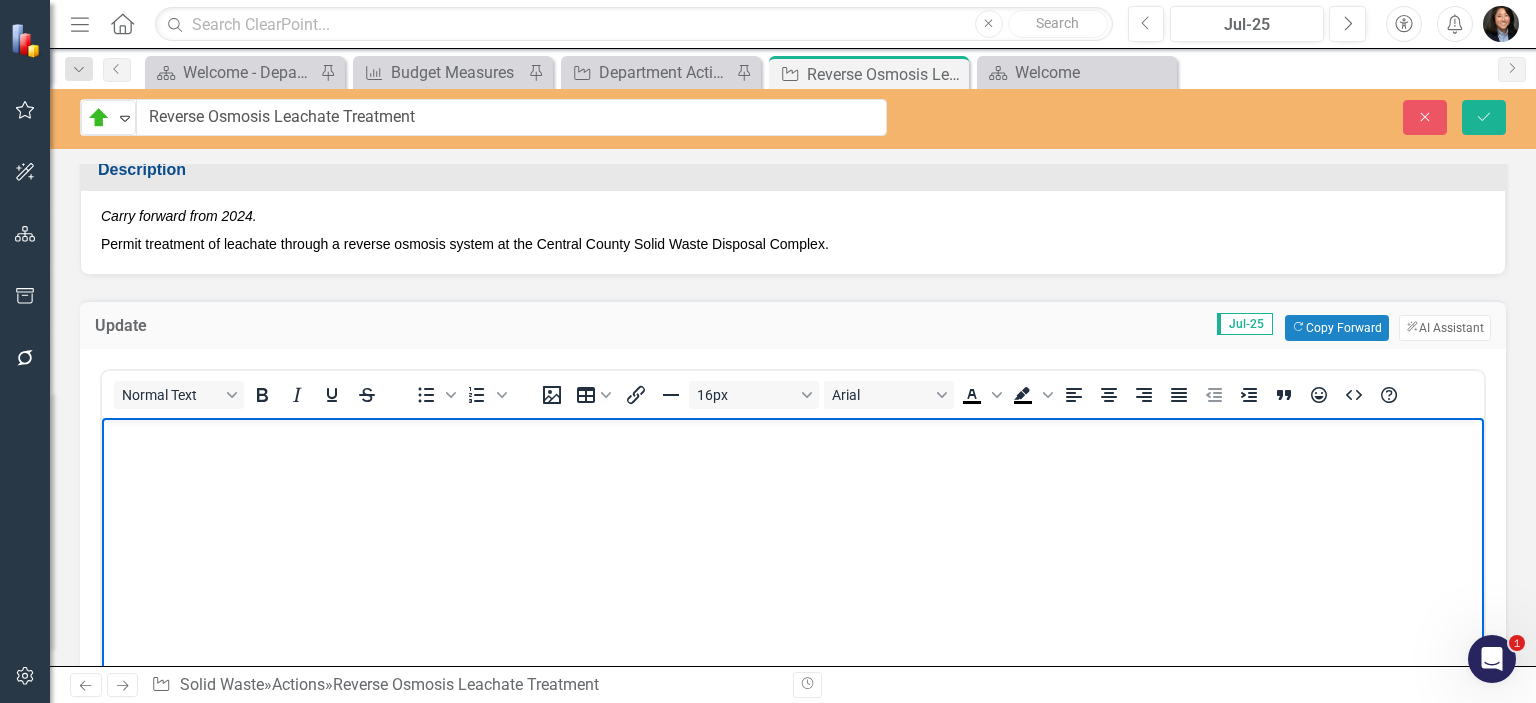 paste 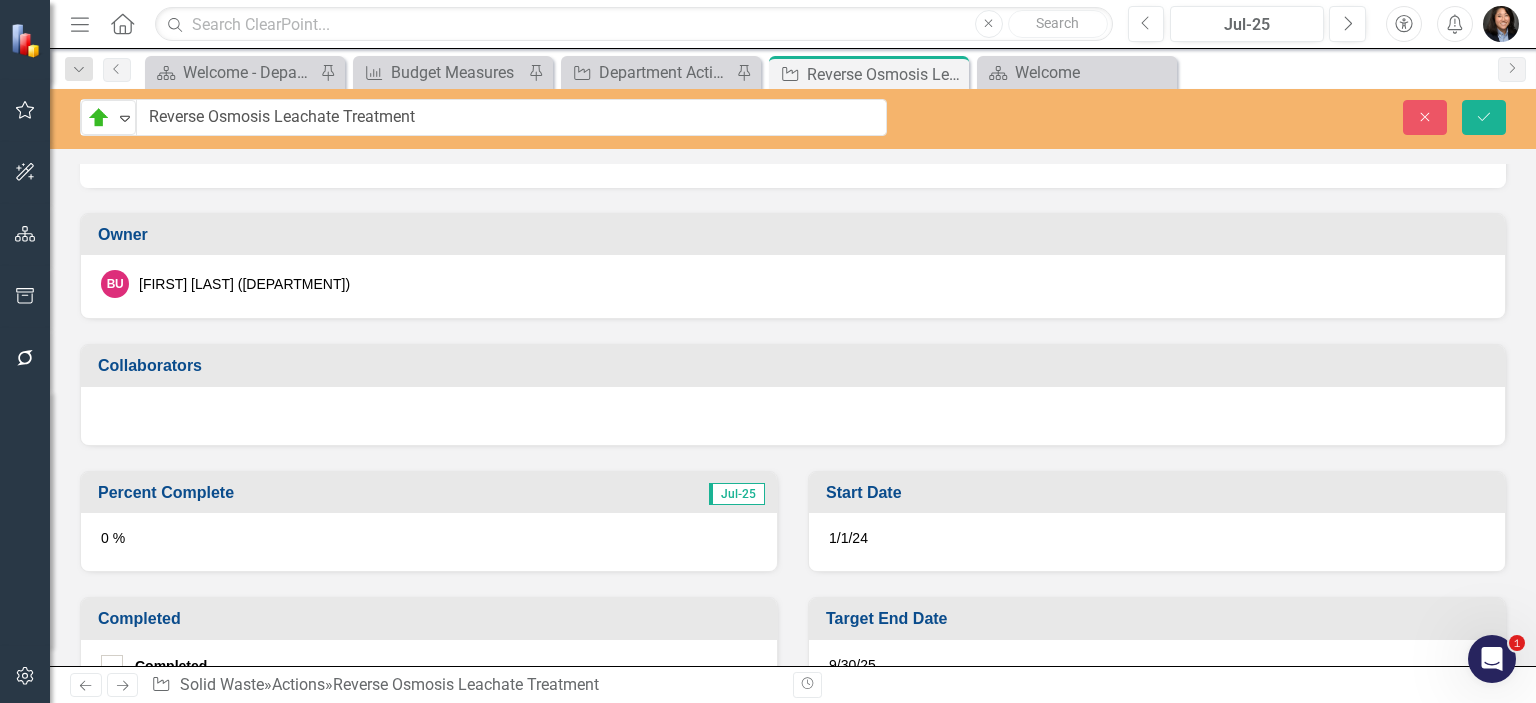 scroll, scrollTop: 1300, scrollLeft: 0, axis: vertical 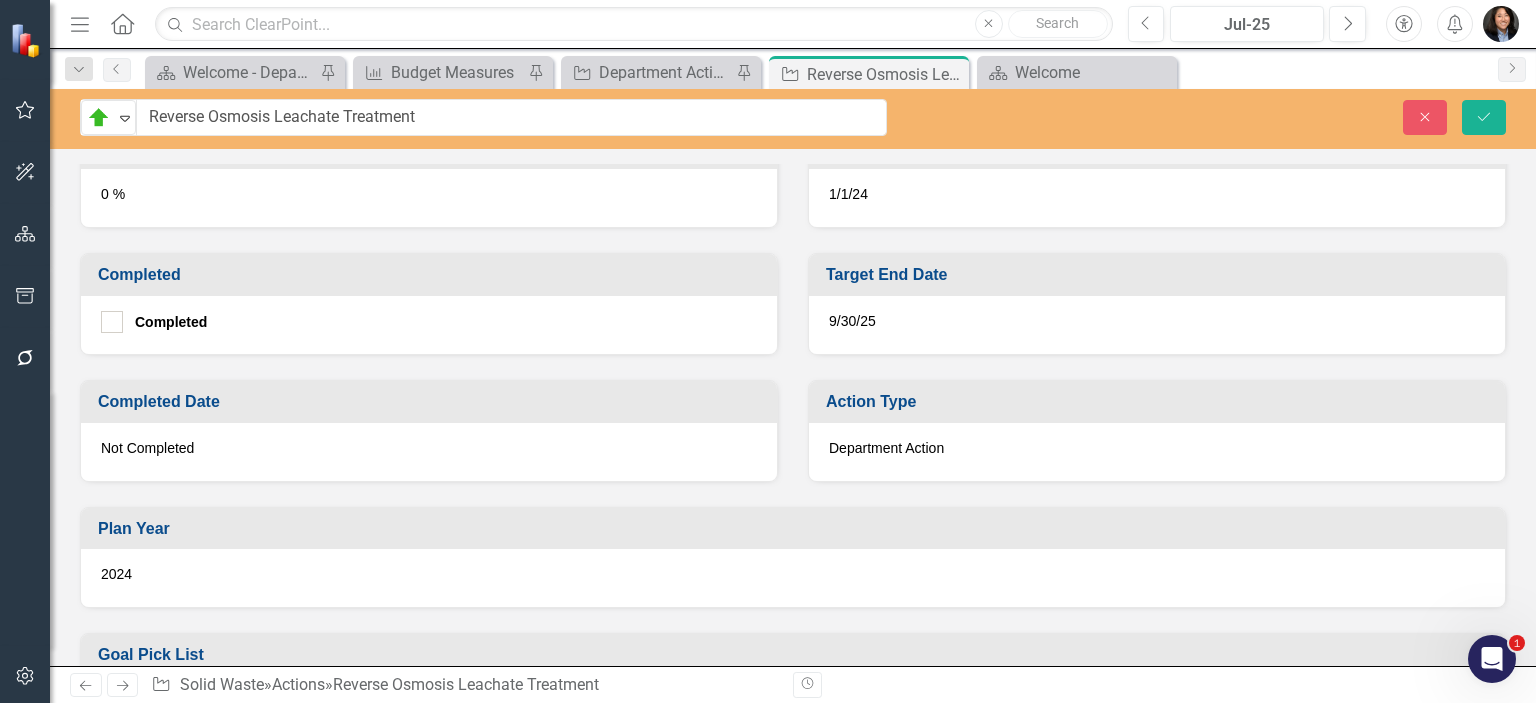 click on "0 %" at bounding box center (429, 198) 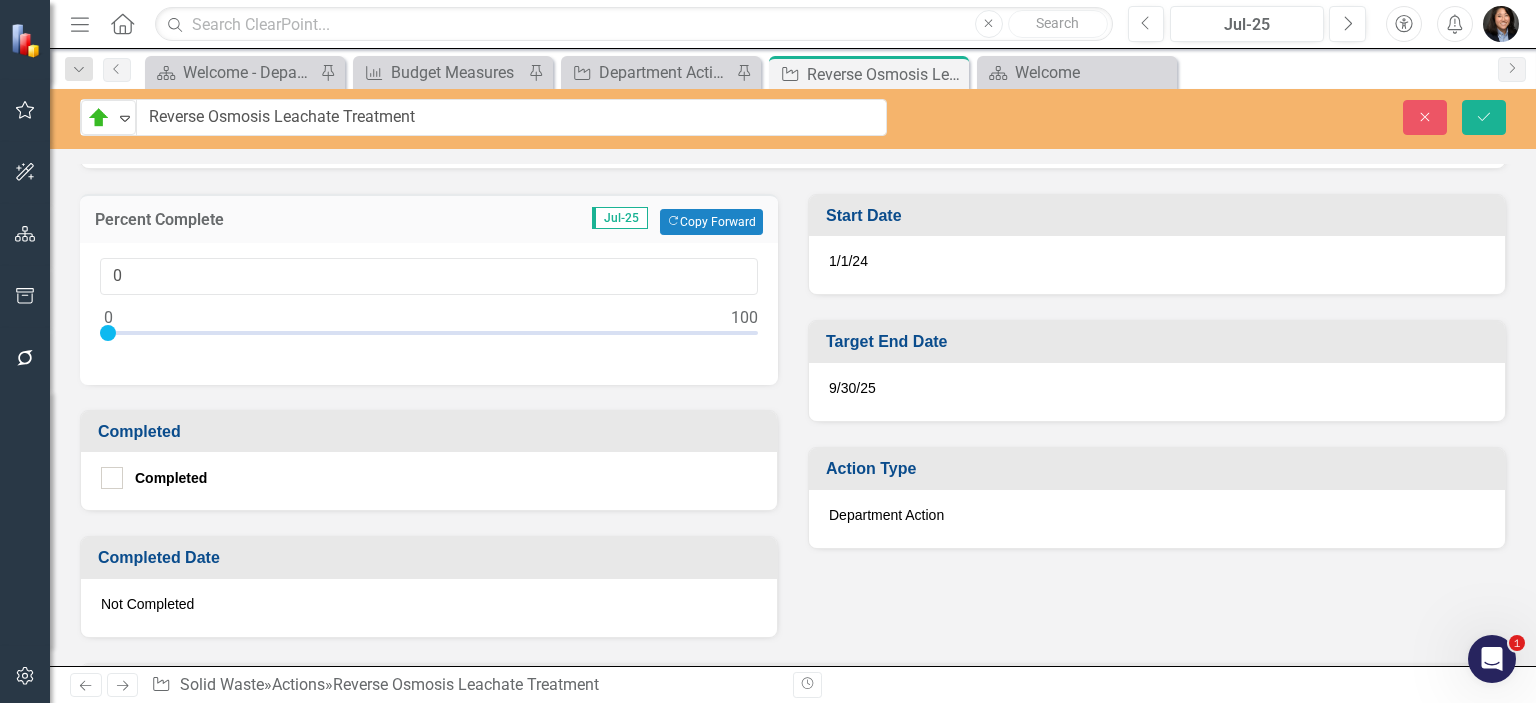 scroll, scrollTop: 1206, scrollLeft: 0, axis: vertical 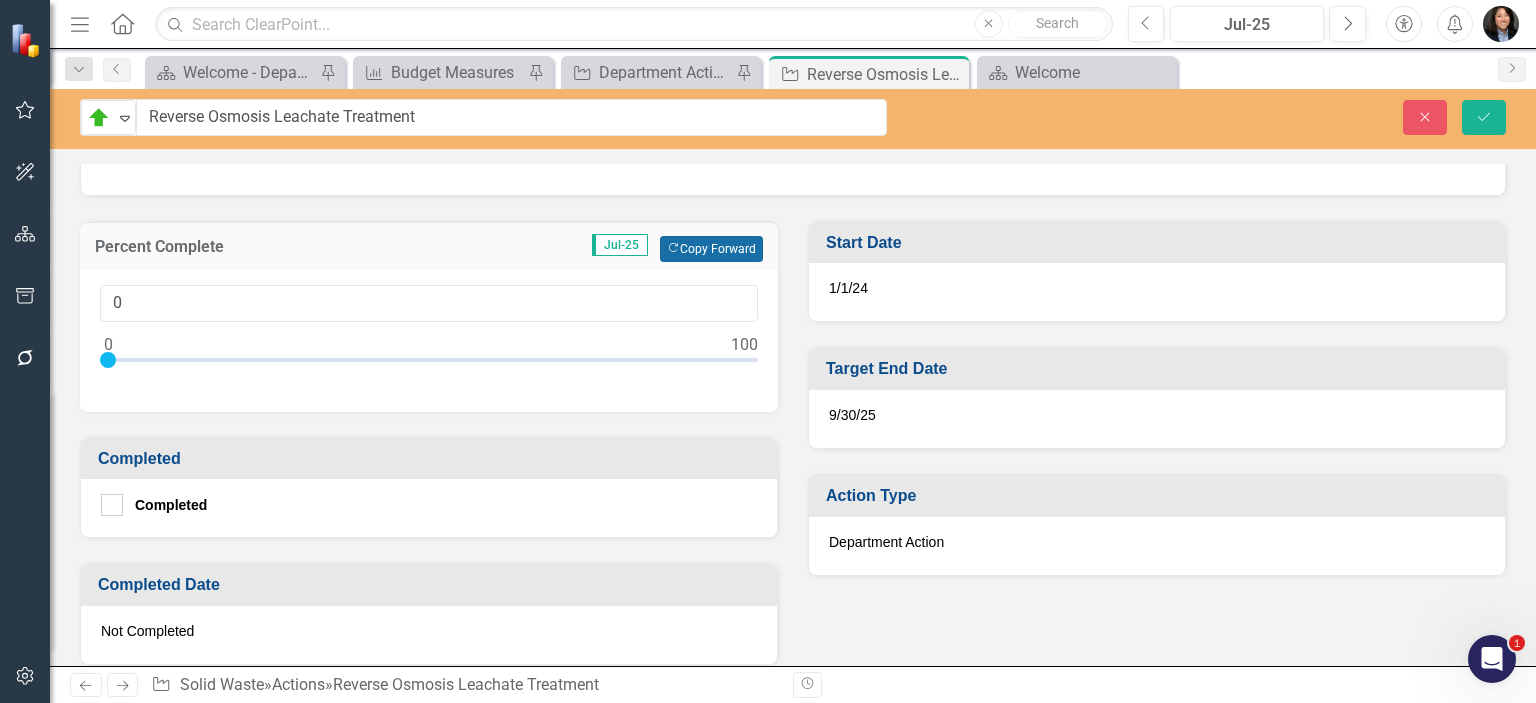 click on "Copy Forward  Copy Forward" at bounding box center [711, 249] 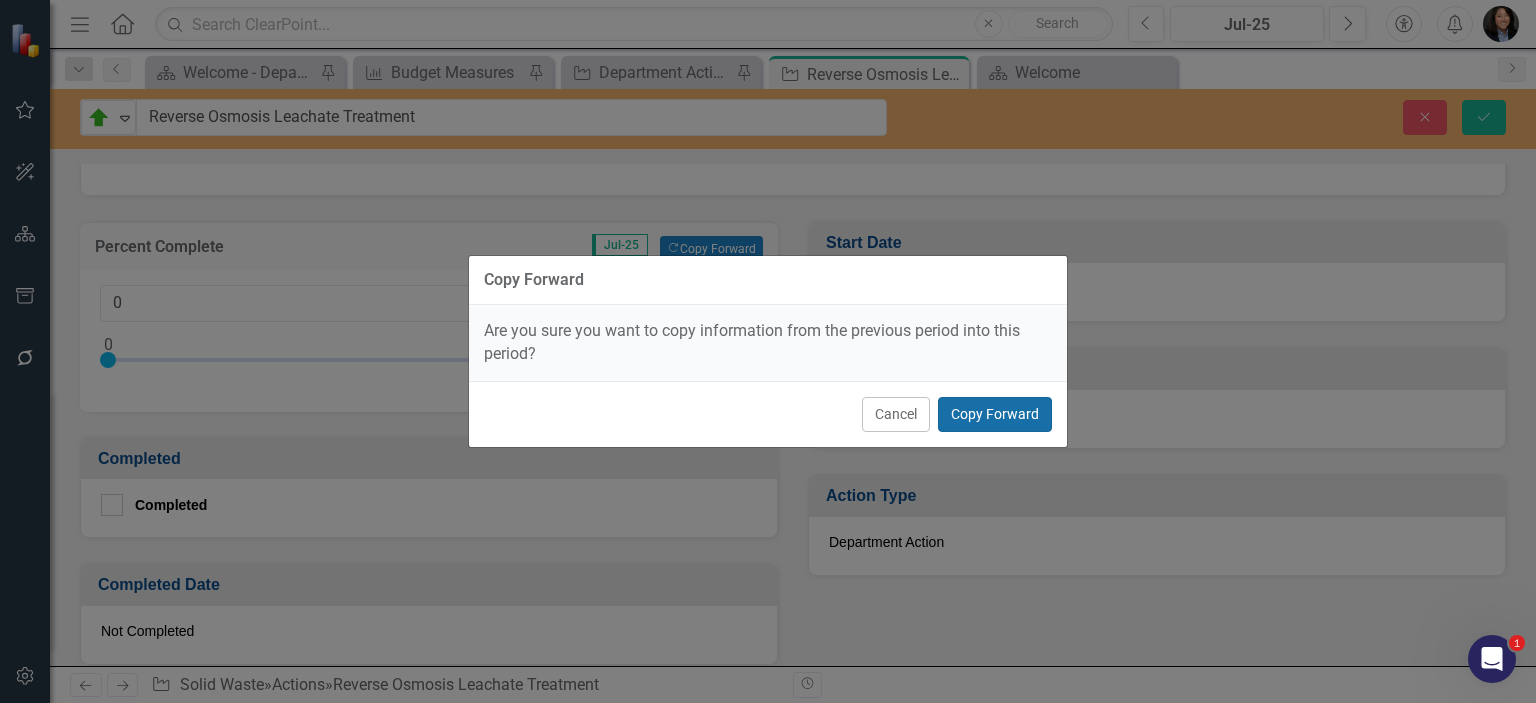 click on "Copy Forward" at bounding box center (995, 414) 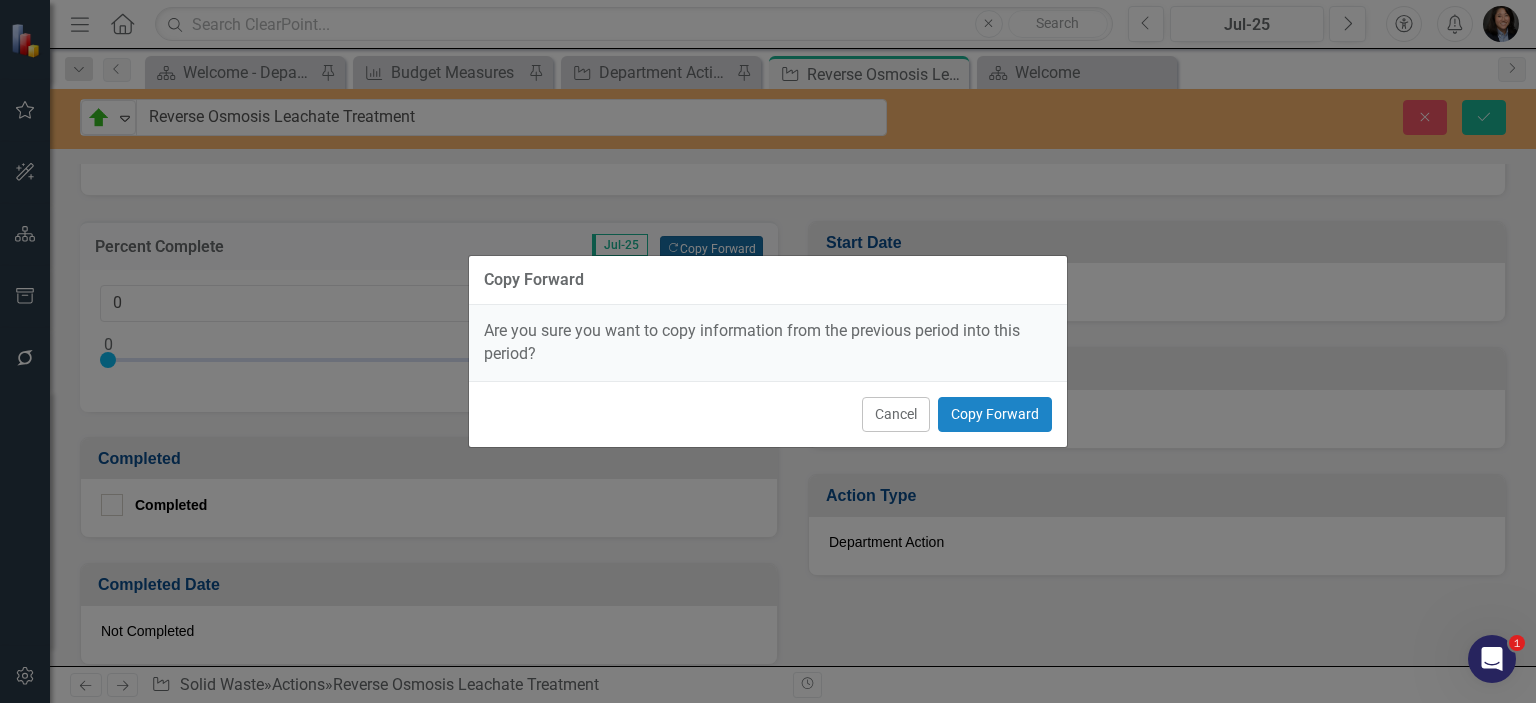 type on "90" 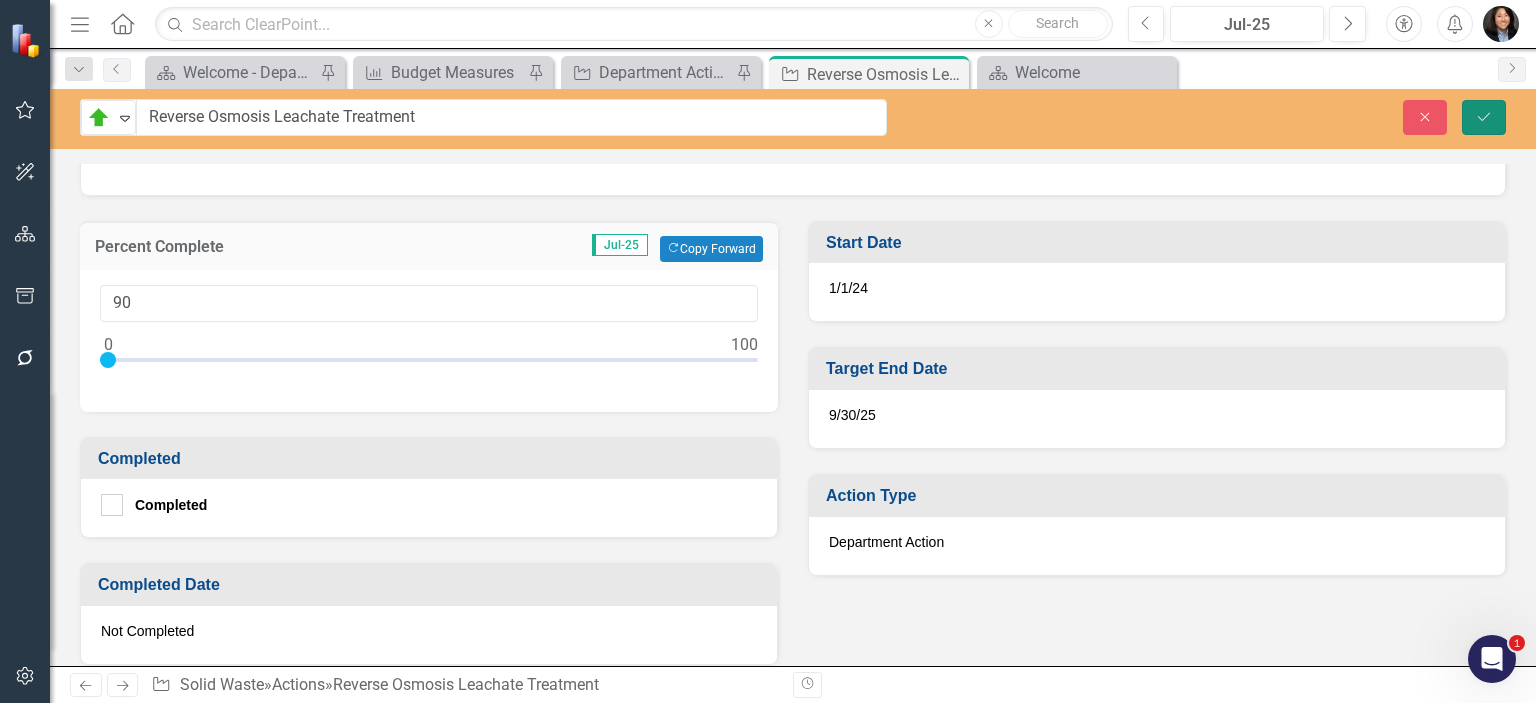 drag, startPoint x: 1489, startPoint y: 120, endPoint x: 590, endPoint y: 185, distance: 901.34674 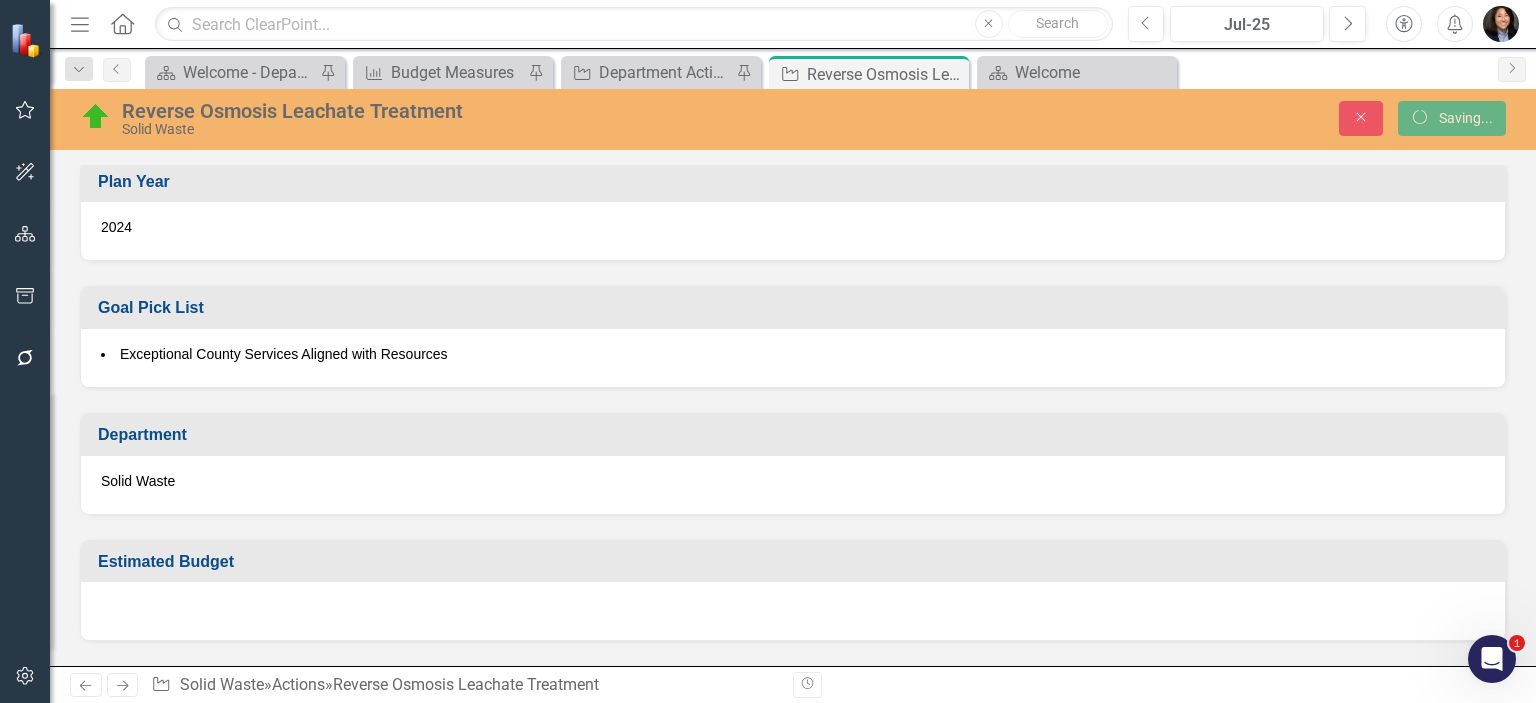 scroll, scrollTop: 764, scrollLeft: 0, axis: vertical 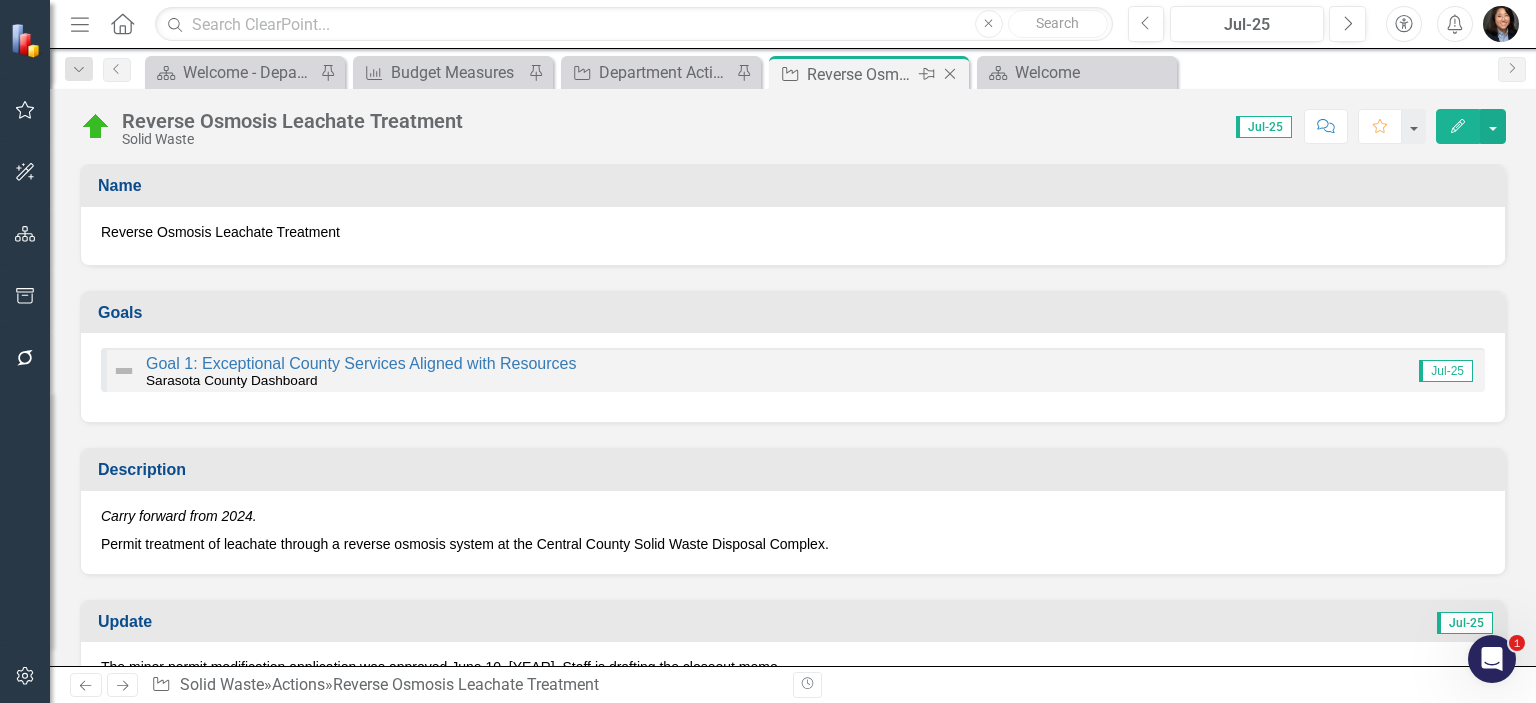 click on "Close" 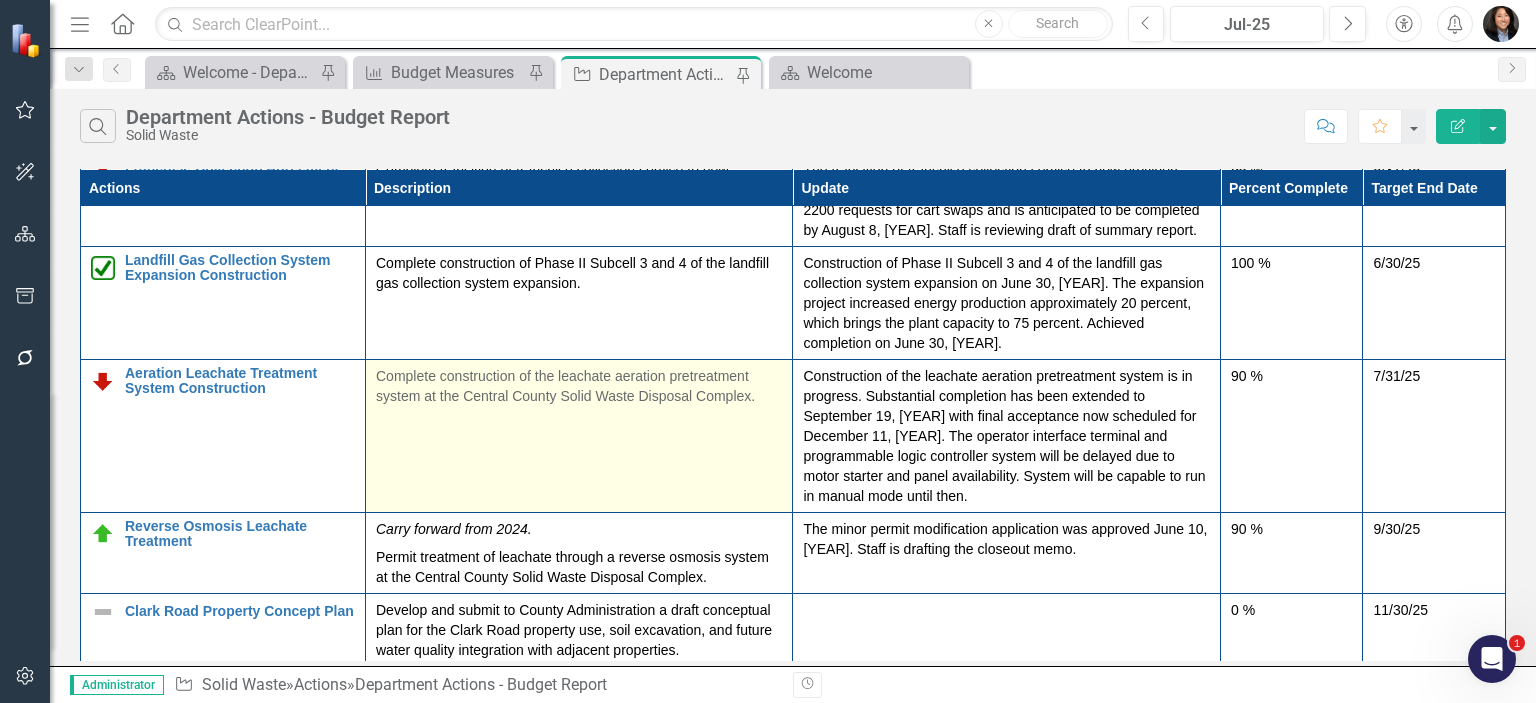scroll, scrollTop: 171, scrollLeft: 0, axis: vertical 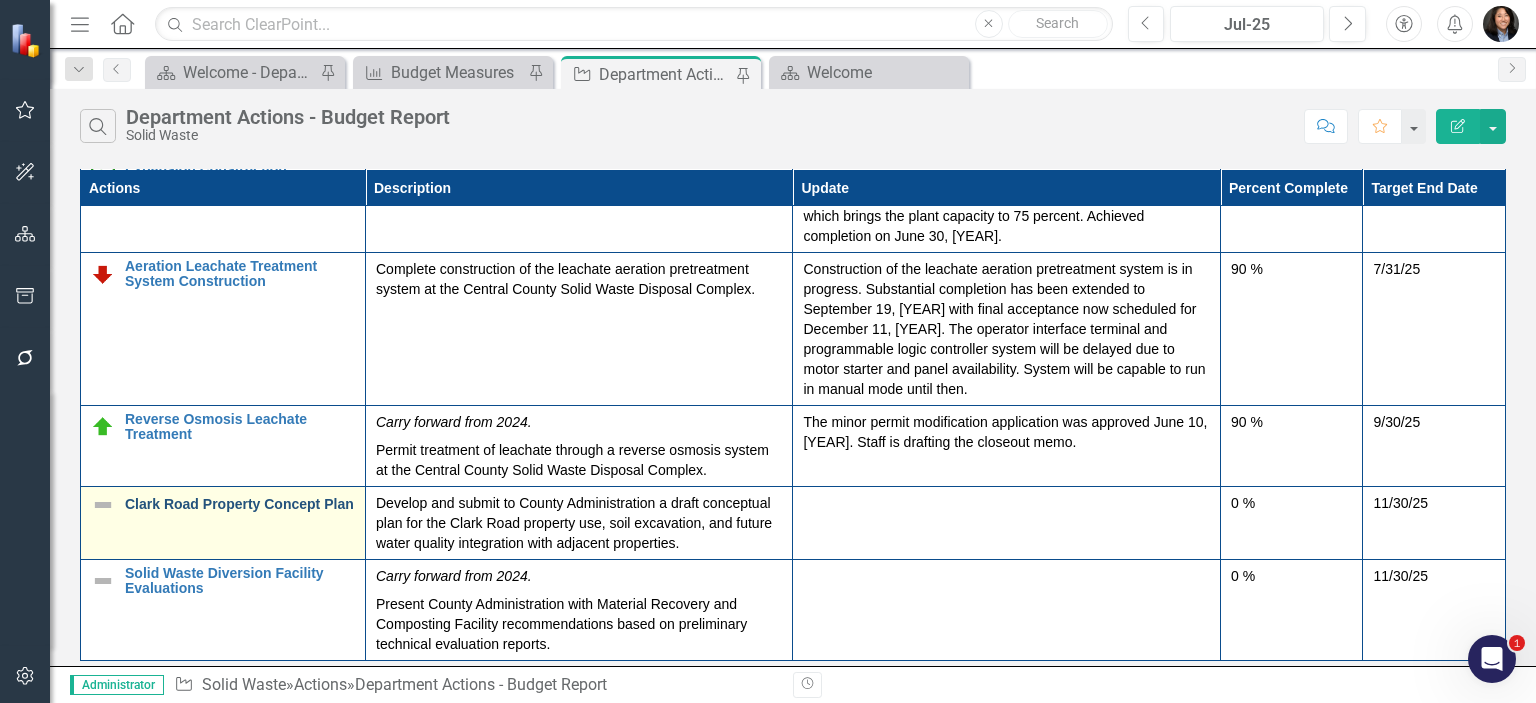 click on "Clark Road Property Concept Plan" at bounding box center (240, 504) 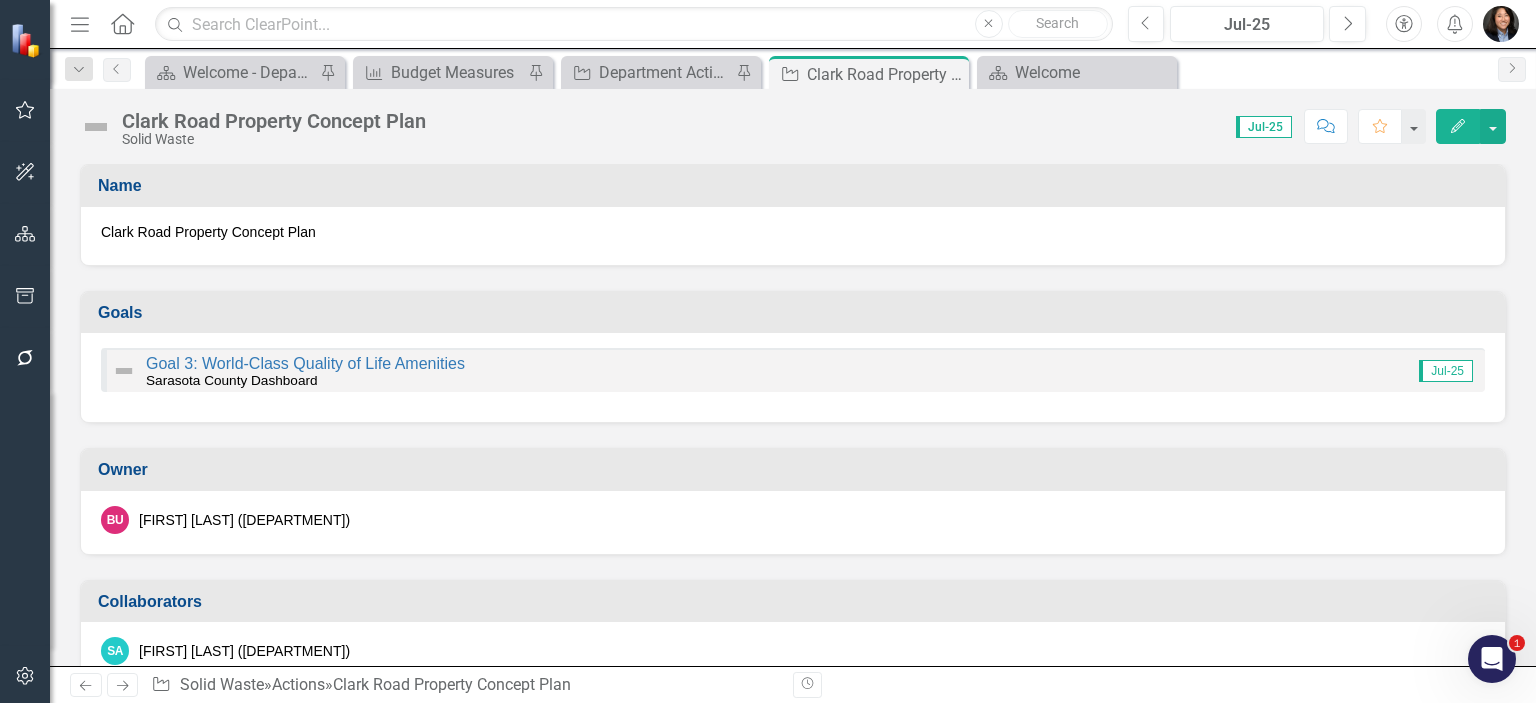 click at bounding box center (96, 127) 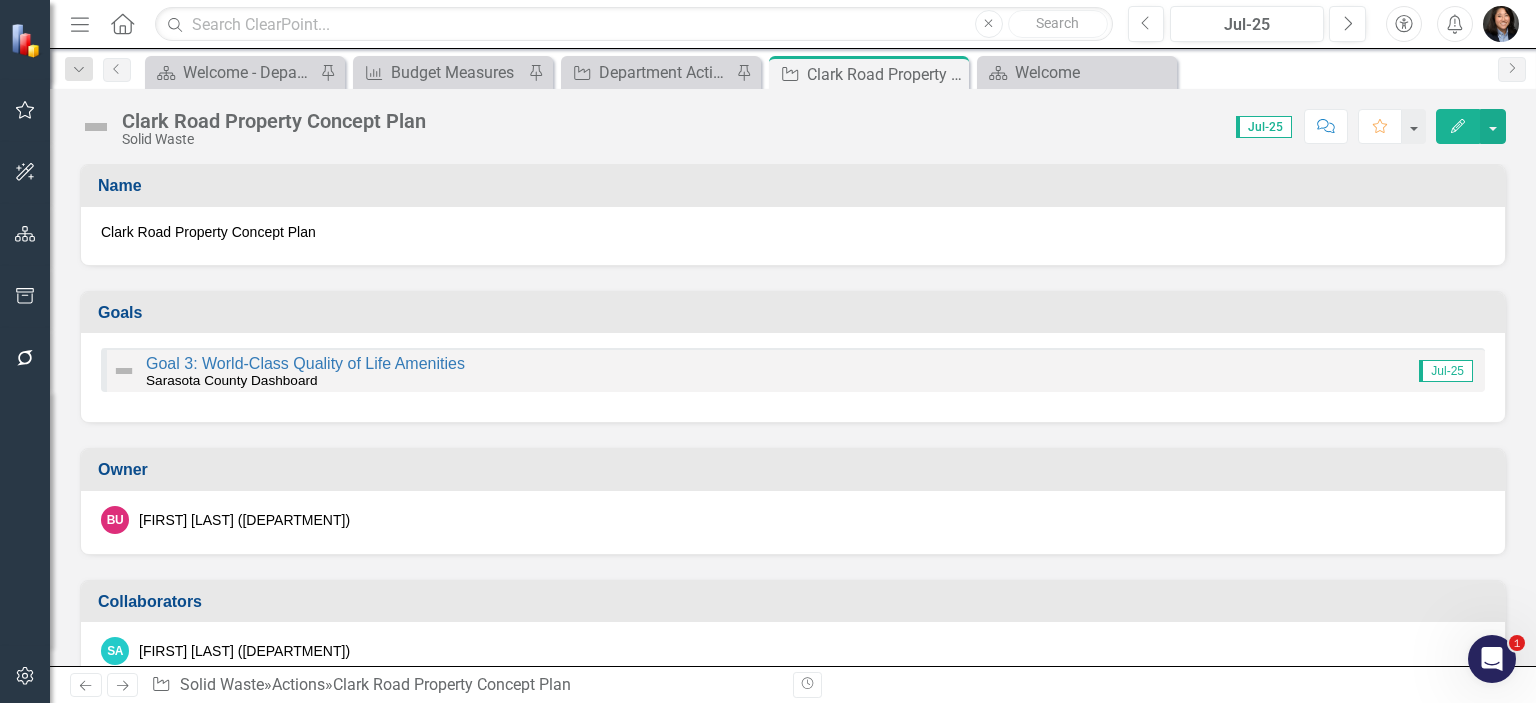 click at bounding box center (96, 127) 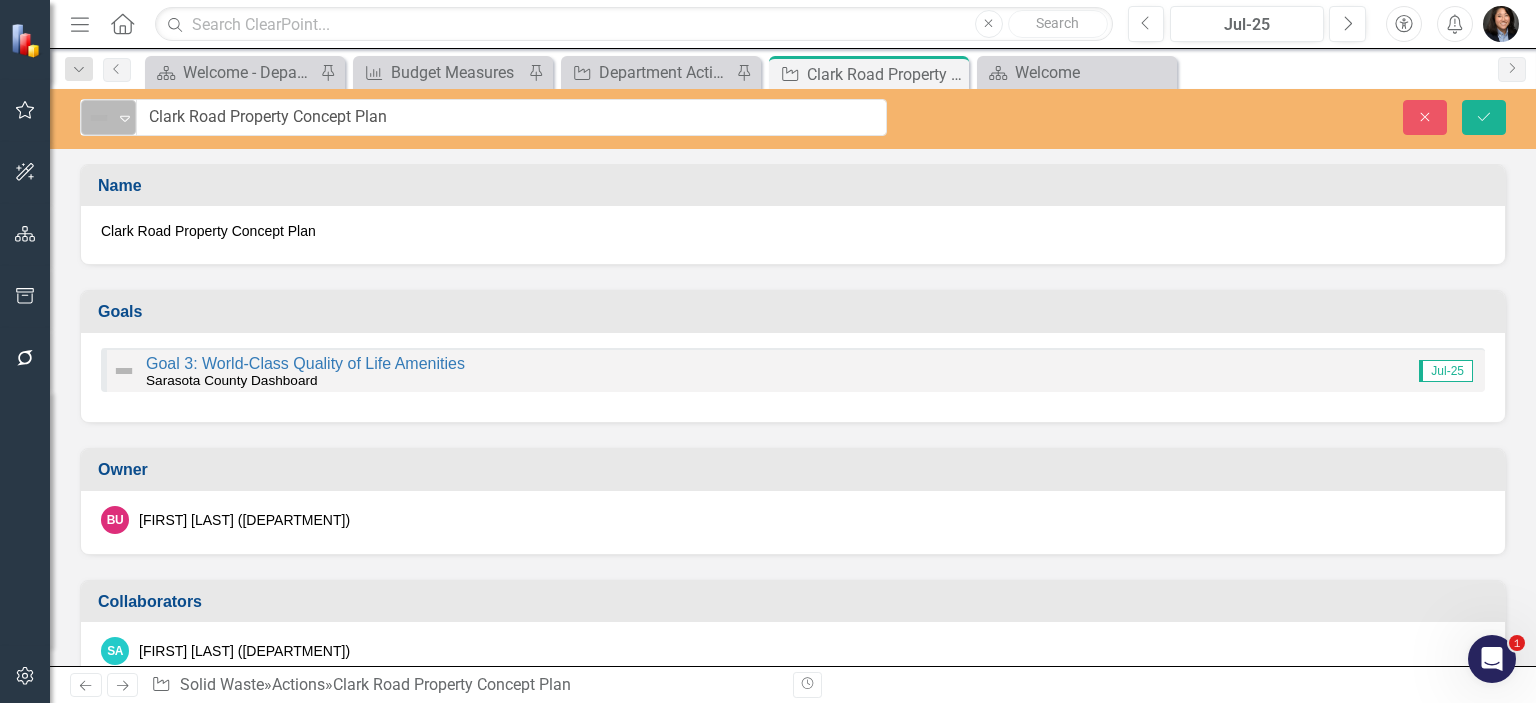 click on "Not Defined Expand" at bounding box center (108, 117) 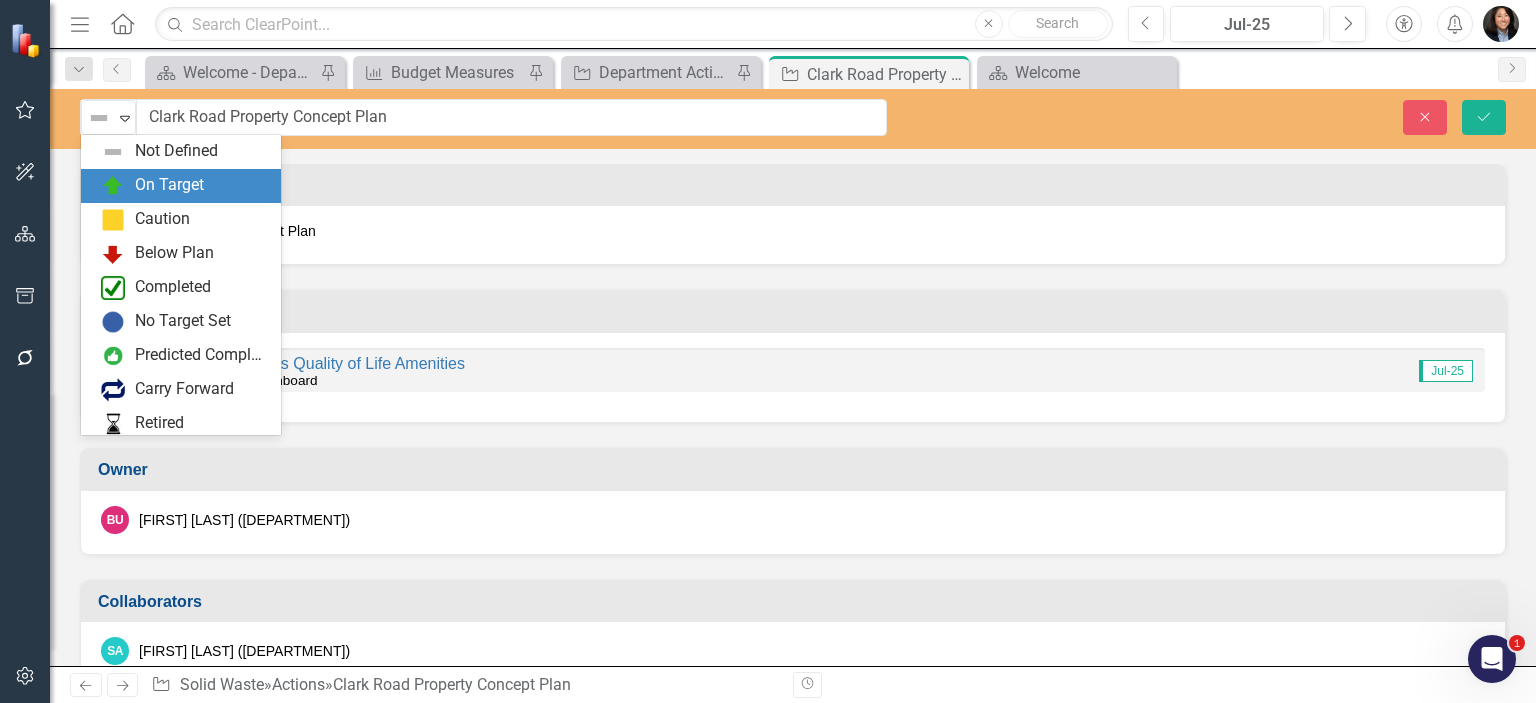 click at bounding box center (113, 186) 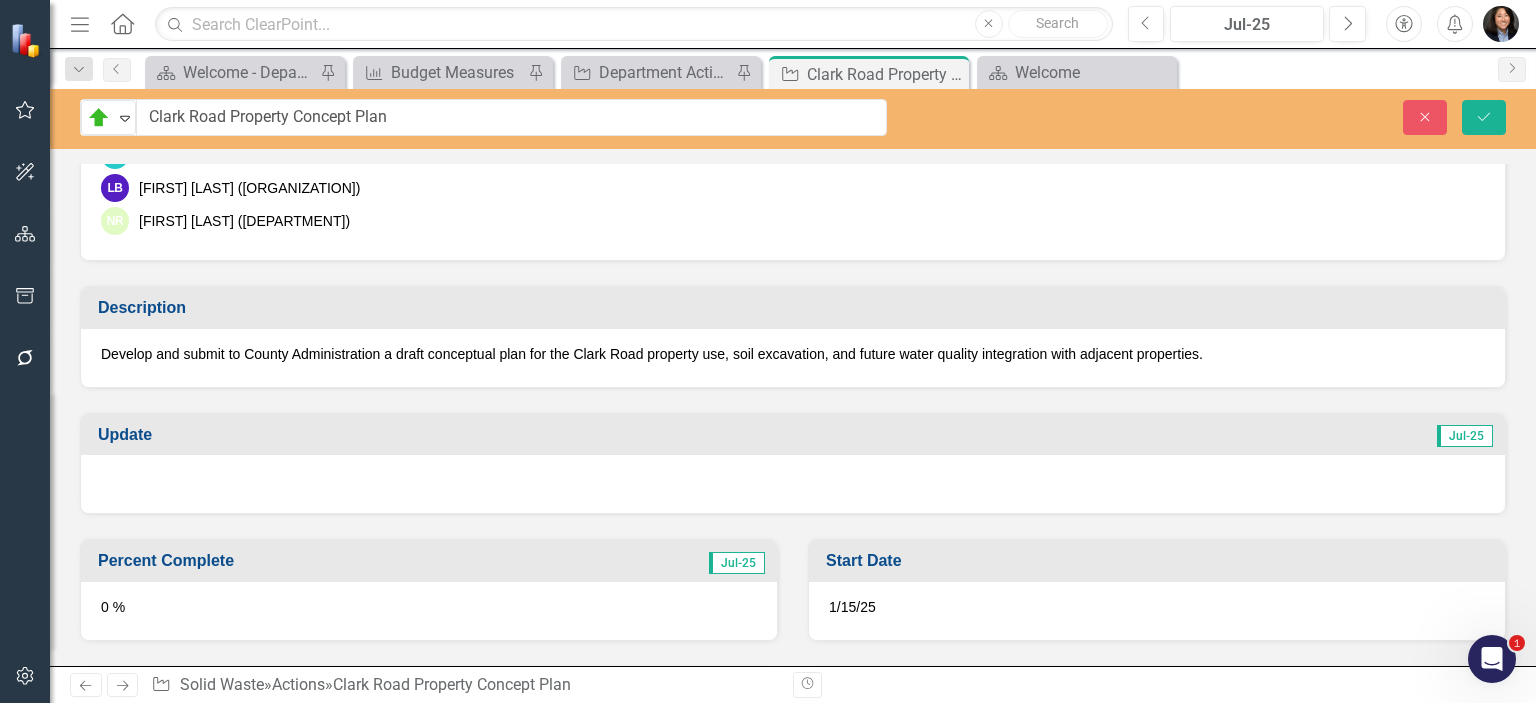 scroll, scrollTop: 500, scrollLeft: 0, axis: vertical 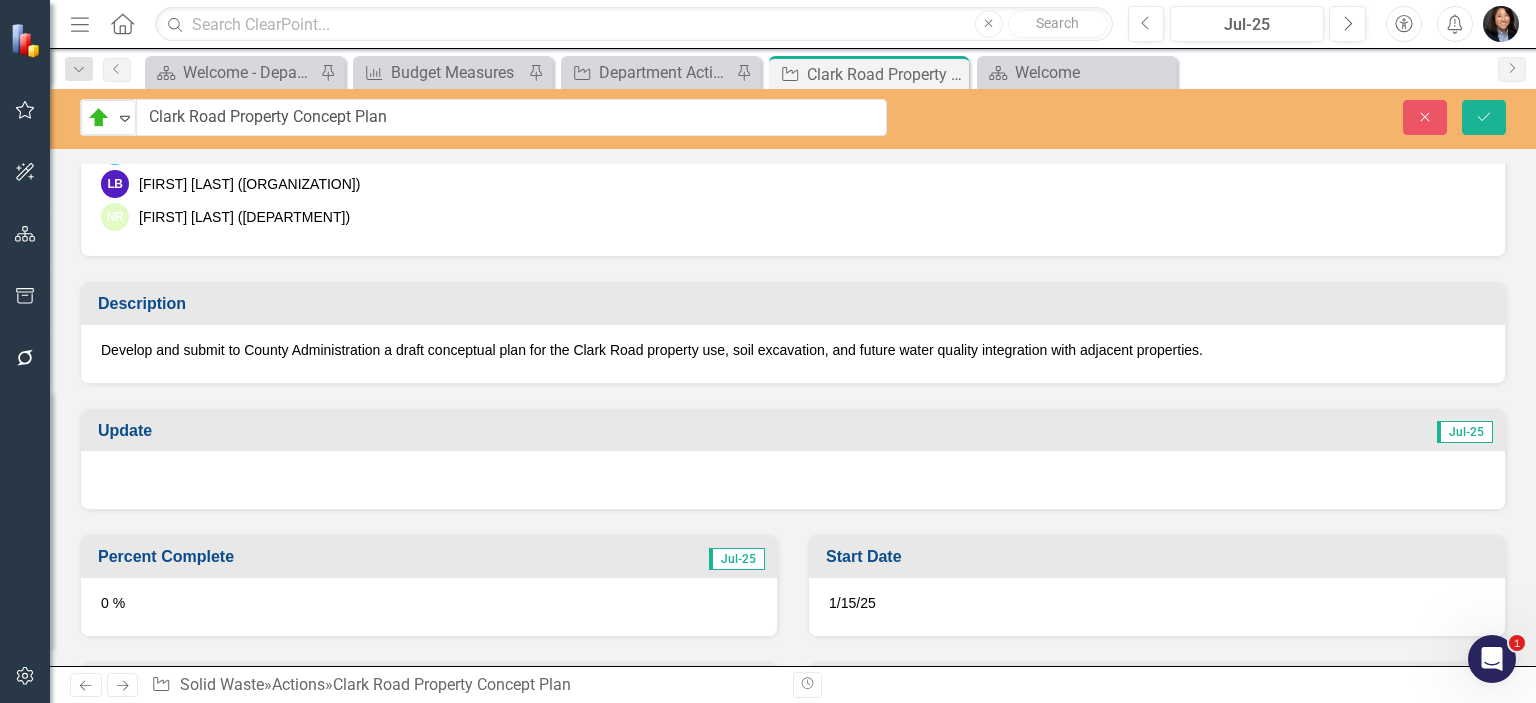 click at bounding box center [793, 480] 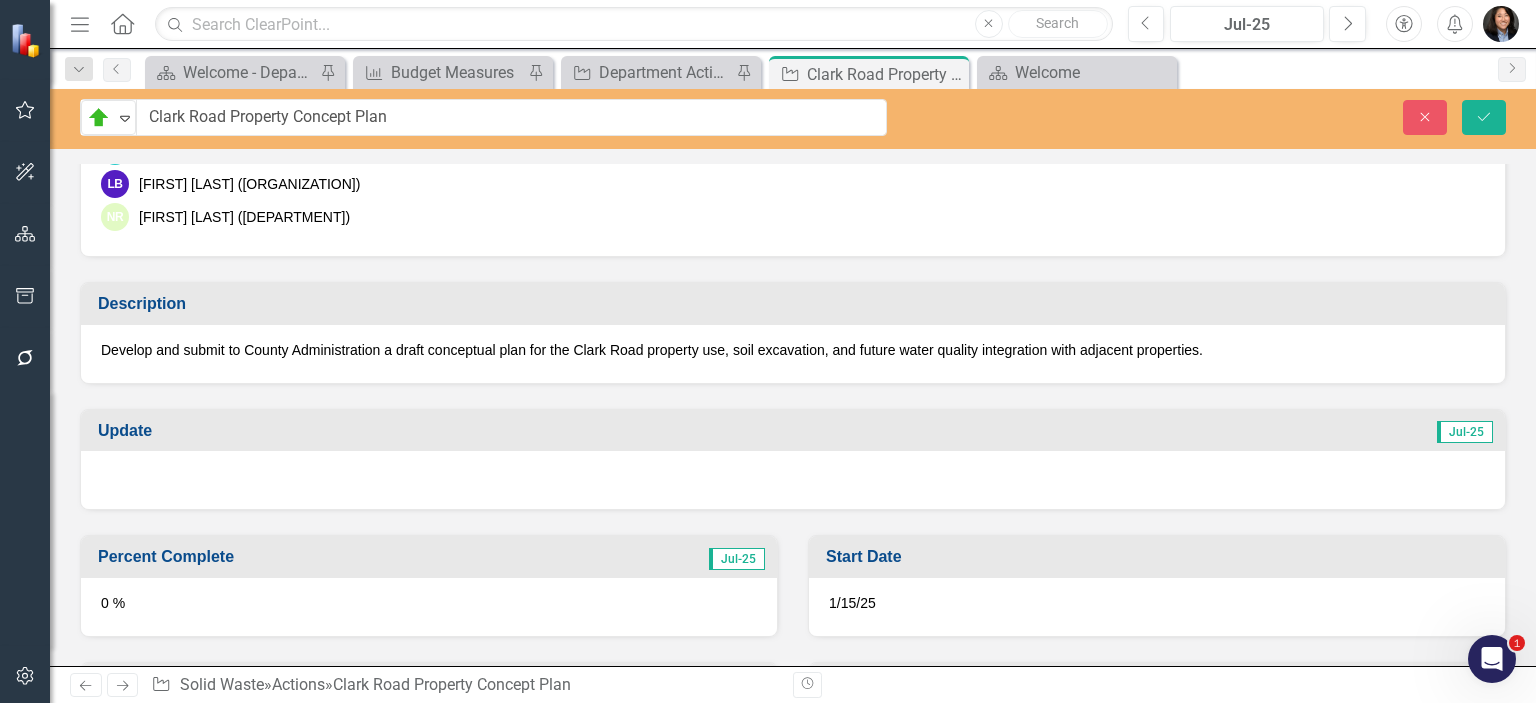 click at bounding box center [793, 480] 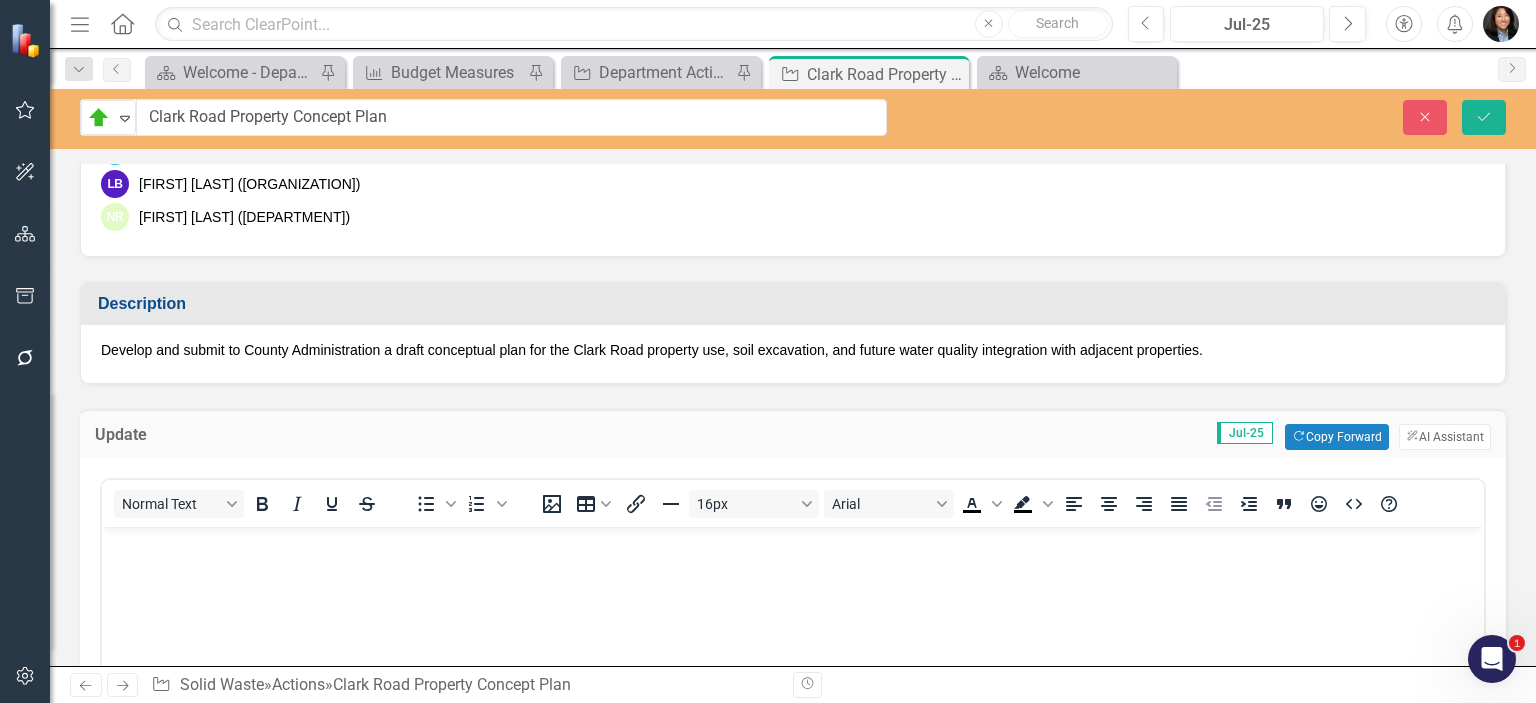 scroll, scrollTop: 0, scrollLeft: 0, axis: both 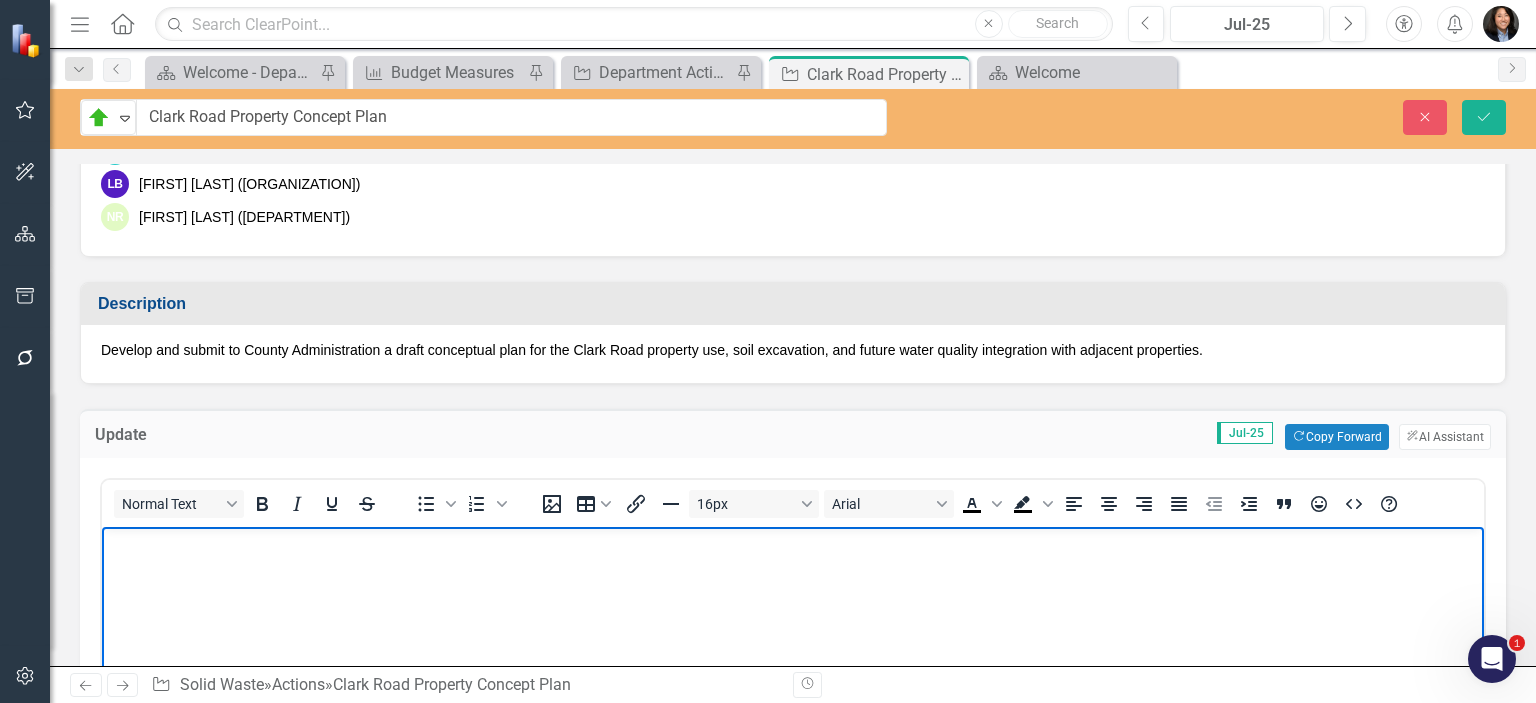 paste 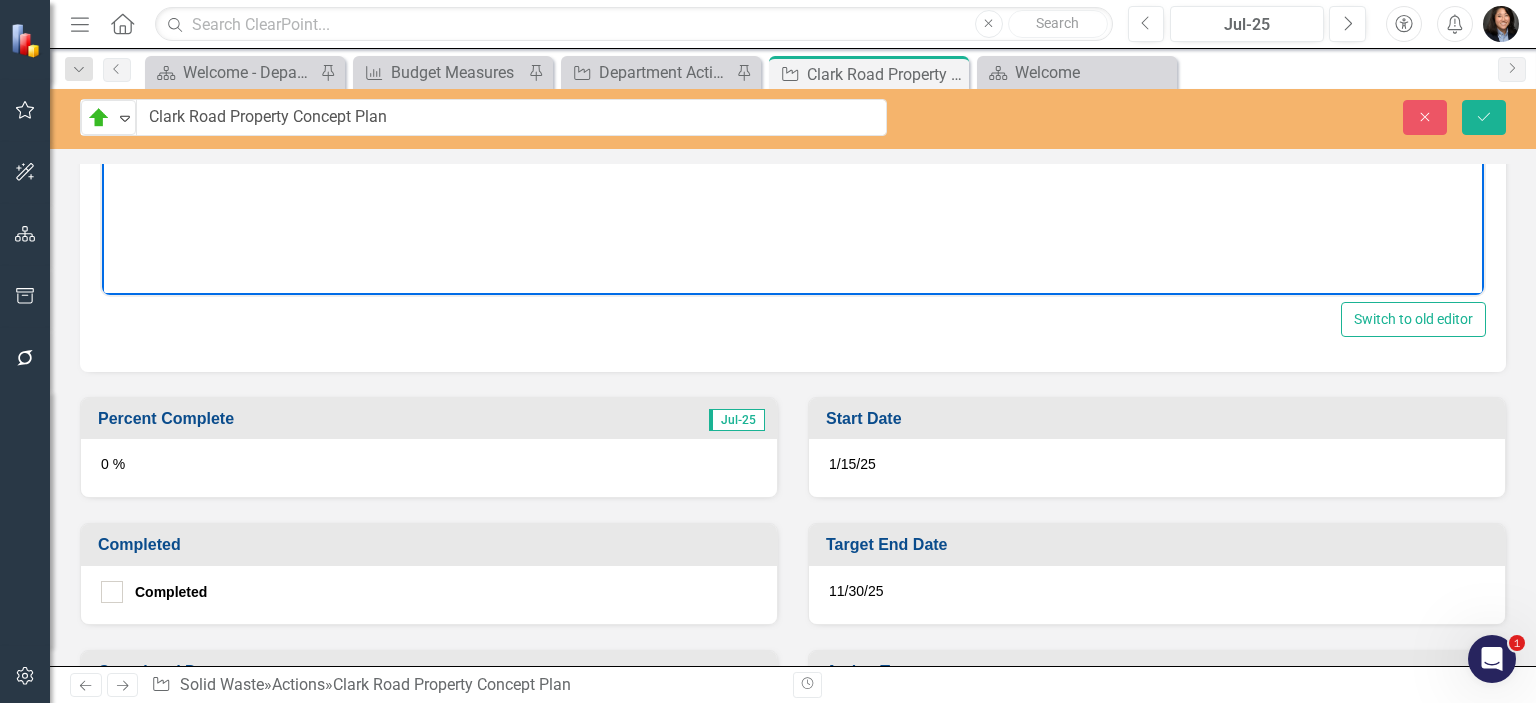 scroll, scrollTop: 1100, scrollLeft: 0, axis: vertical 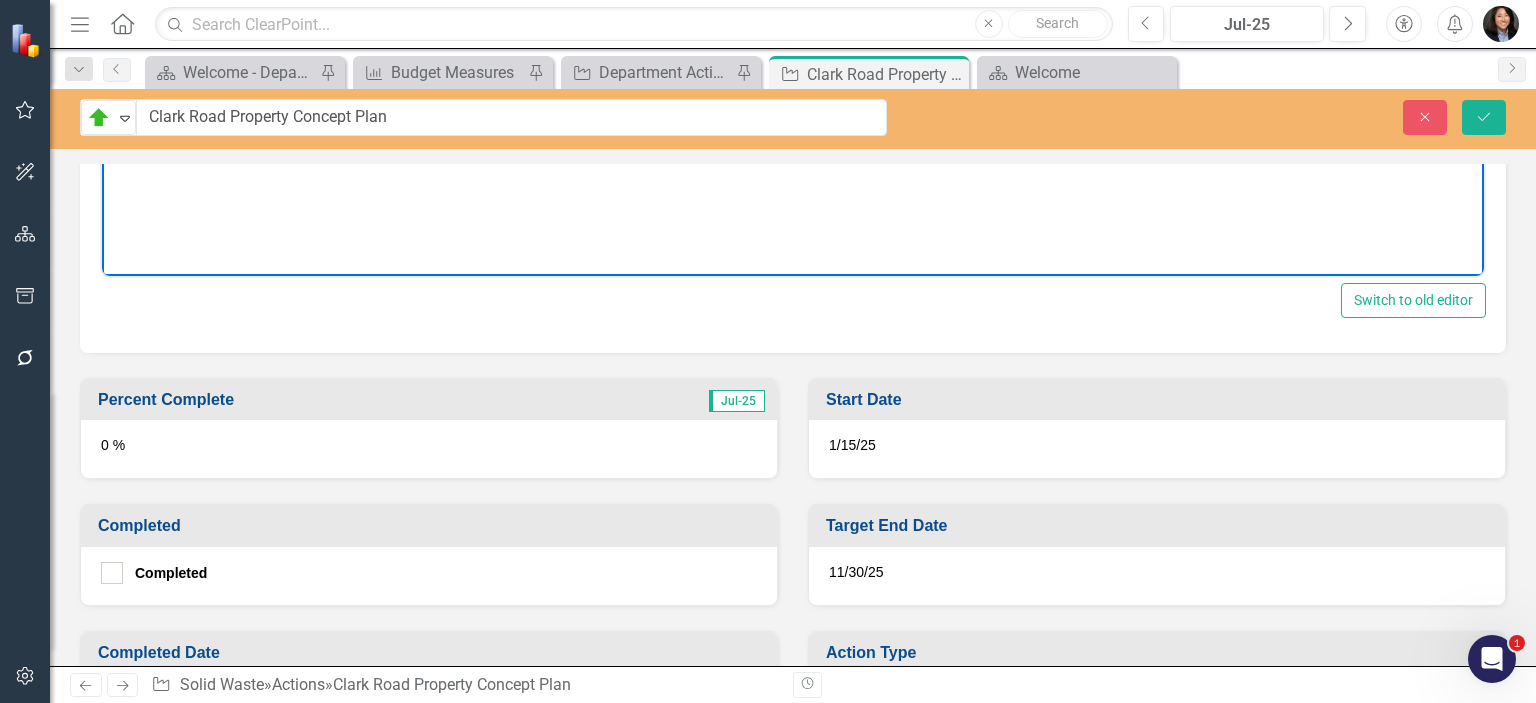 click on "0 %" at bounding box center [429, 449] 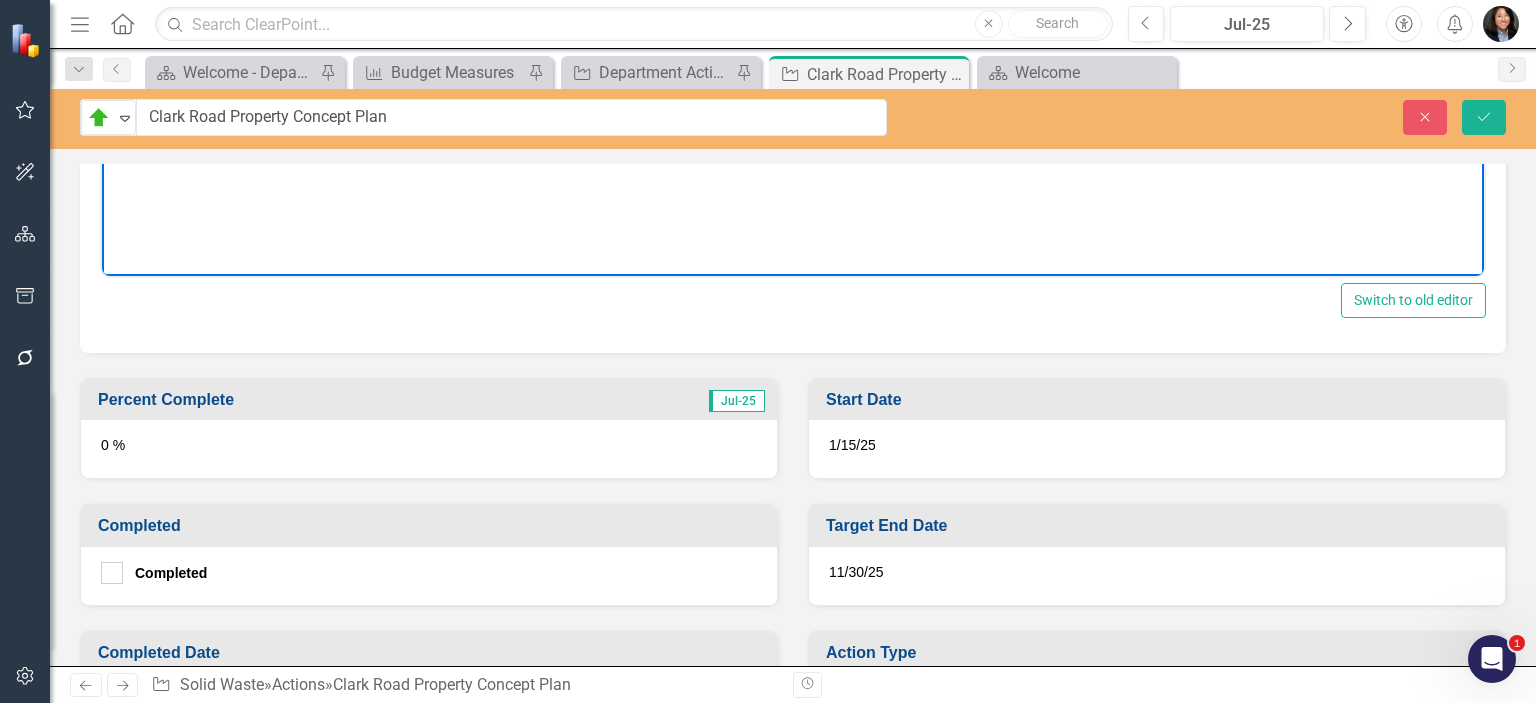 click on "0 %" at bounding box center [429, 449] 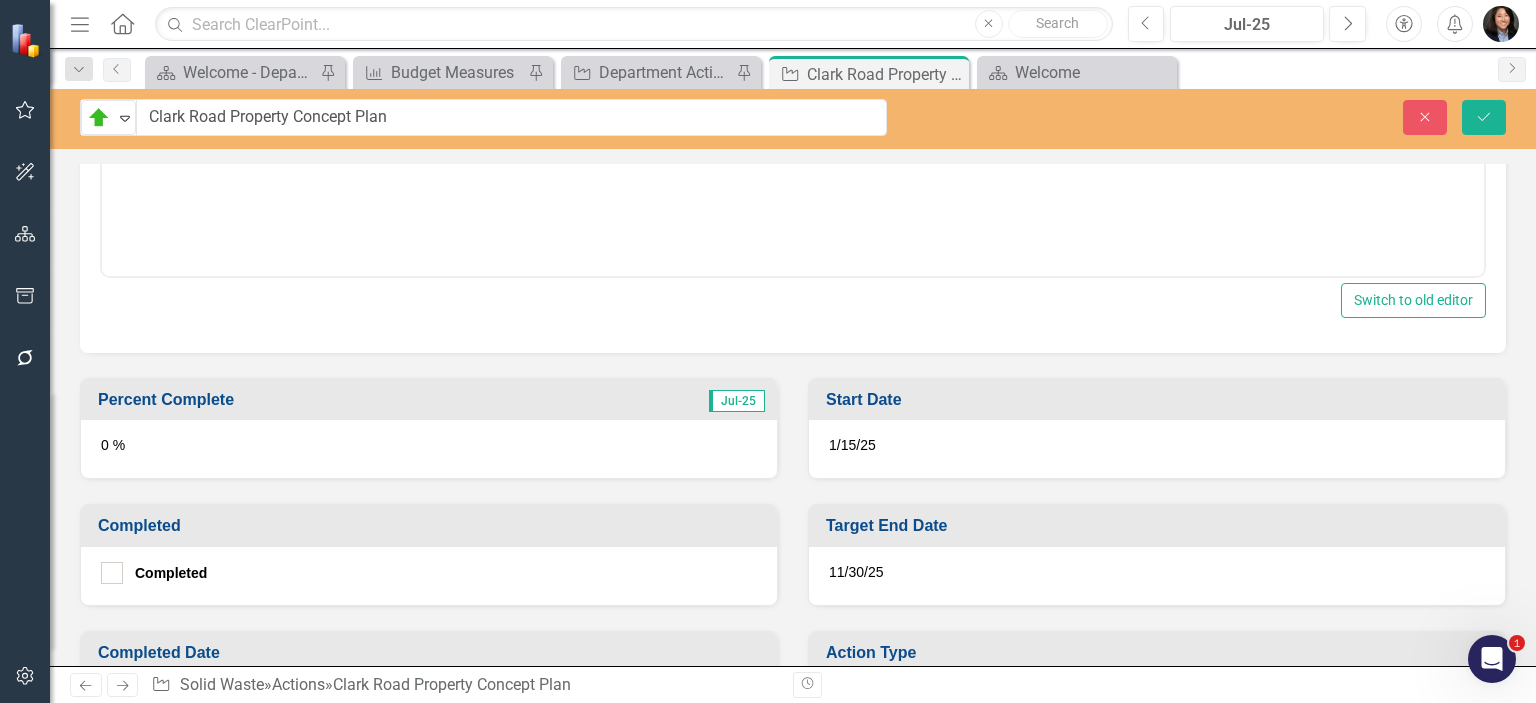 click on "0 %" at bounding box center (429, 449) 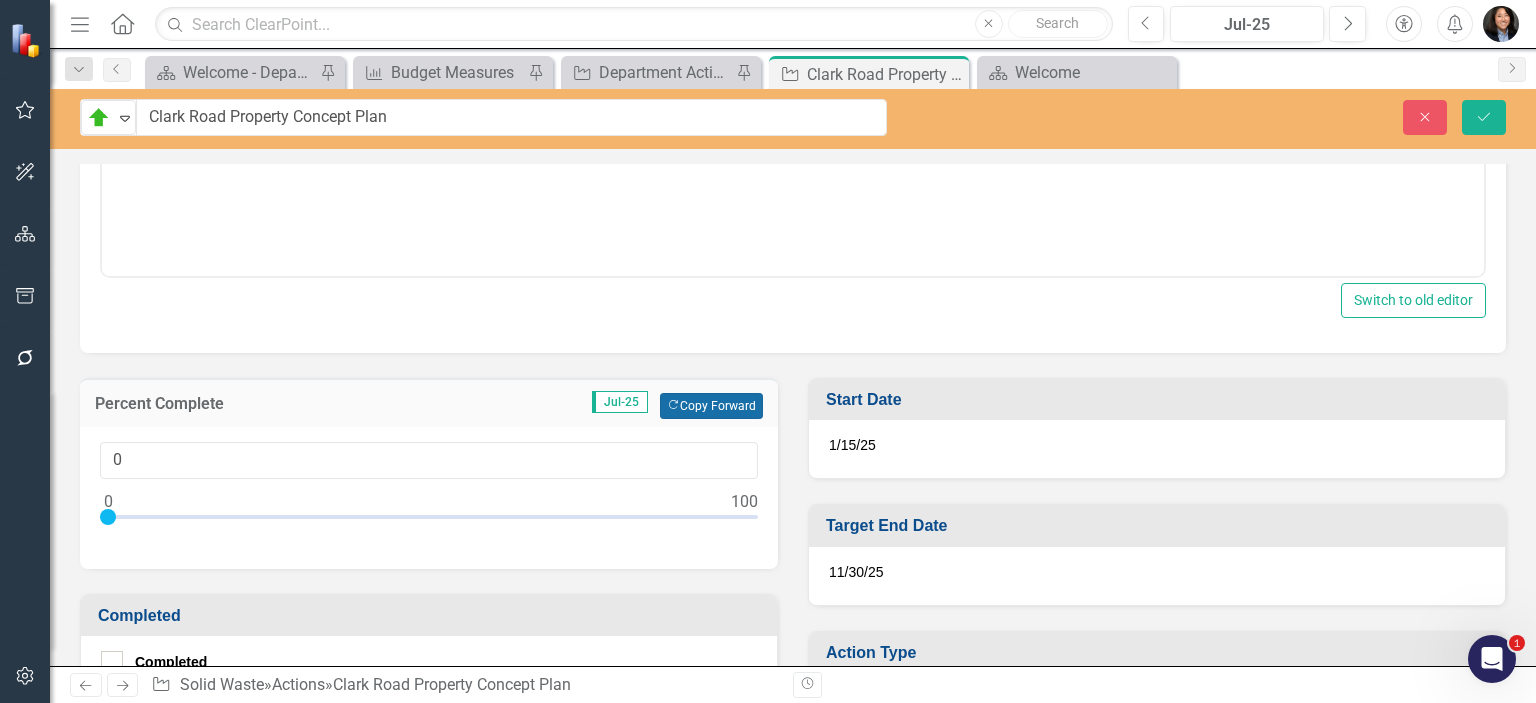 click on "Copy Forward  Copy Forward" at bounding box center (711, 406) 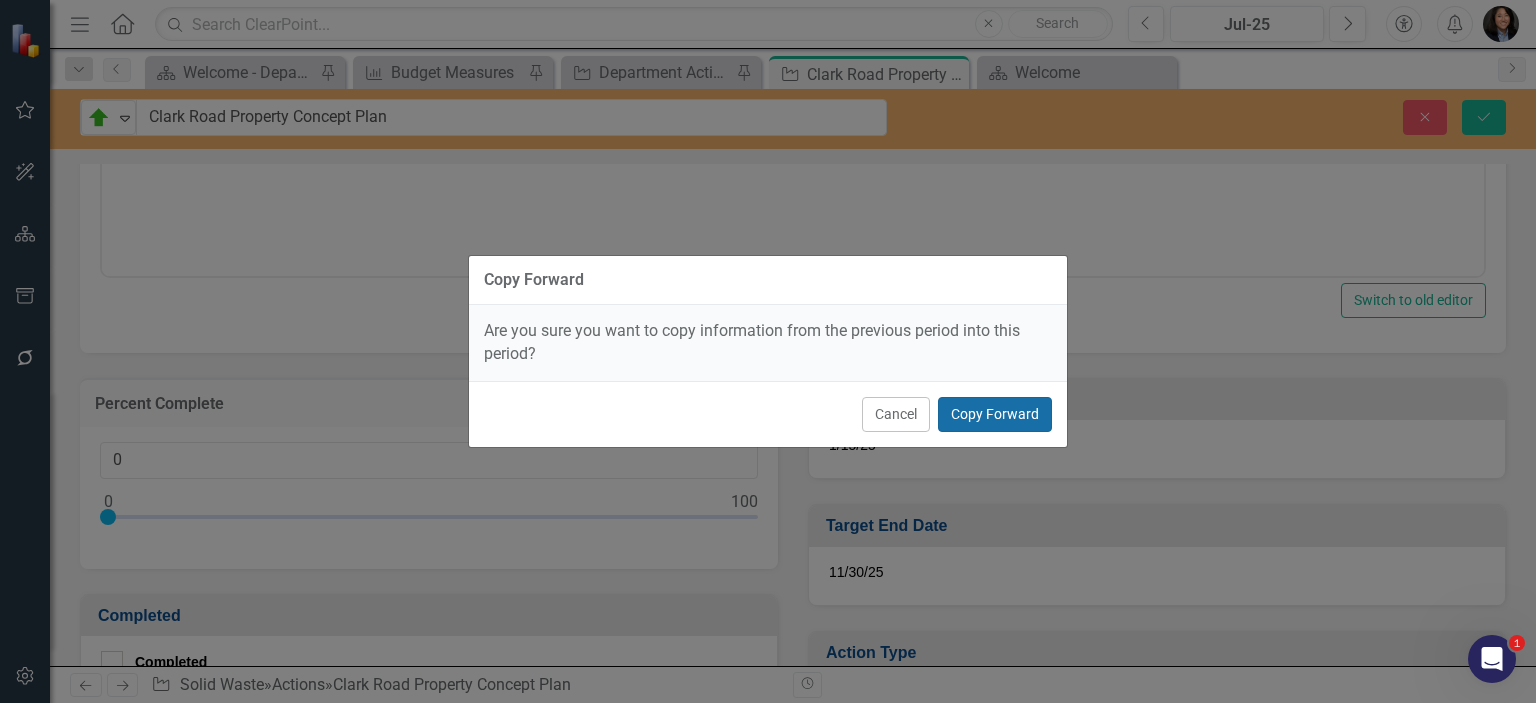 click on "Copy Forward" at bounding box center [995, 414] 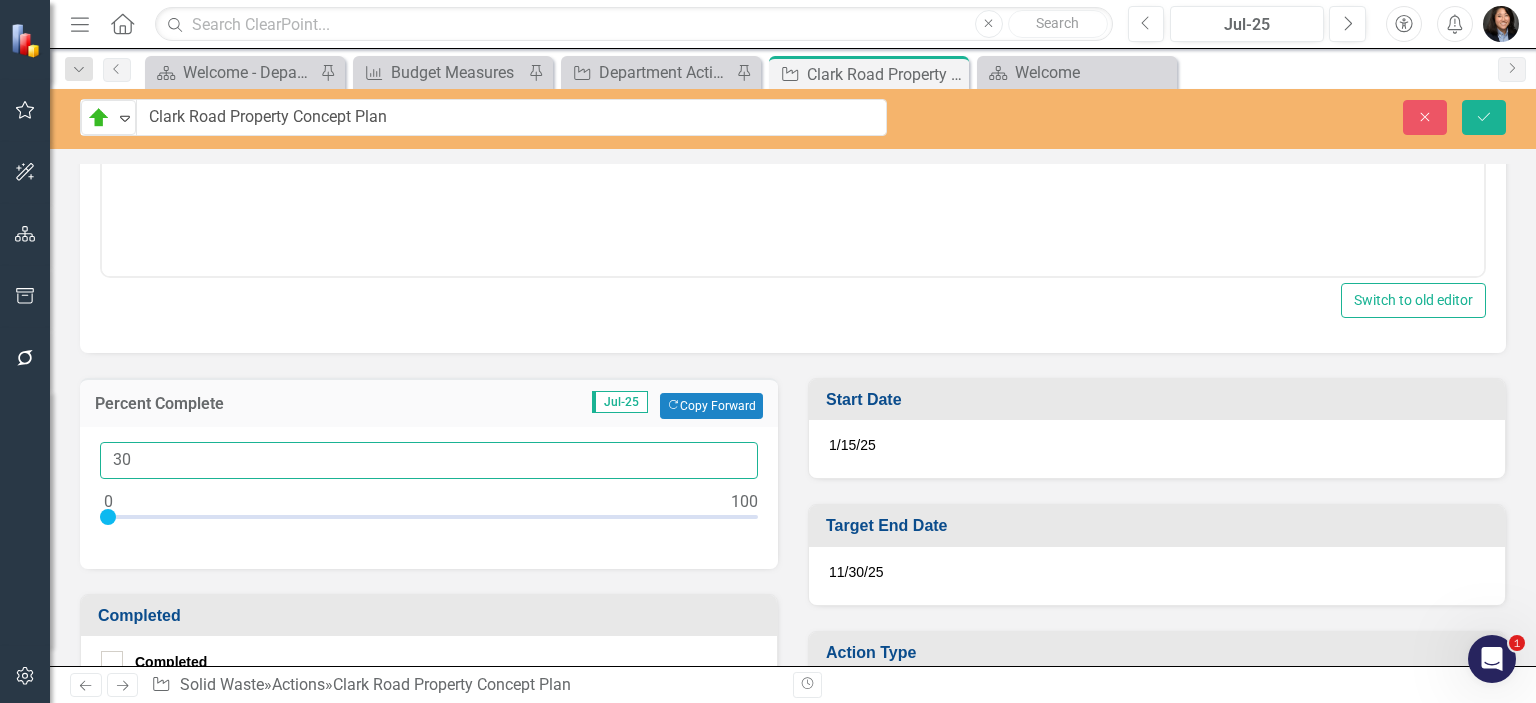 click on "30" at bounding box center [429, 460] 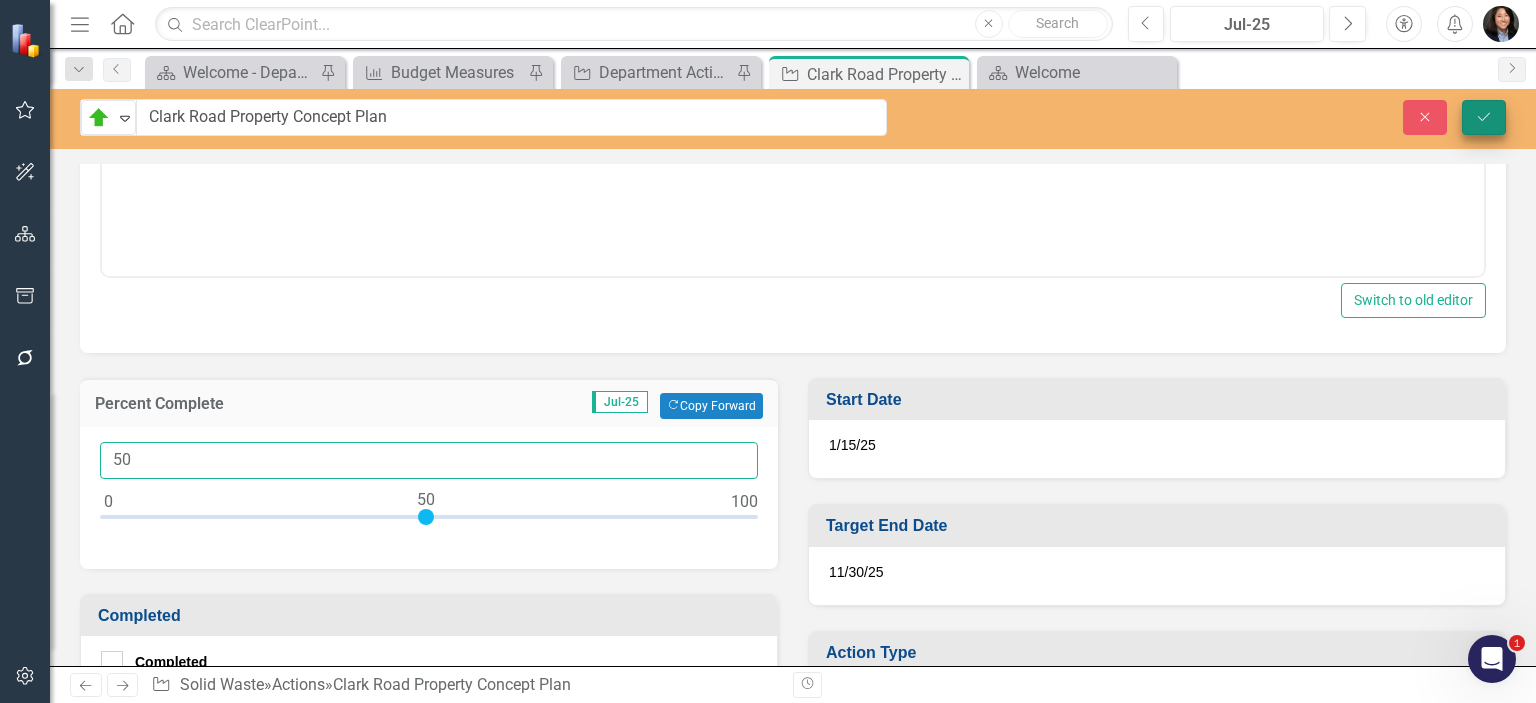 type on "50" 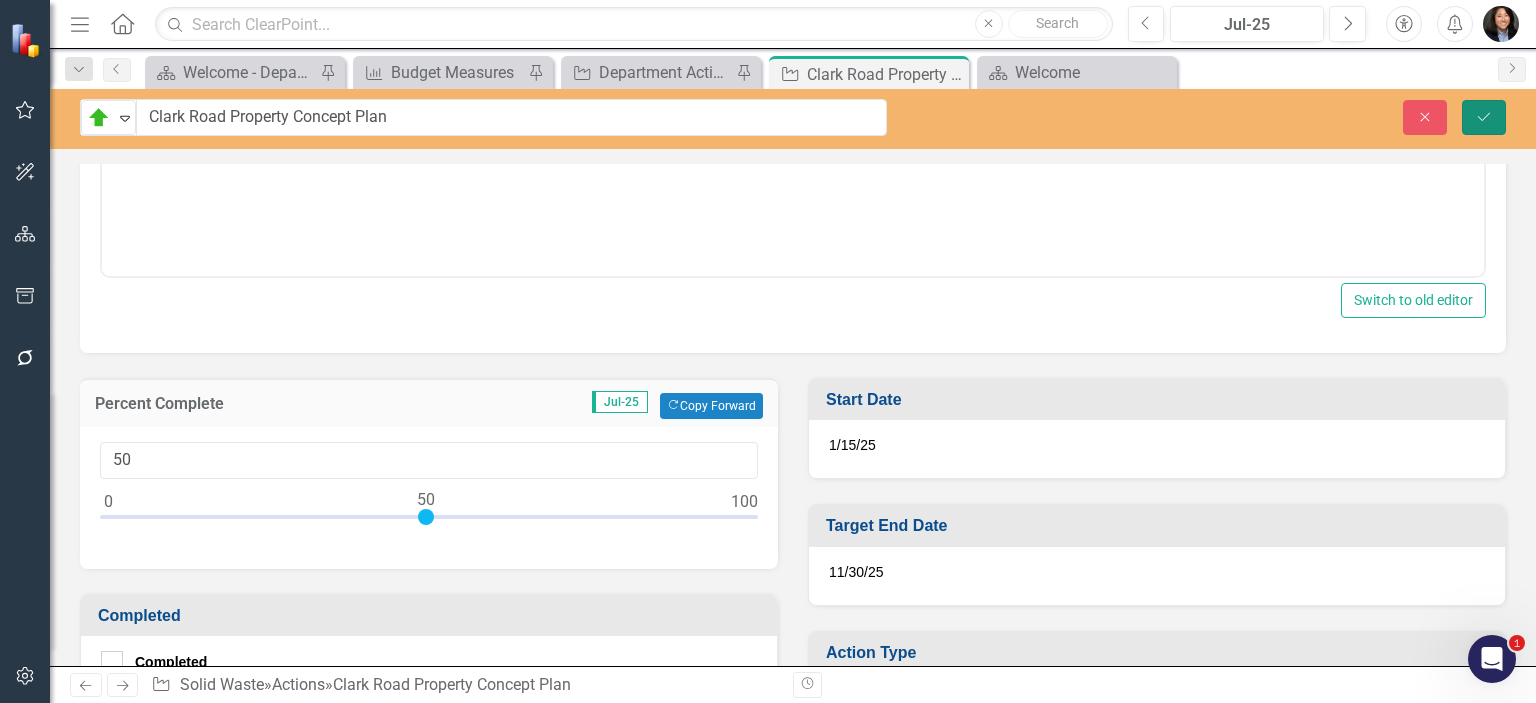 click on "Save" 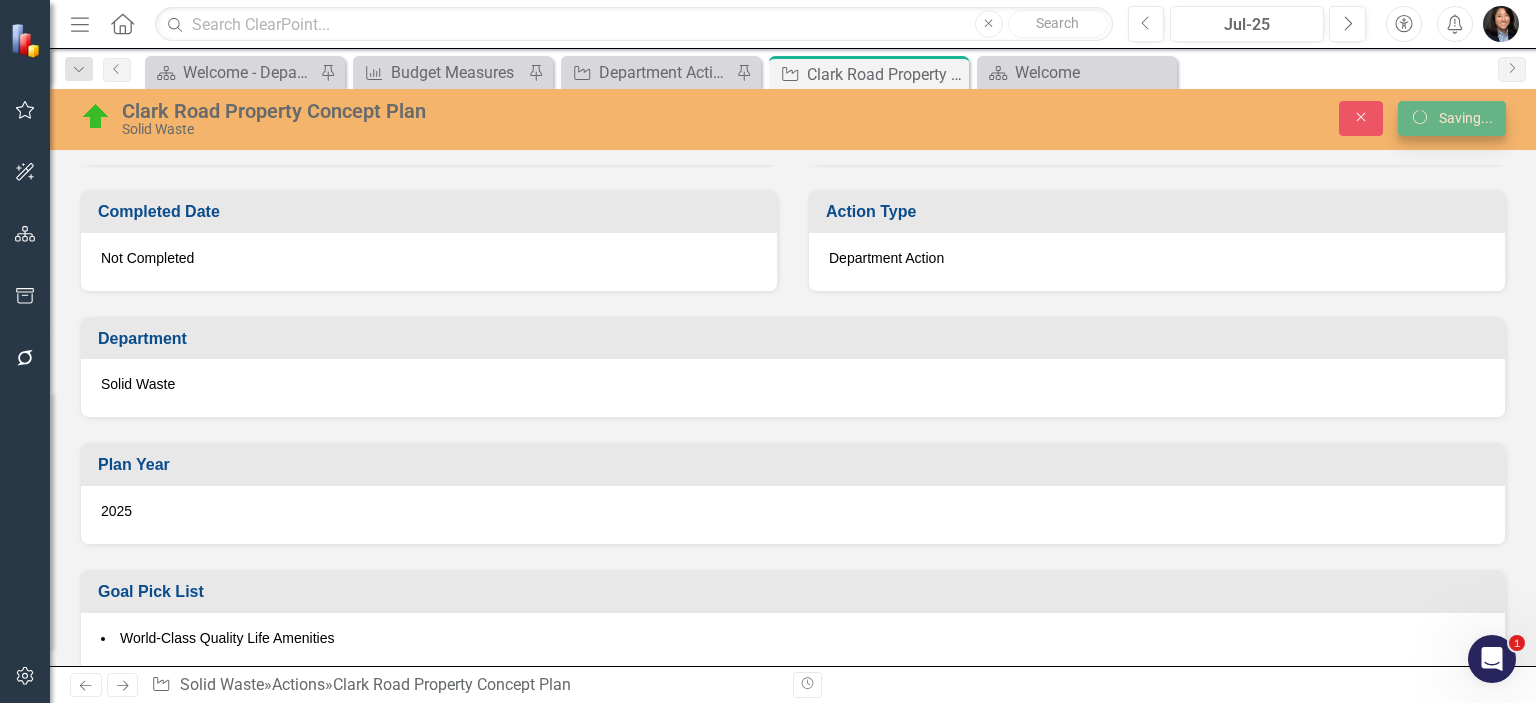 scroll, scrollTop: 1093, scrollLeft: 0, axis: vertical 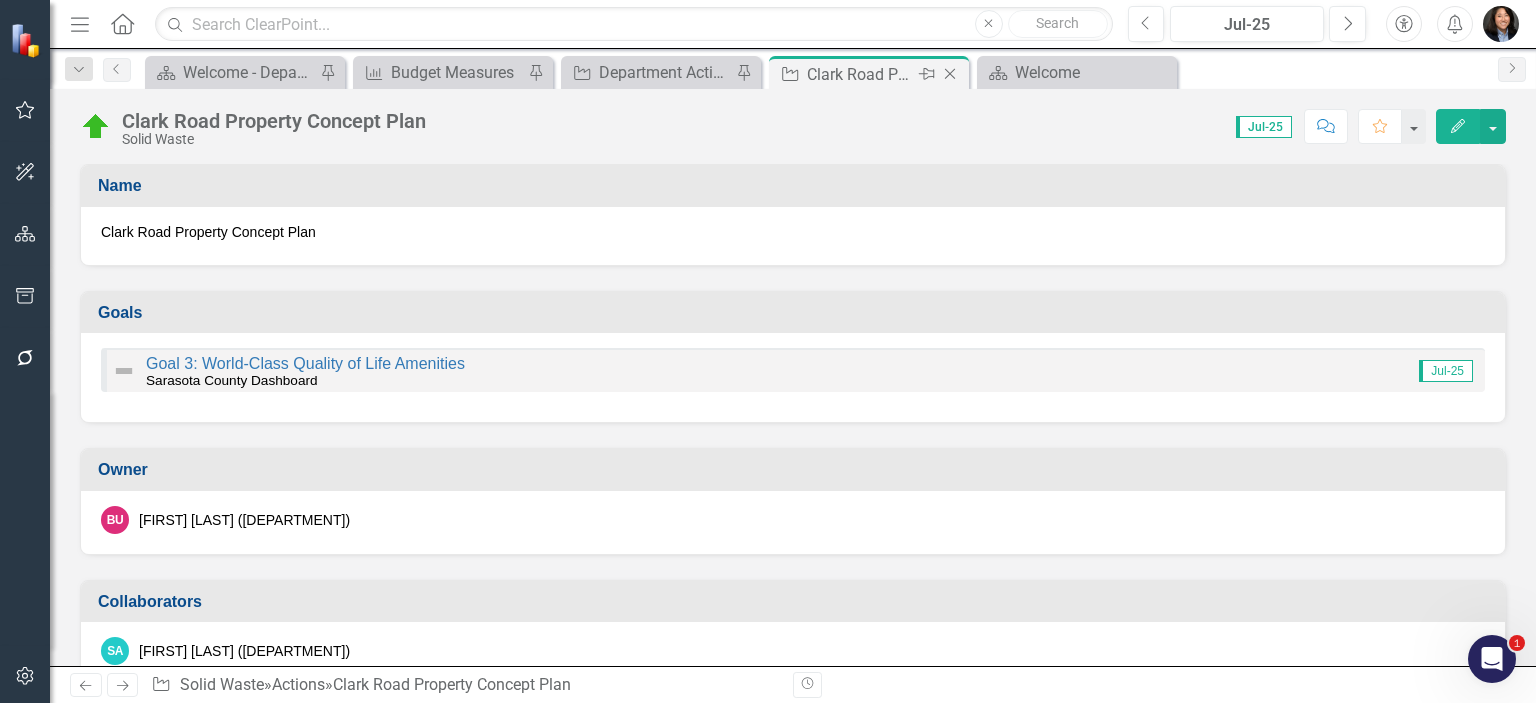 click on "Close" 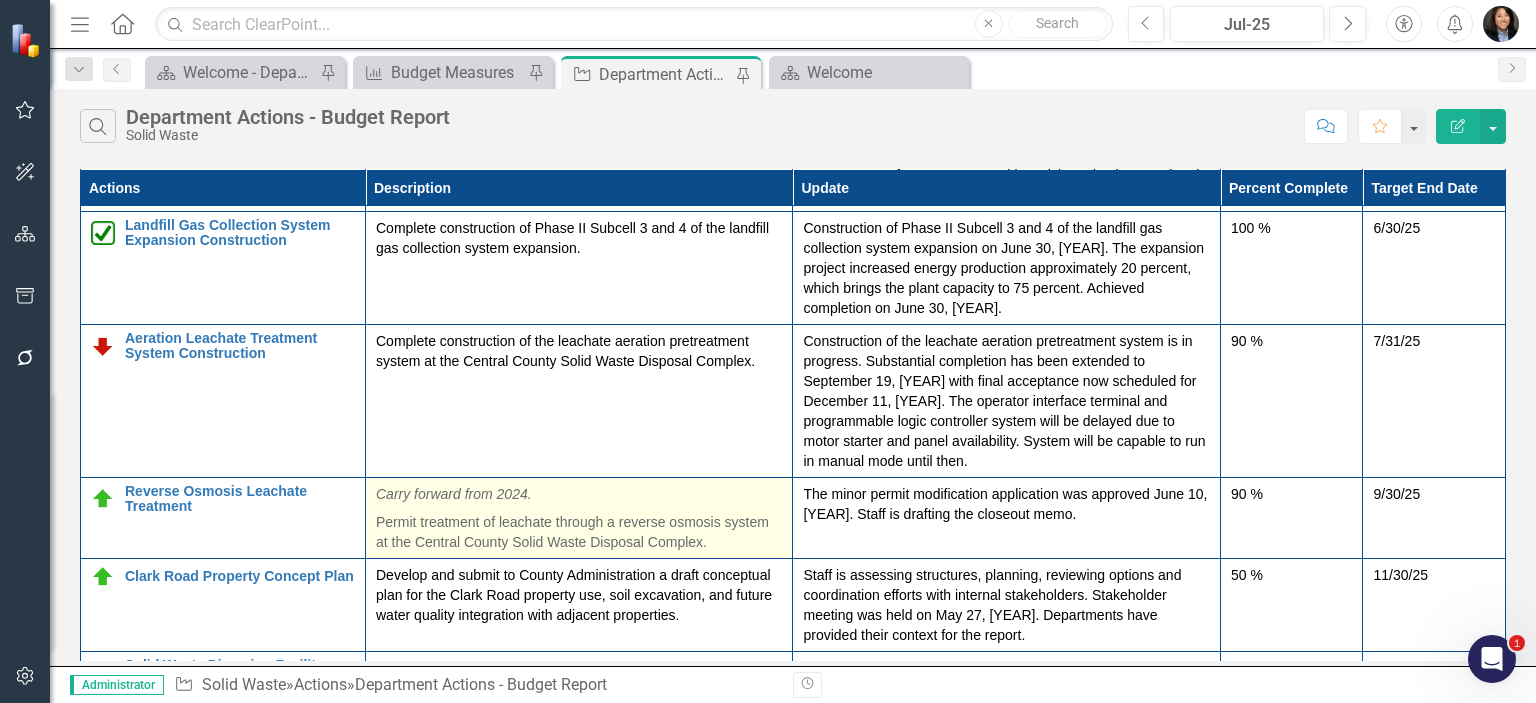 scroll, scrollTop: 191, scrollLeft: 0, axis: vertical 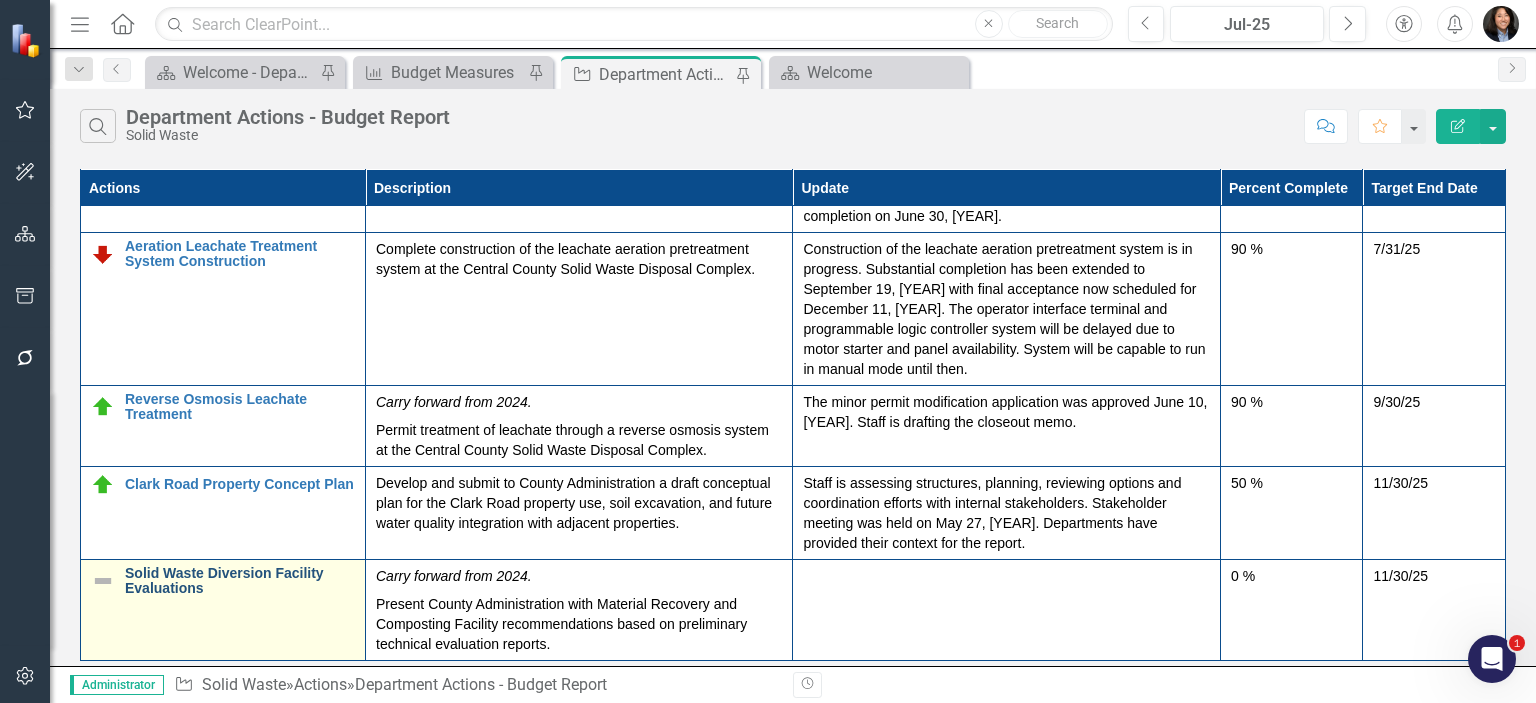 click on "Solid Waste Diversion Facility Evaluations" at bounding box center [240, 581] 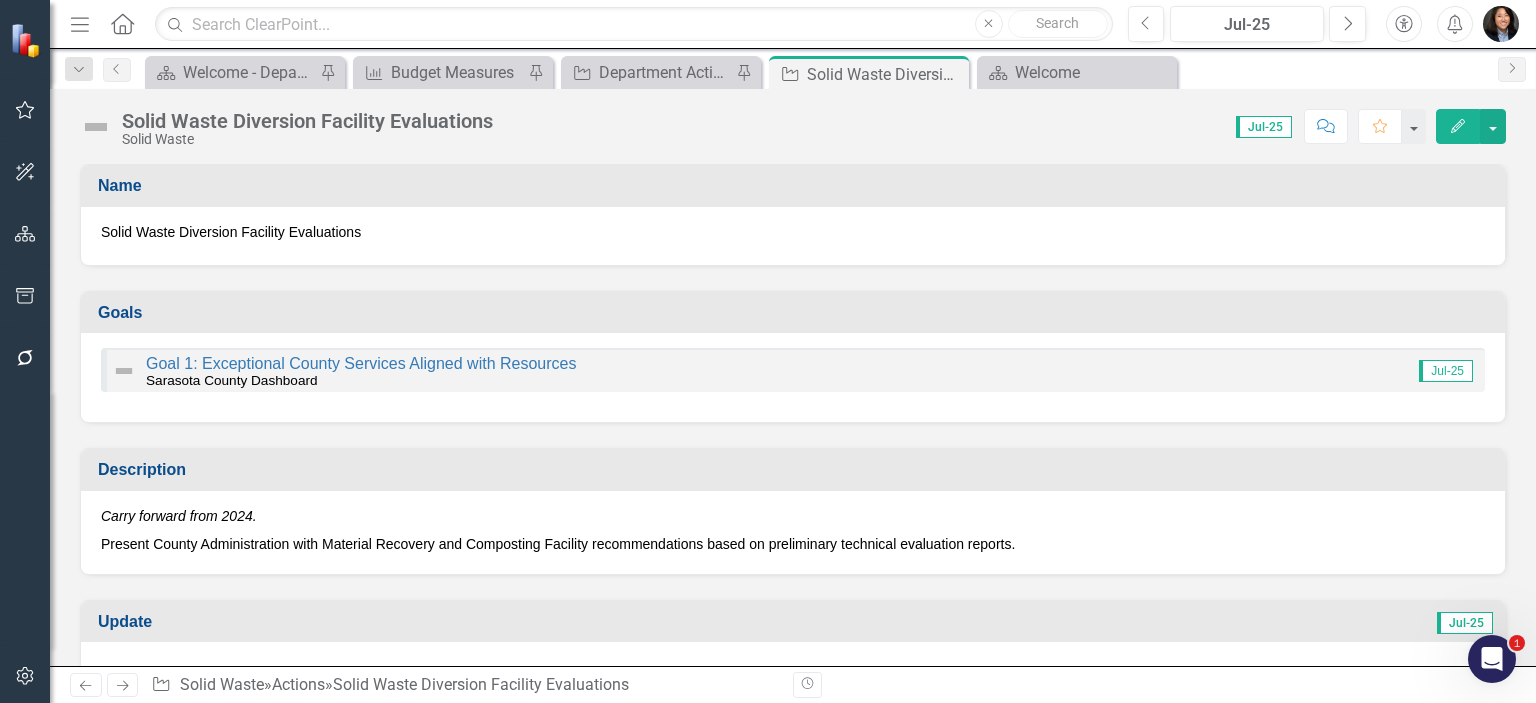 click at bounding box center [96, 127] 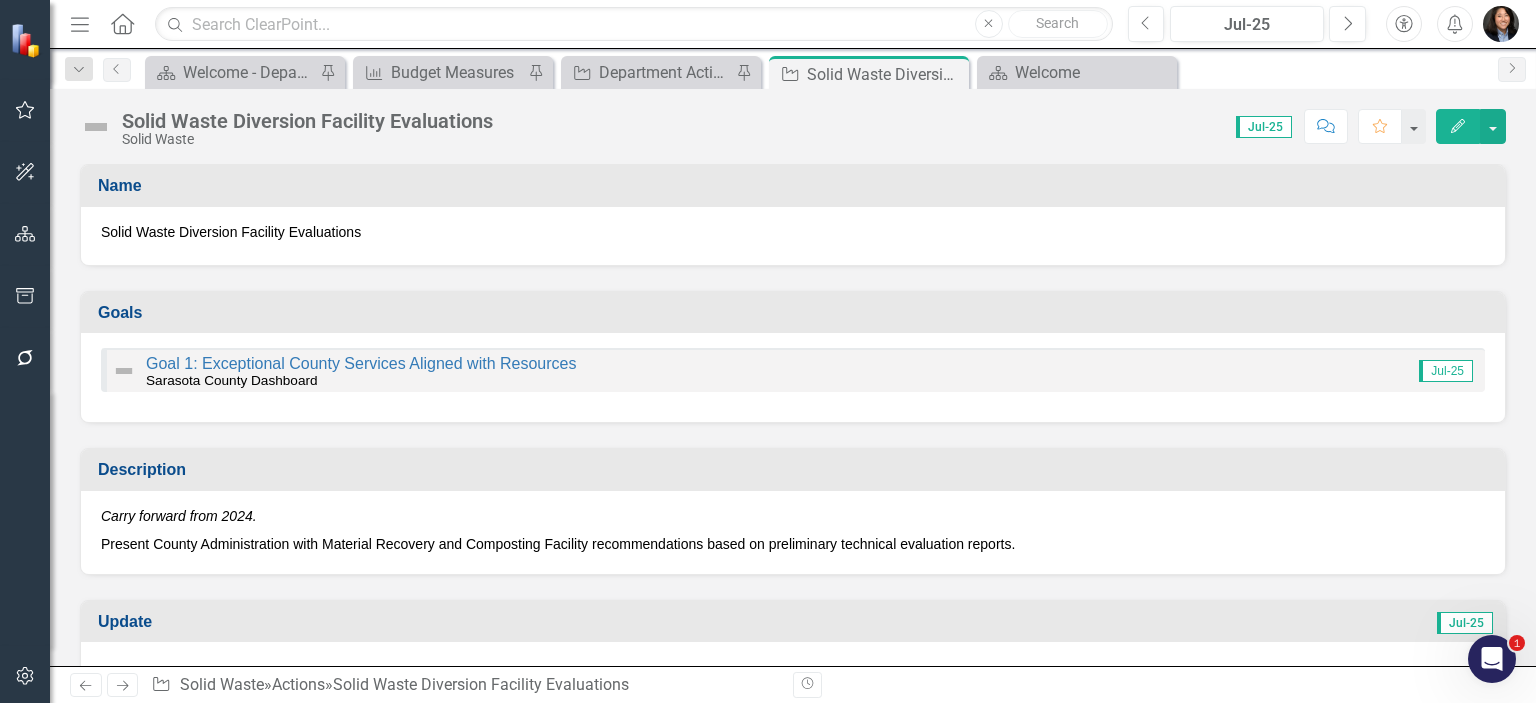 click at bounding box center (96, 127) 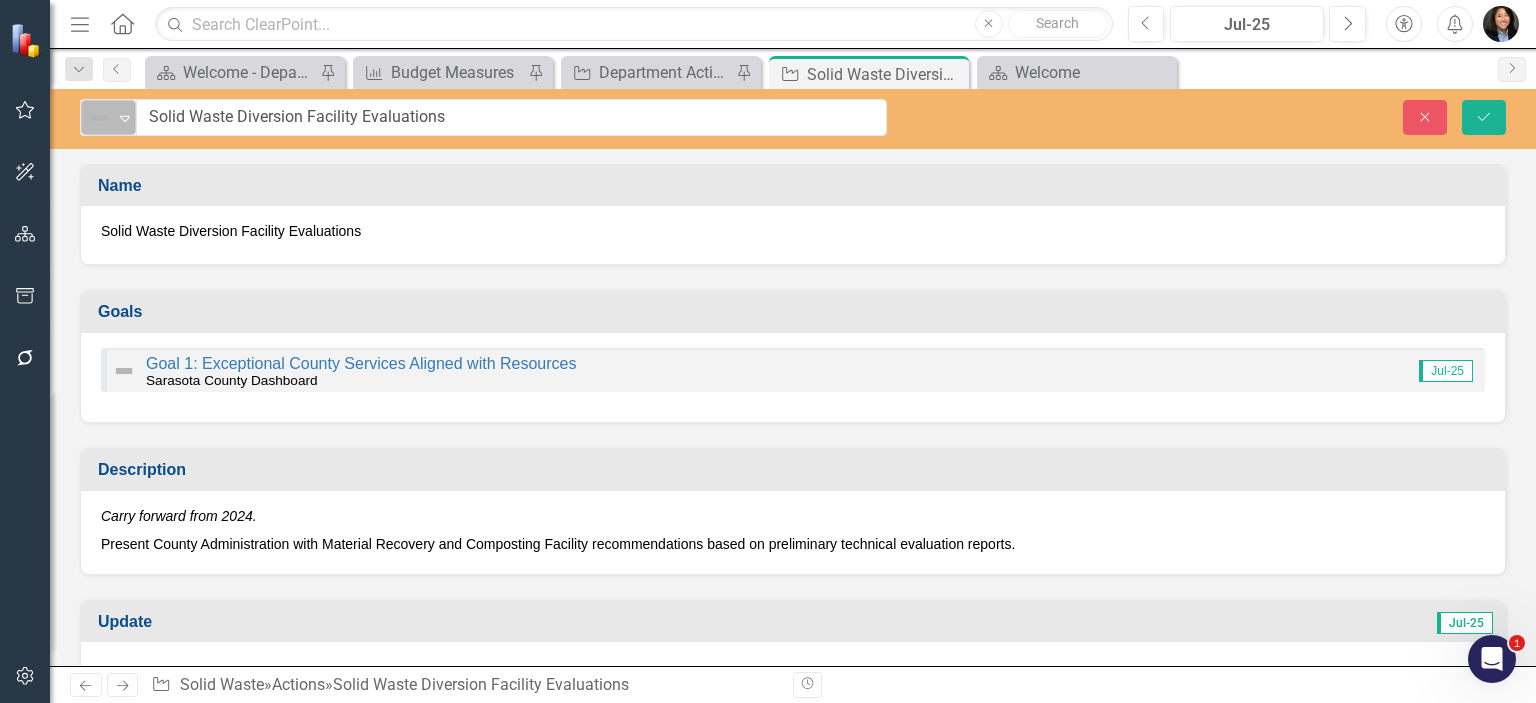 click at bounding box center (99, 118) 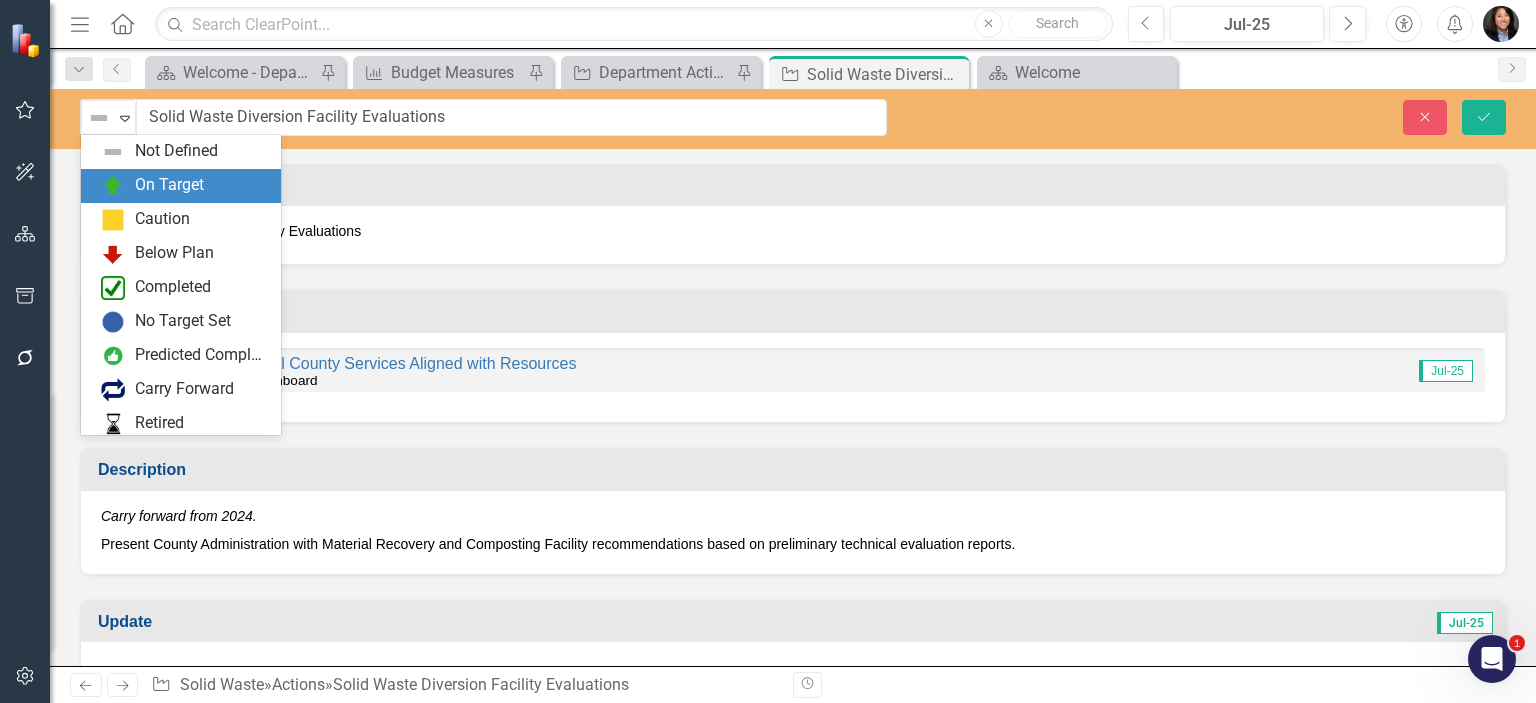 click on "On Target" at bounding box center (185, 186) 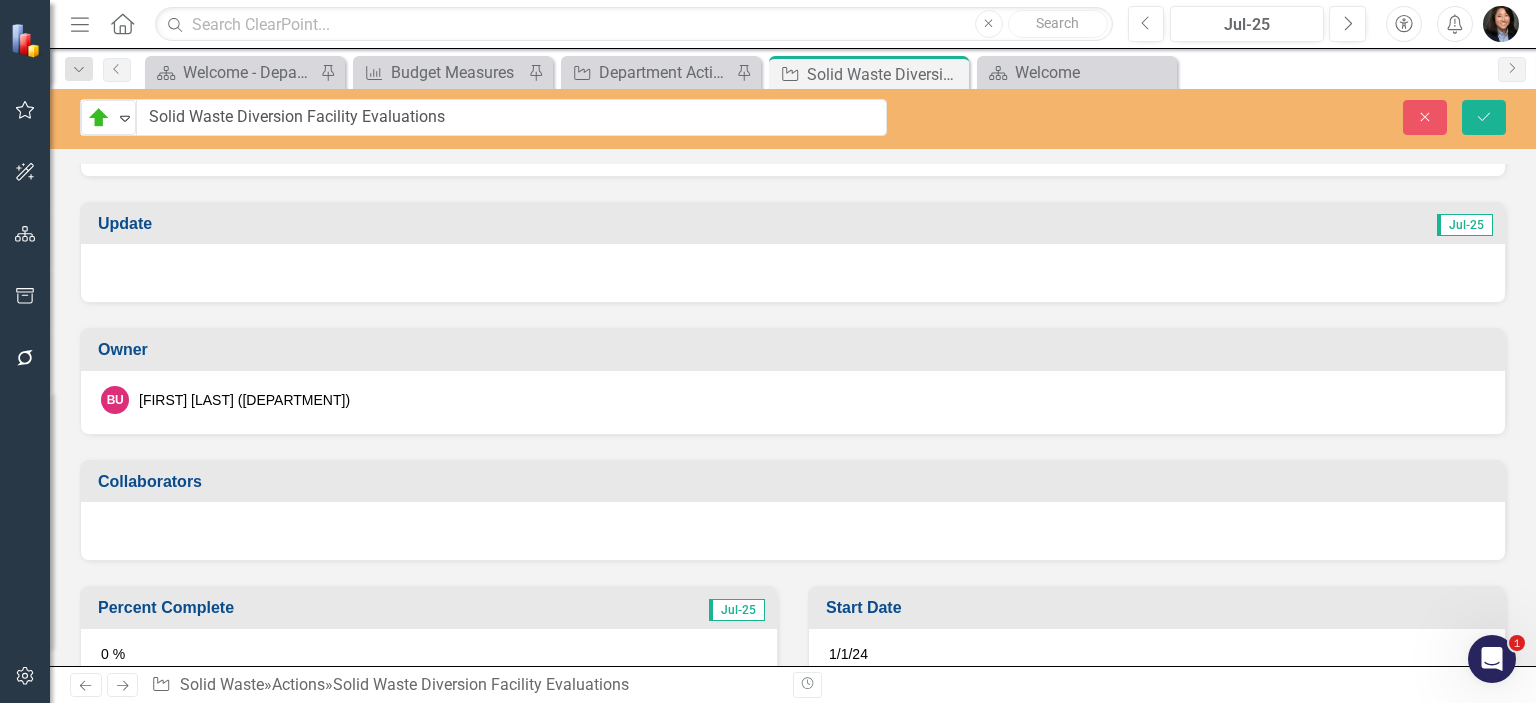 scroll, scrollTop: 400, scrollLeft: 0, axis: vertical 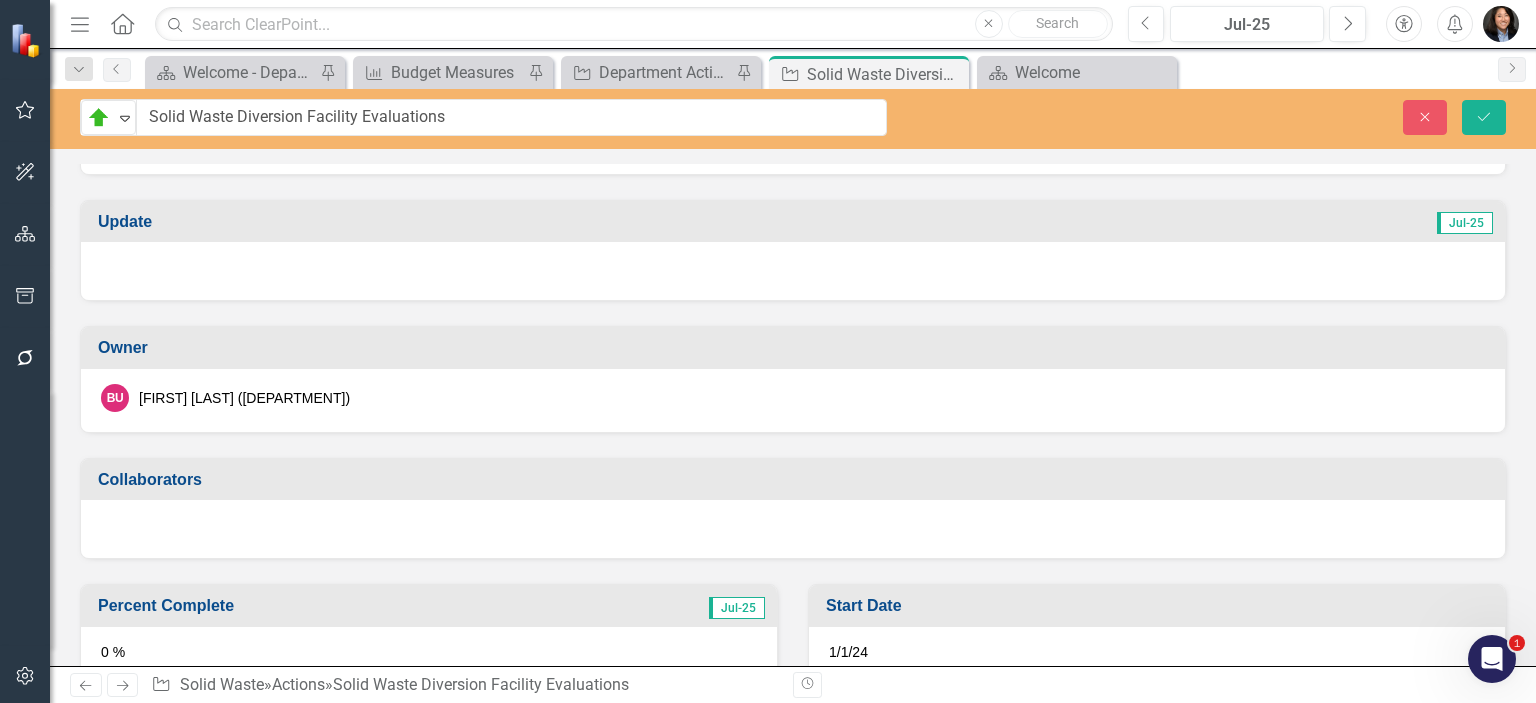 click at bounding box center [793, 271] 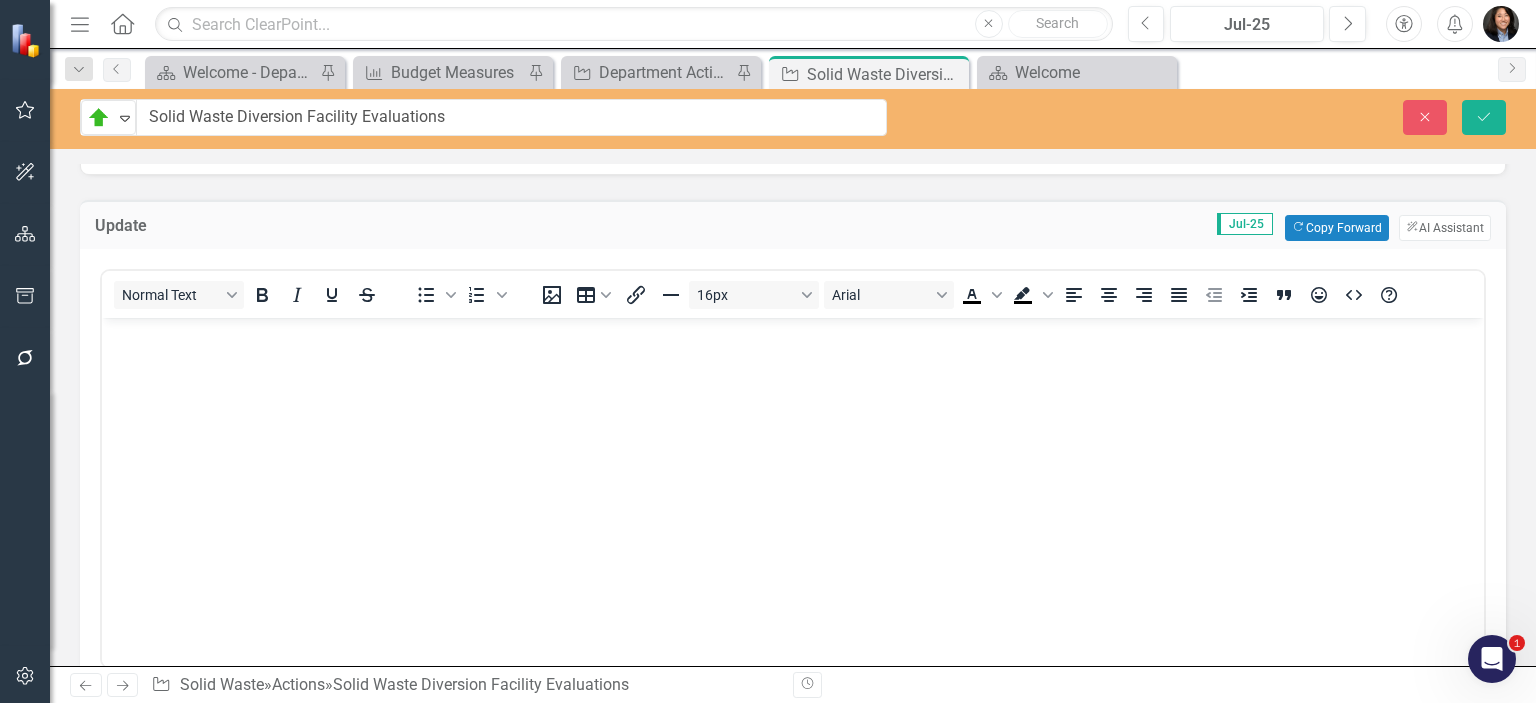 scroll, scrollTop: 0, scrollLeft: 0, axis: both 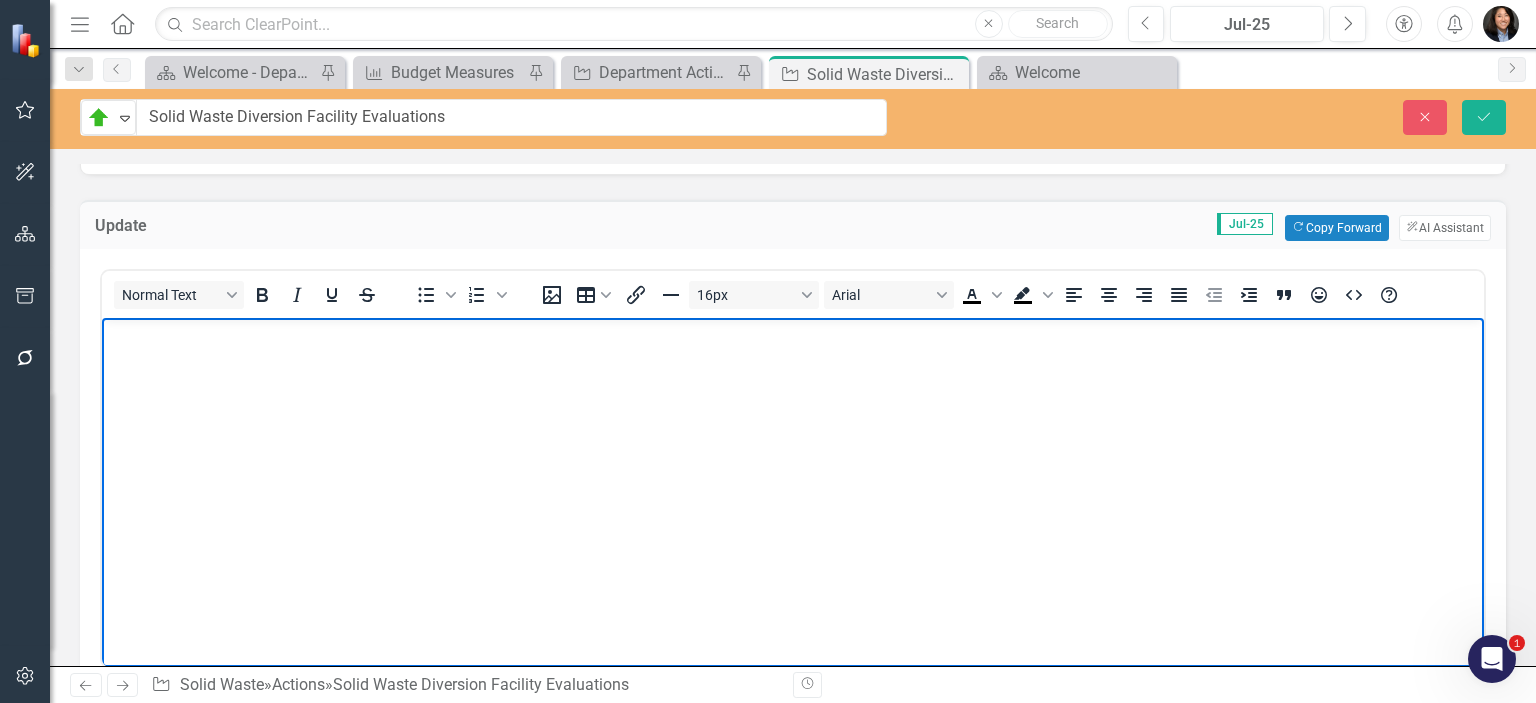 paste 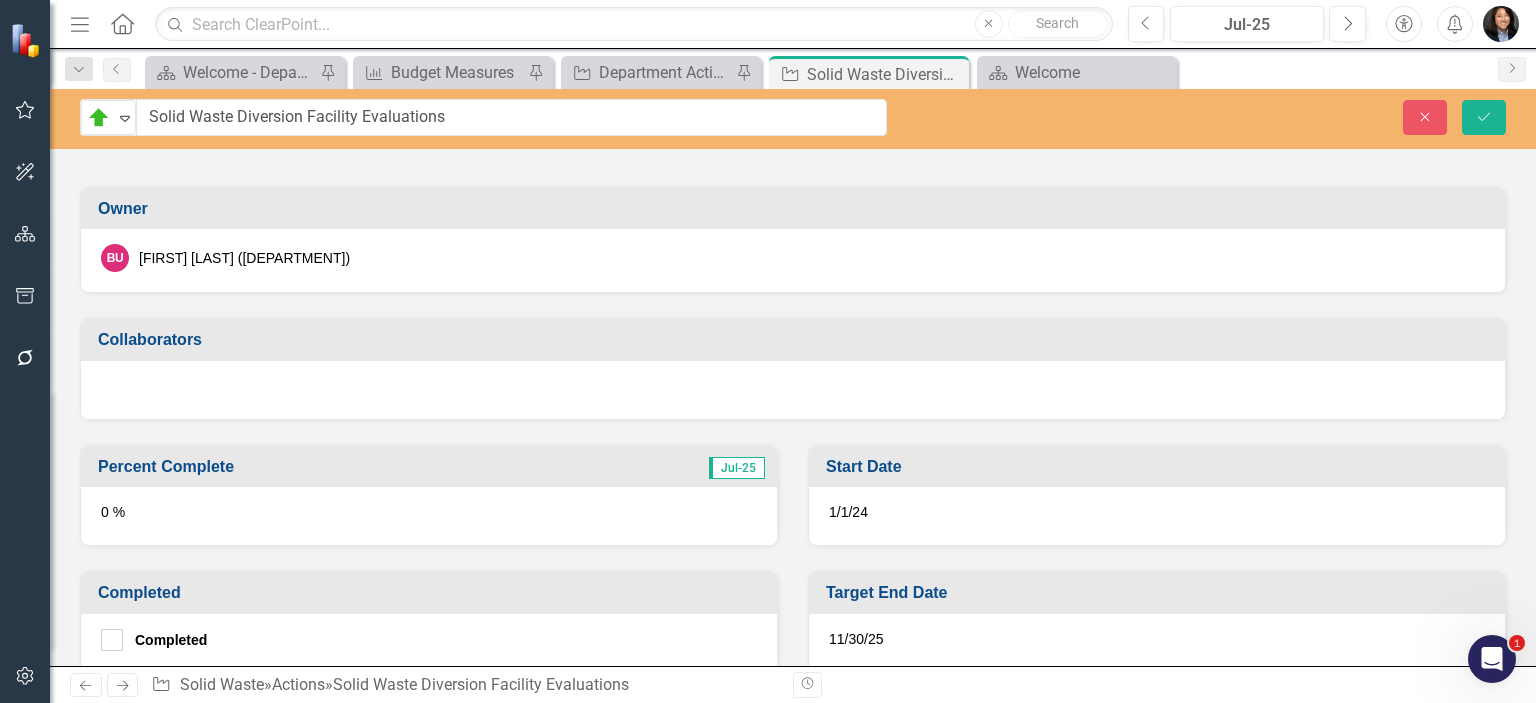 scroll, scrollTop: 1000, scrollLeft: 0, axis: vertical 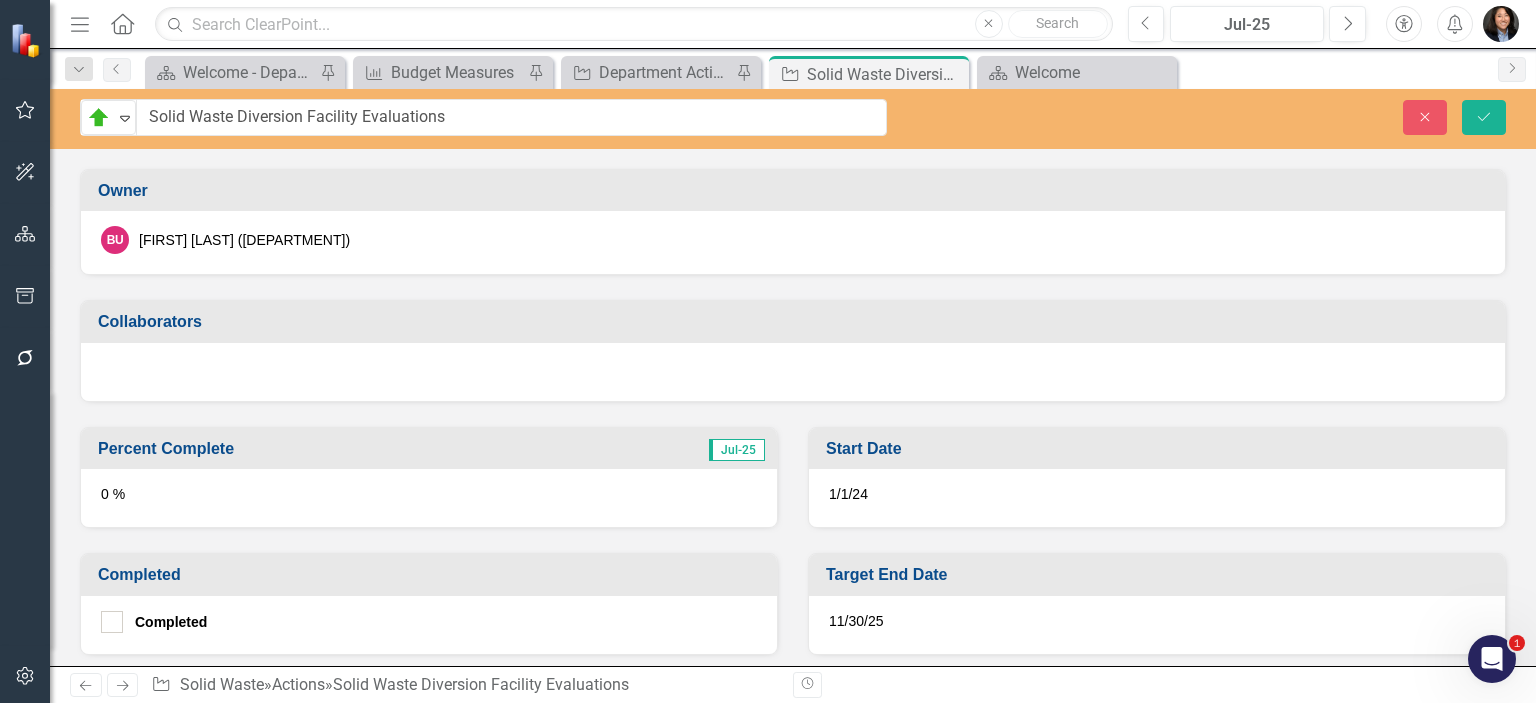 click on "0 %" at bounding box center (429, 498) 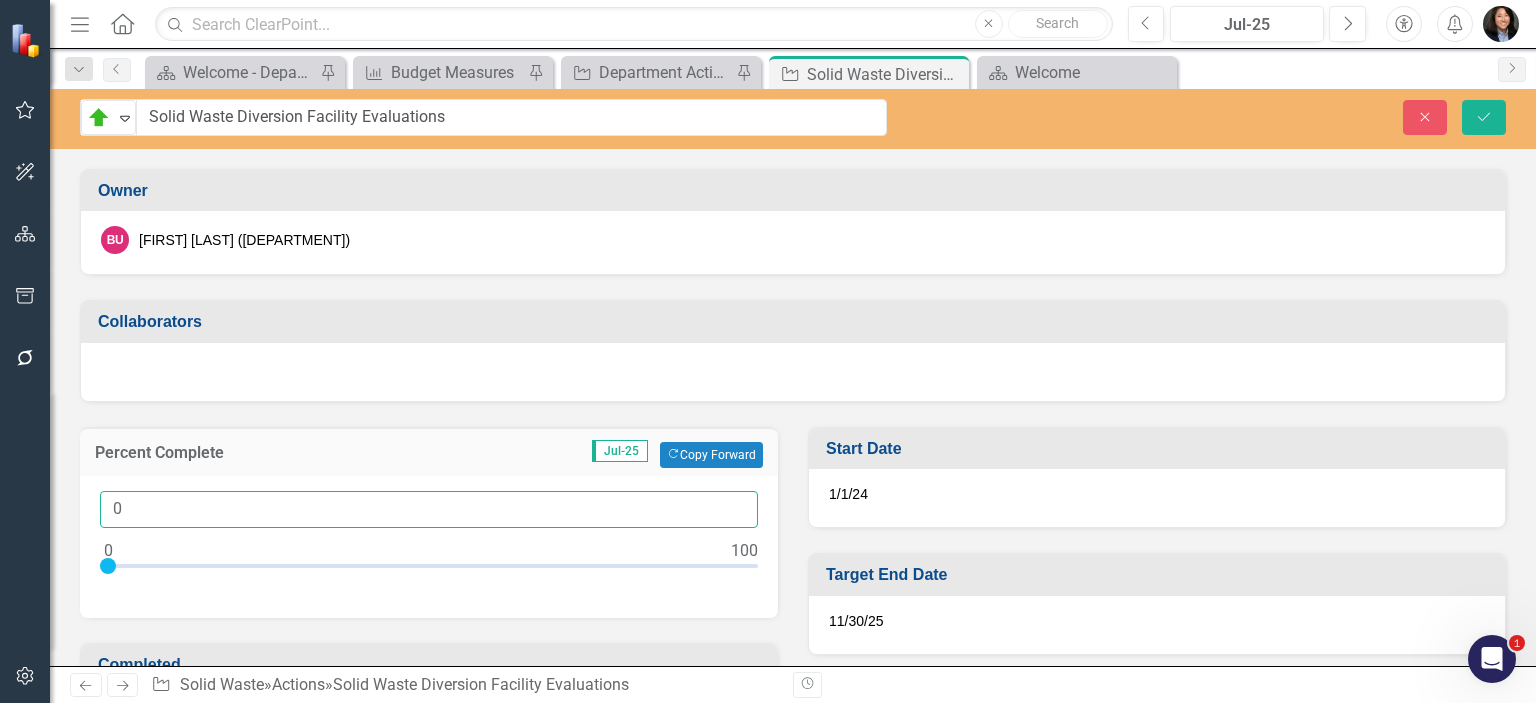 click on "0" at bounding box center (429, 509) 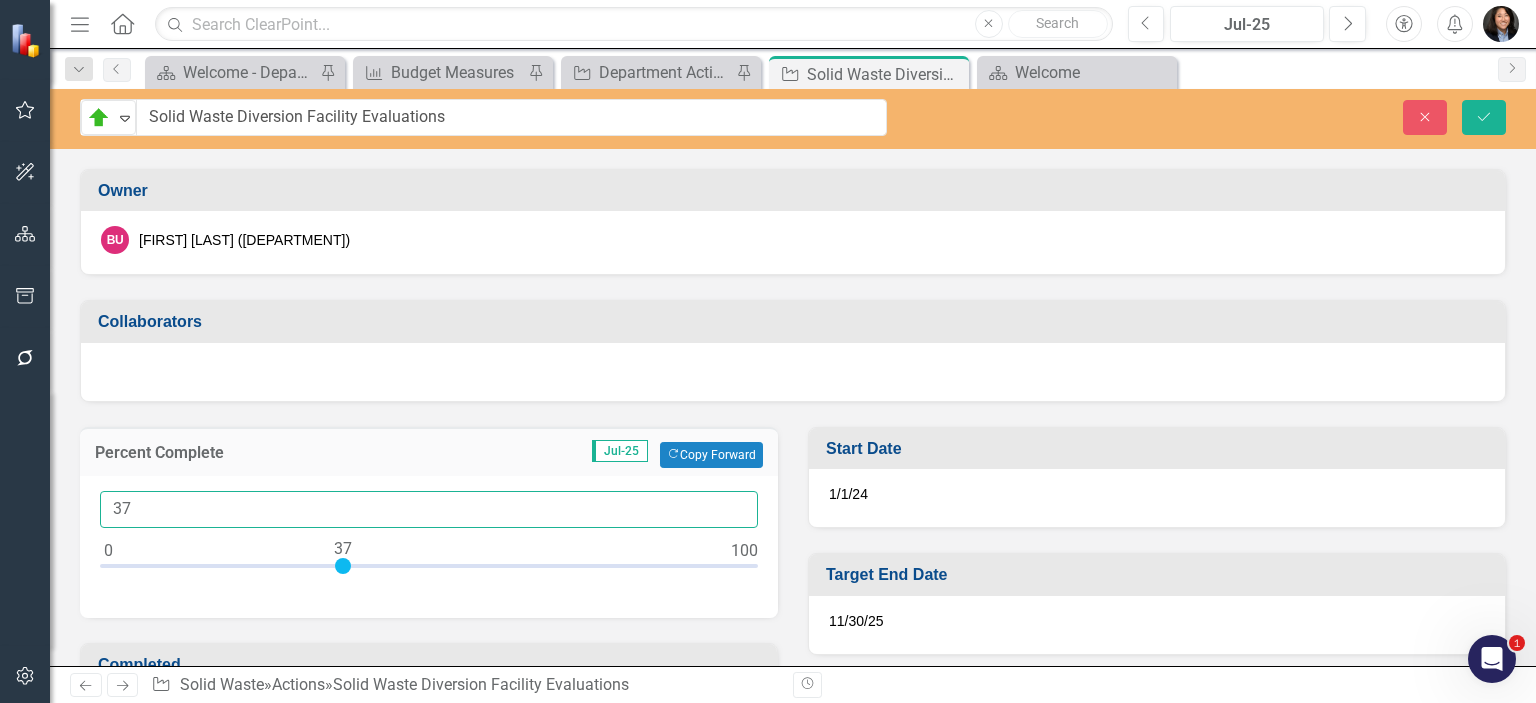 type on "37" 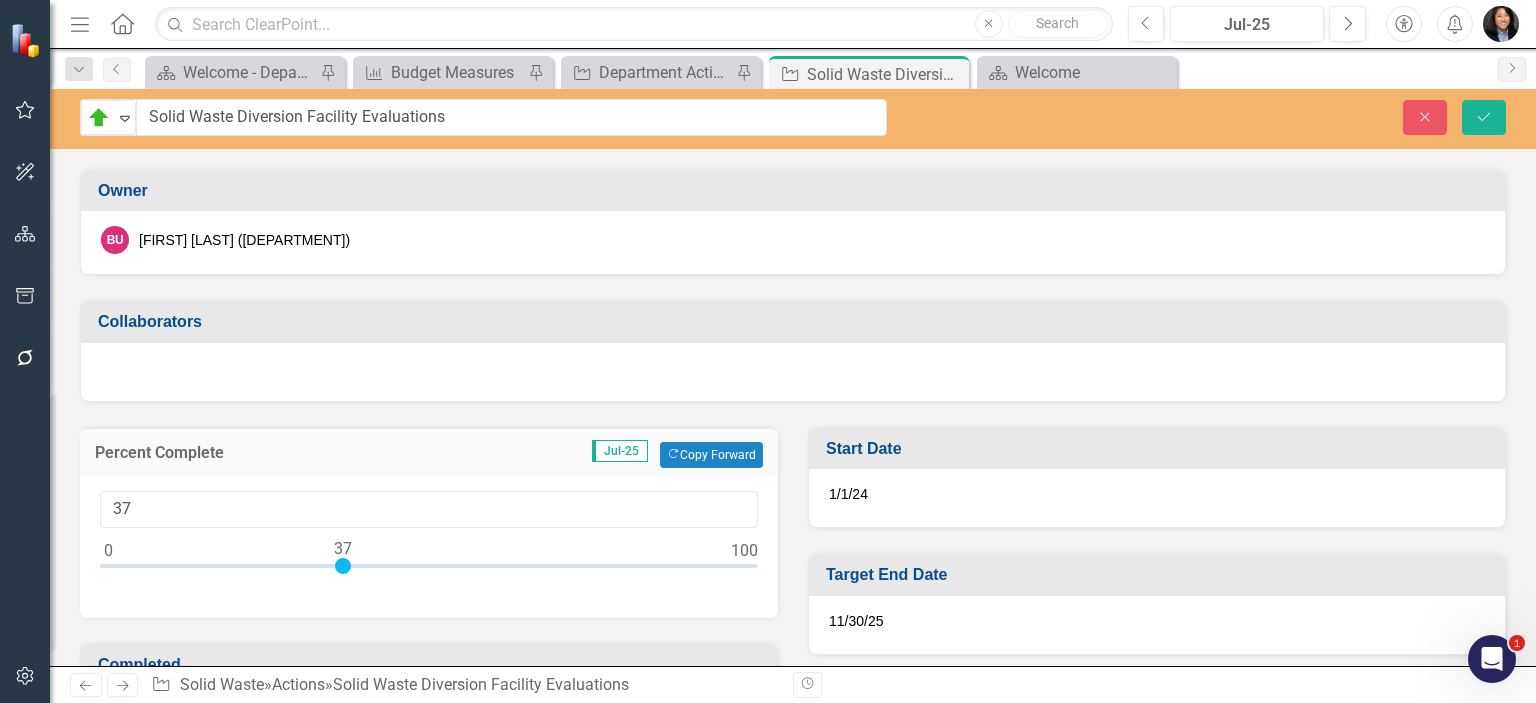 click on "On Target Expand Solid Waste Diversion Facility Evaluations Close Save" at bounding box center [793, 119] 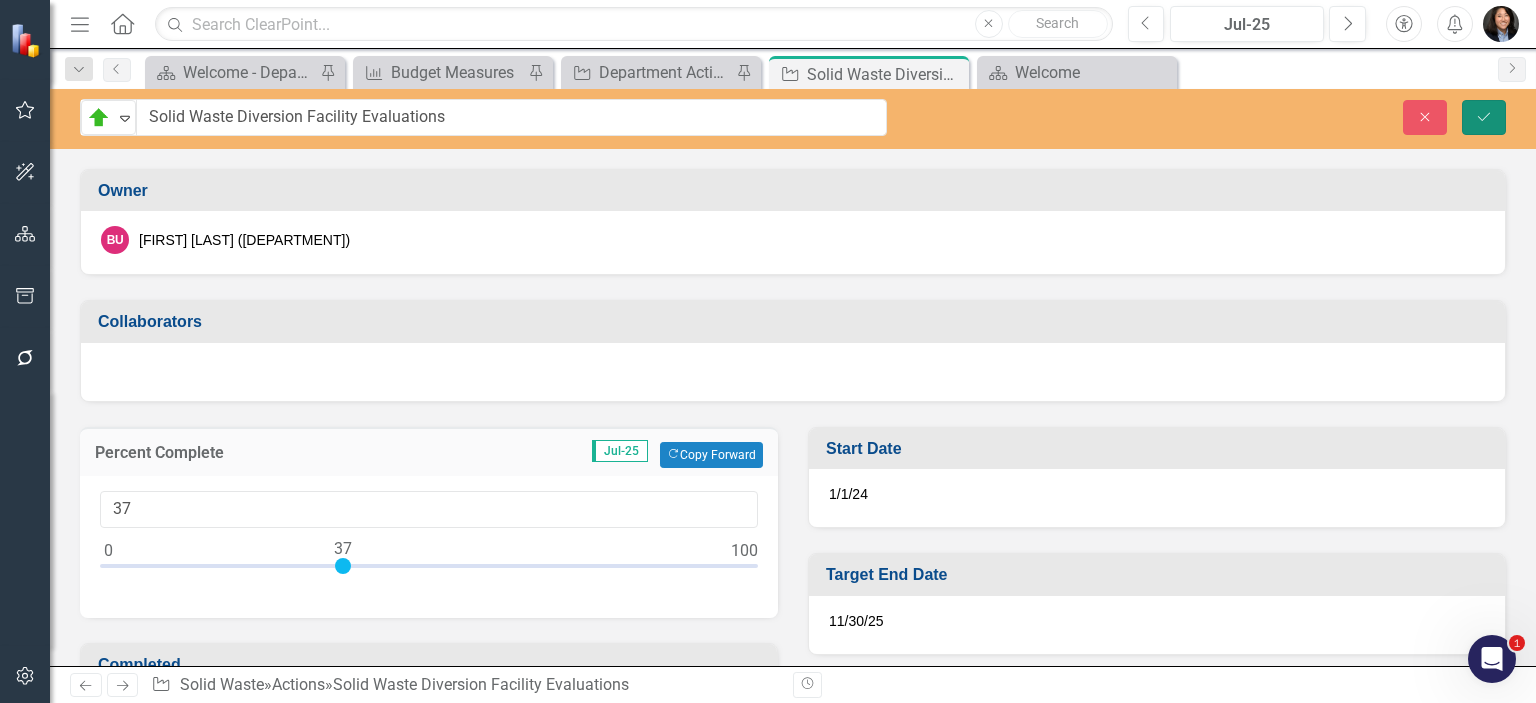 click on "Save" at bounding box center (1484, 117) 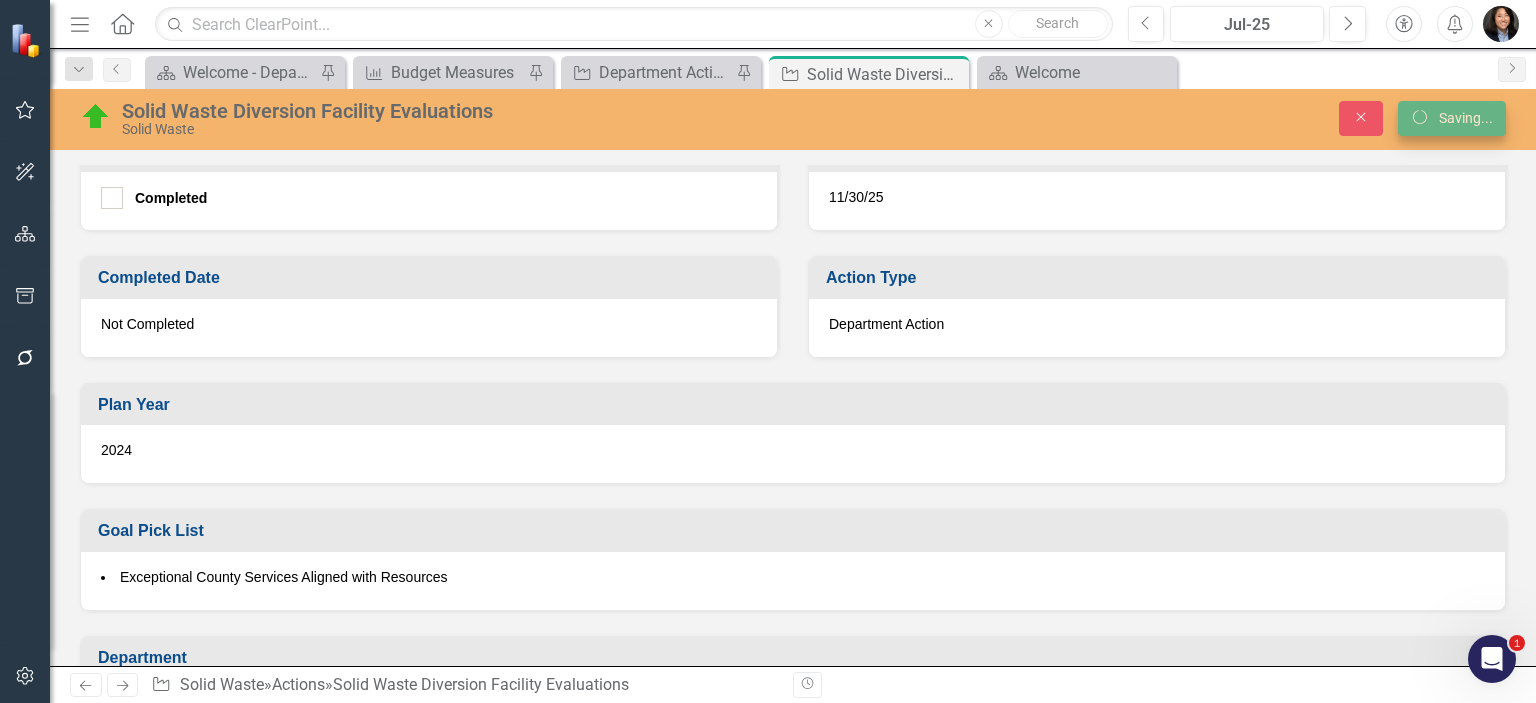 scroll, scrollTop: 574, scrollLeft: 0, axis: vertical 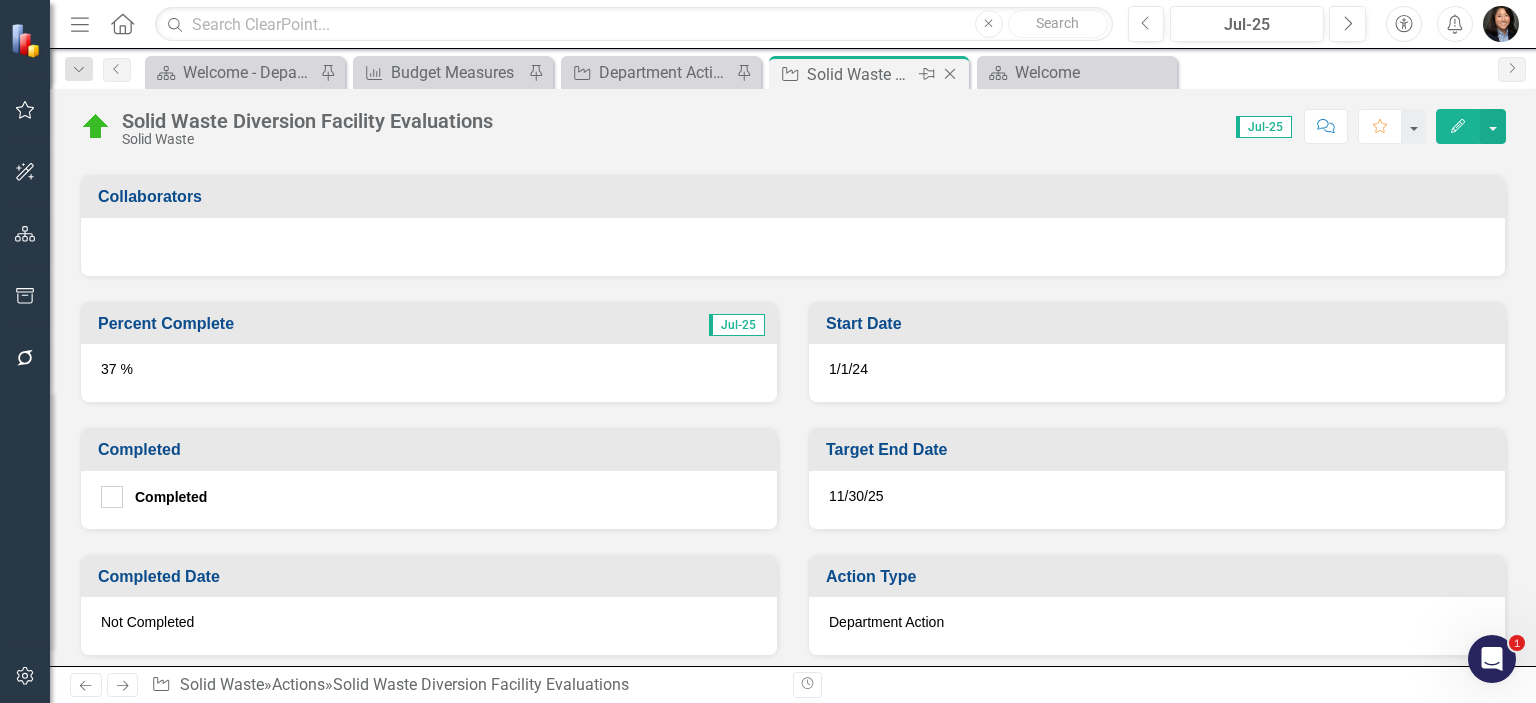 click on "Close" 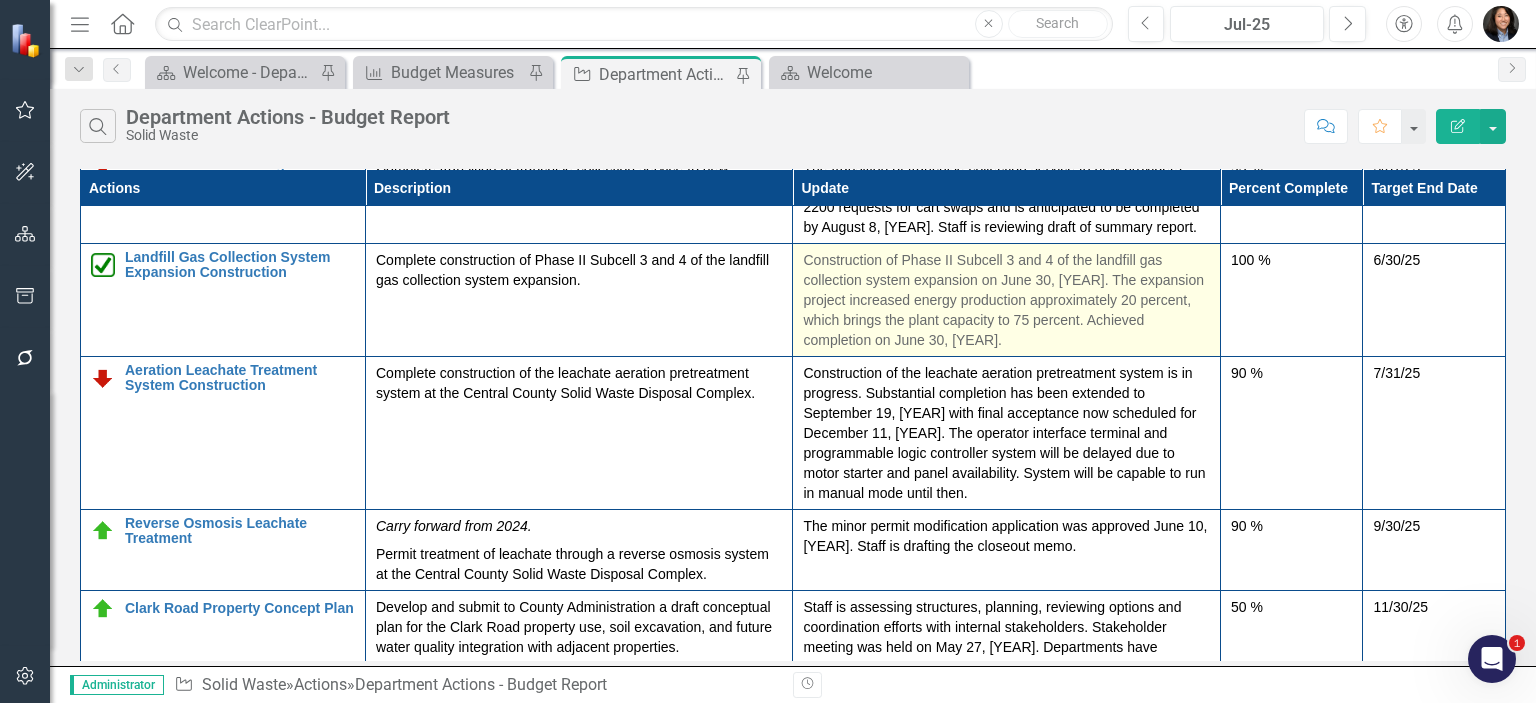 scroll, scrollTop: 0, scrollLeft: 0, axis: both 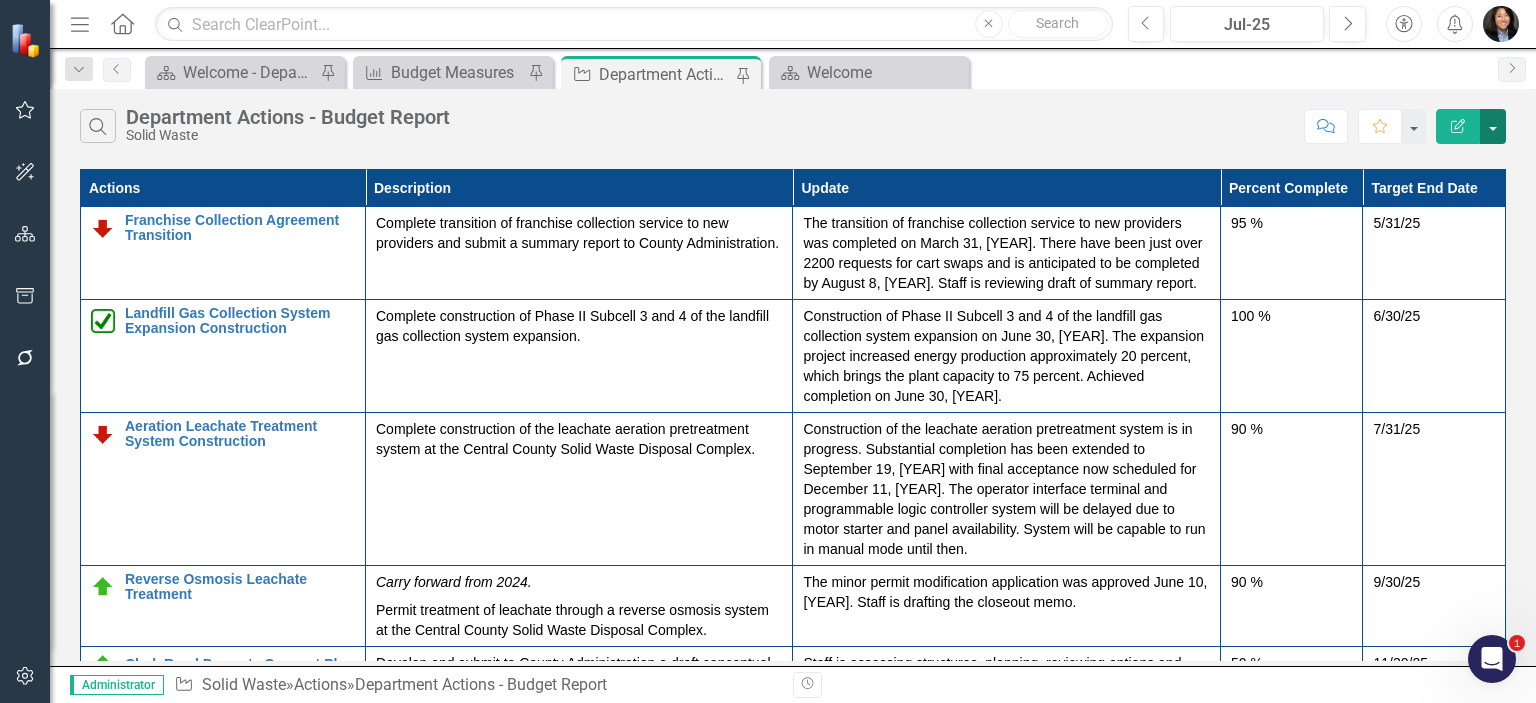 click at bounding box center (1493, 126) 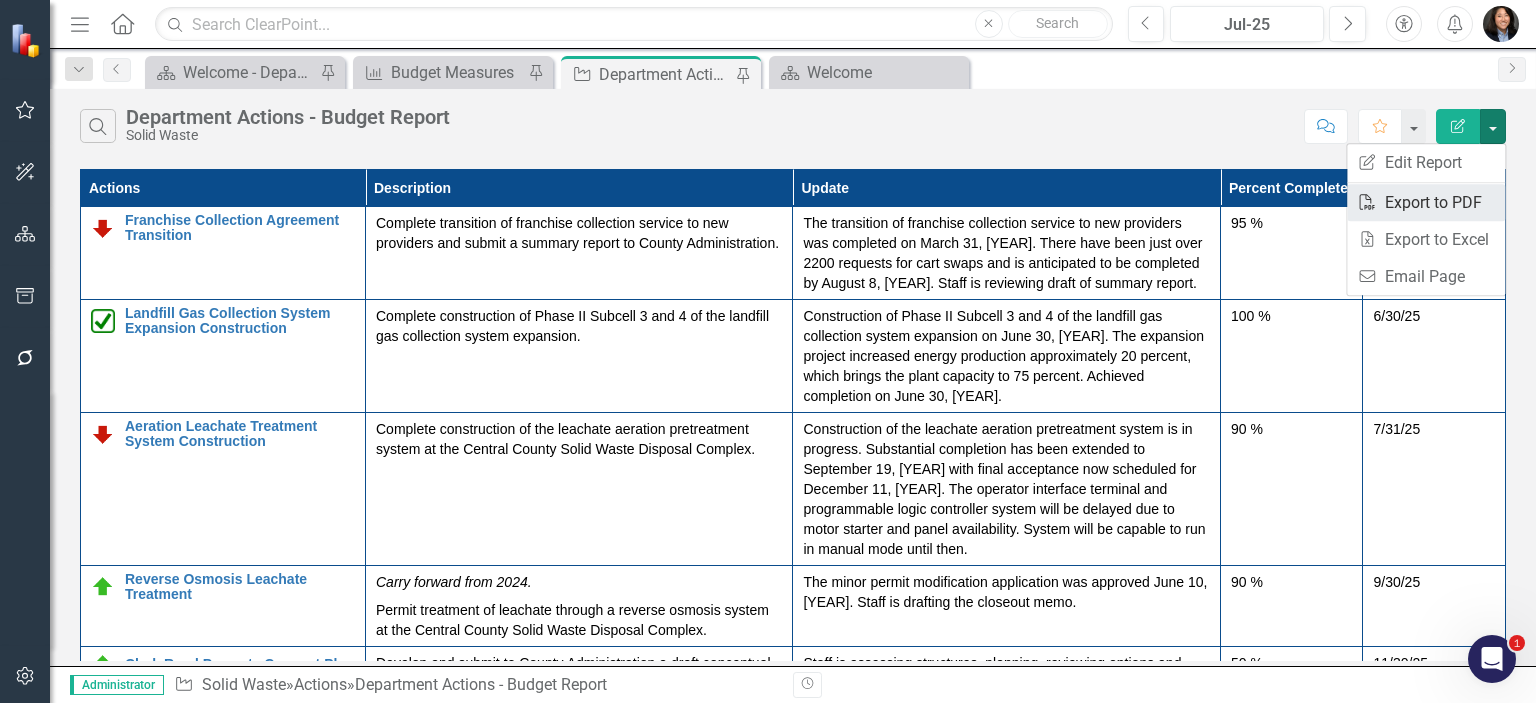 click on "PDF Export to PDF" at bounding box center (1426, 202) 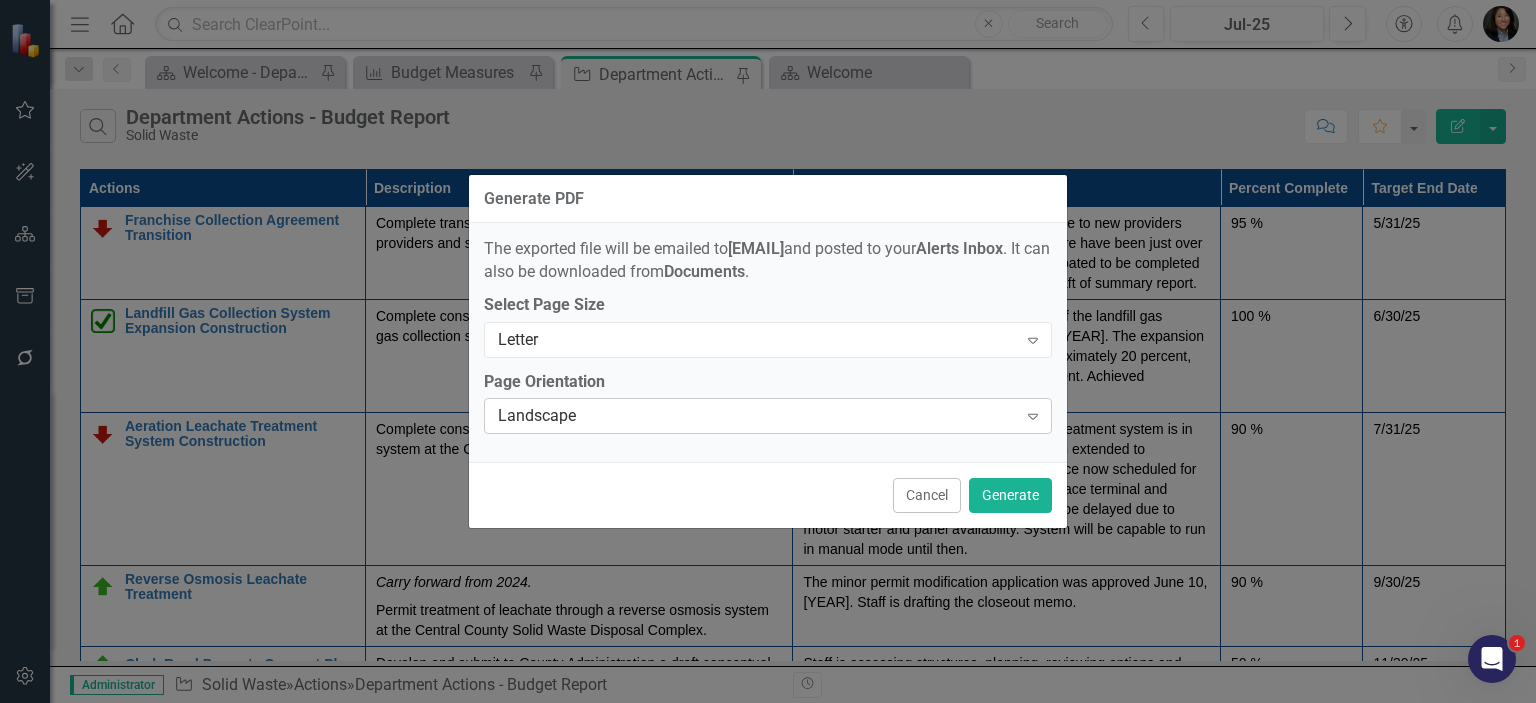 click on "Landscape" at bounding box center [757, 416] 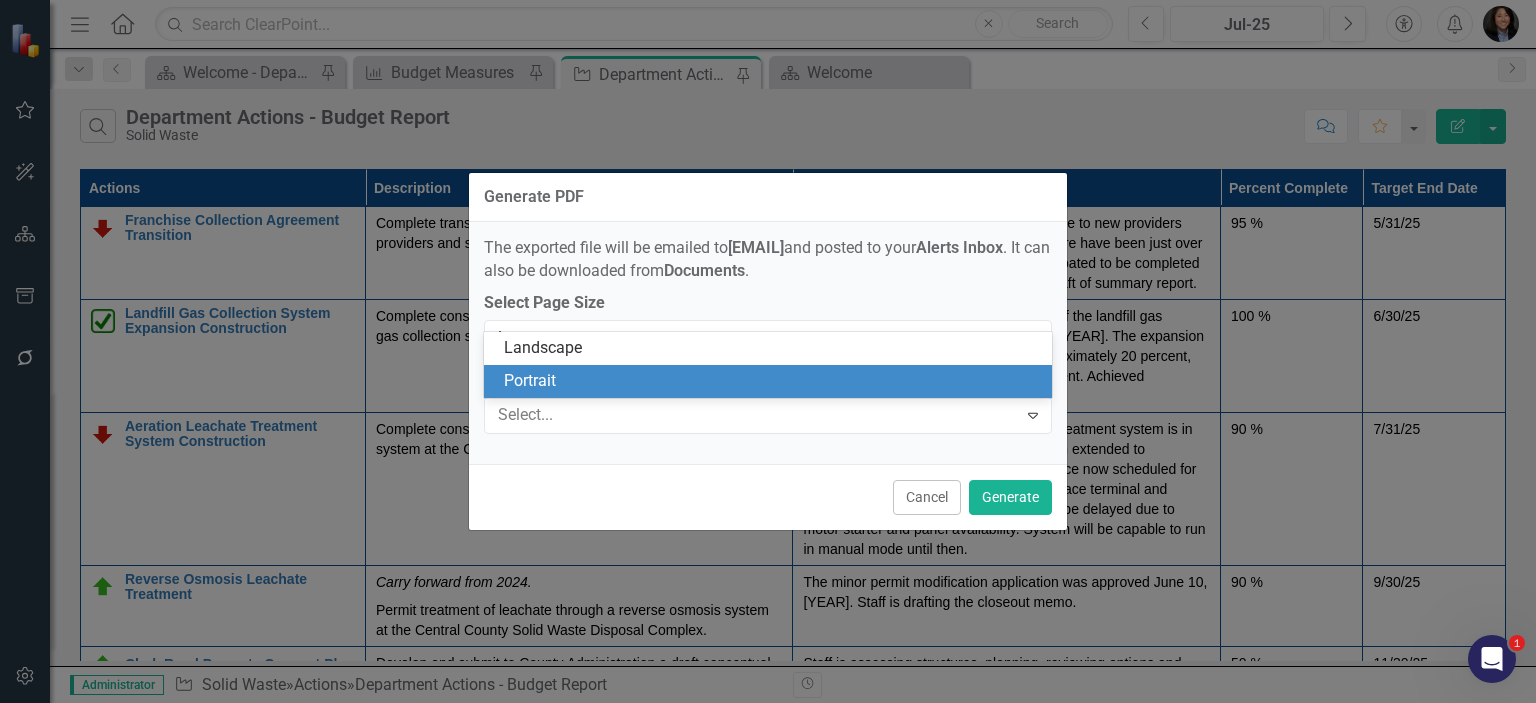 click on "Portrait" at bounding box center (768, 381) 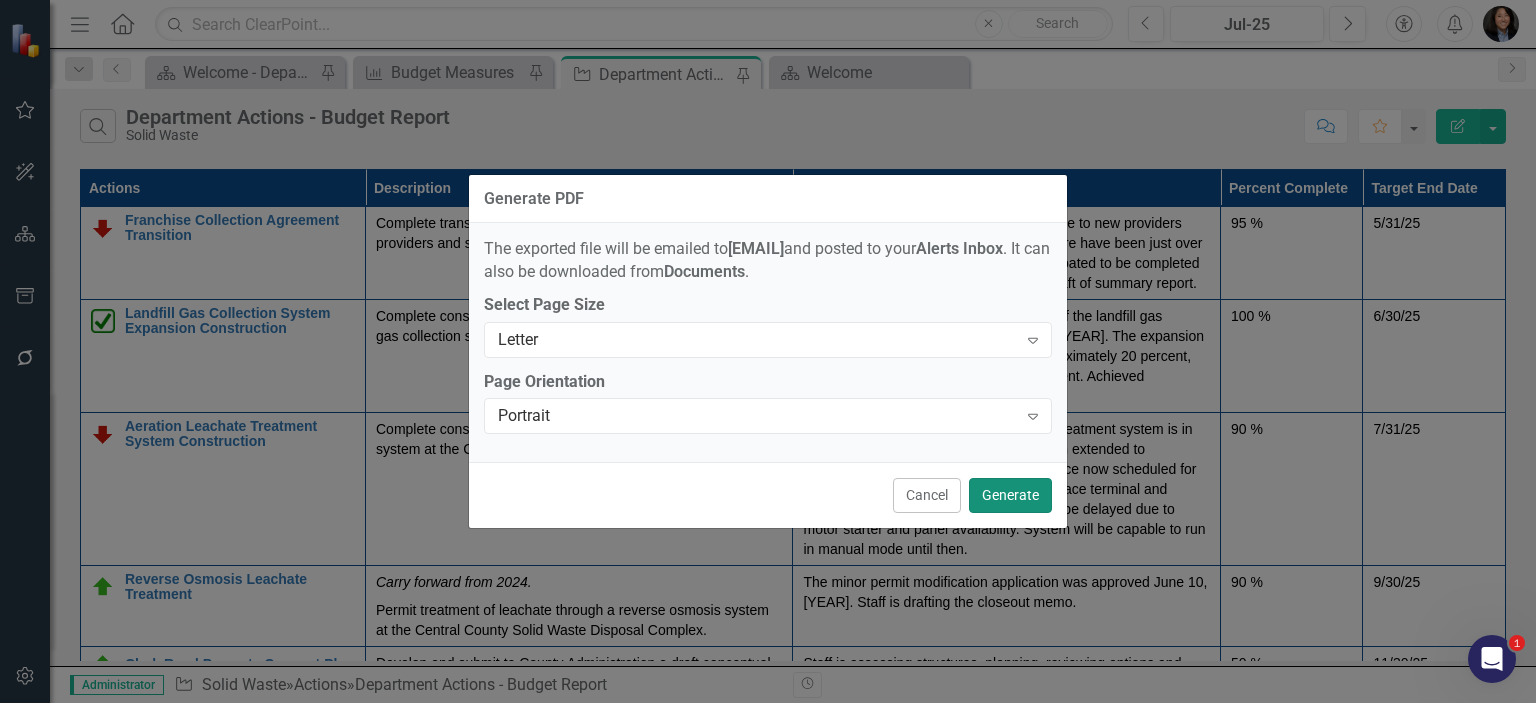 click on "Generate" at bounding box center (1010, 495) 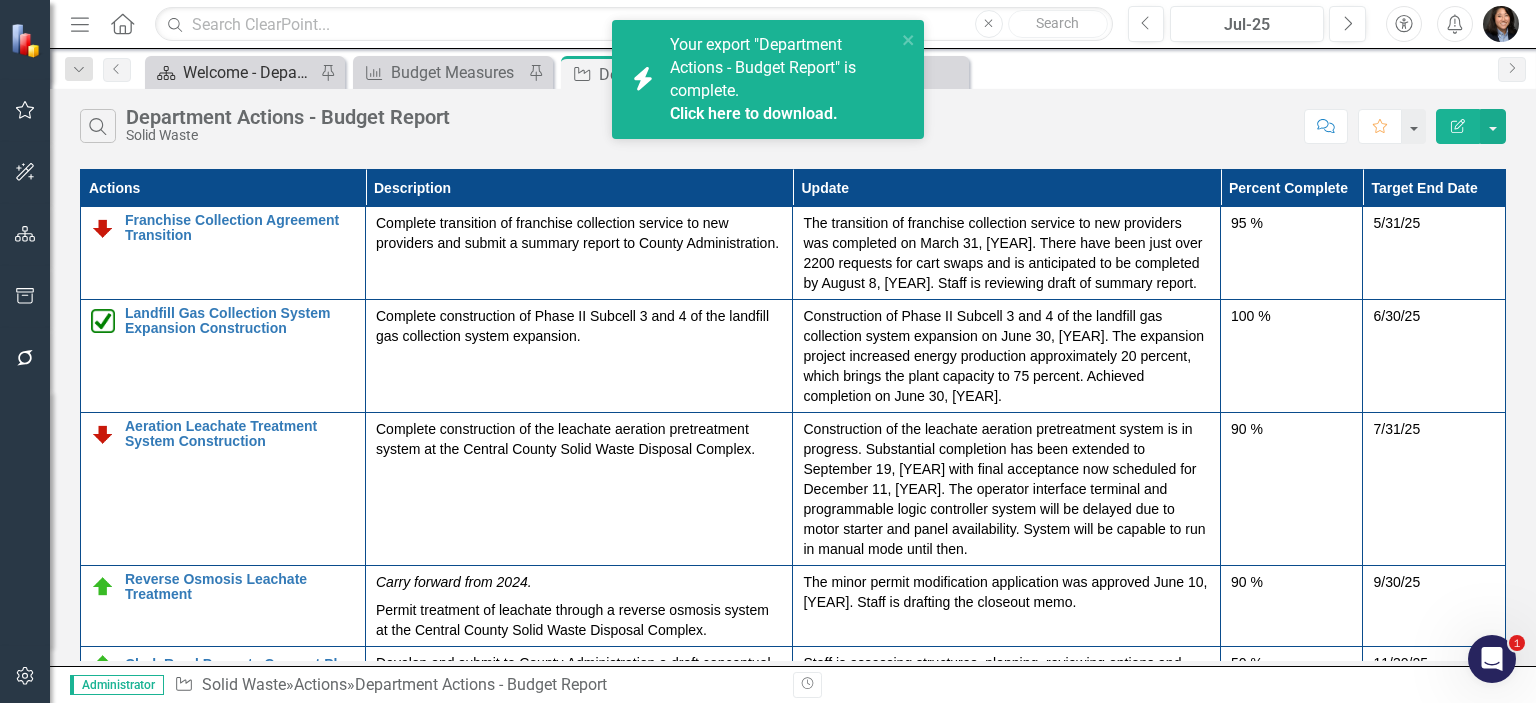 click on "Welcome - Department Snapshot" at bounding box center (249, 72) 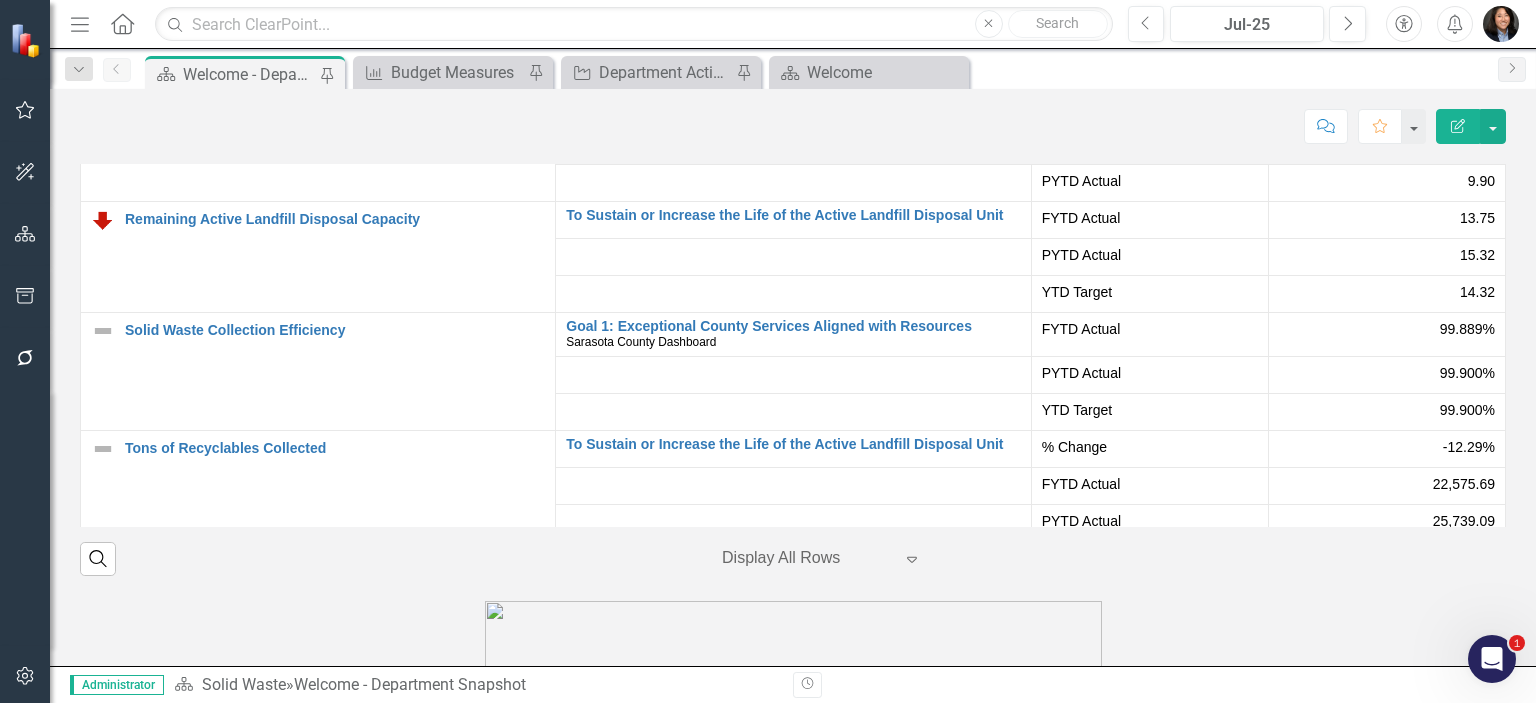 scroll, scrollTop: 3400, scrollLeft: 0, axis: vertical 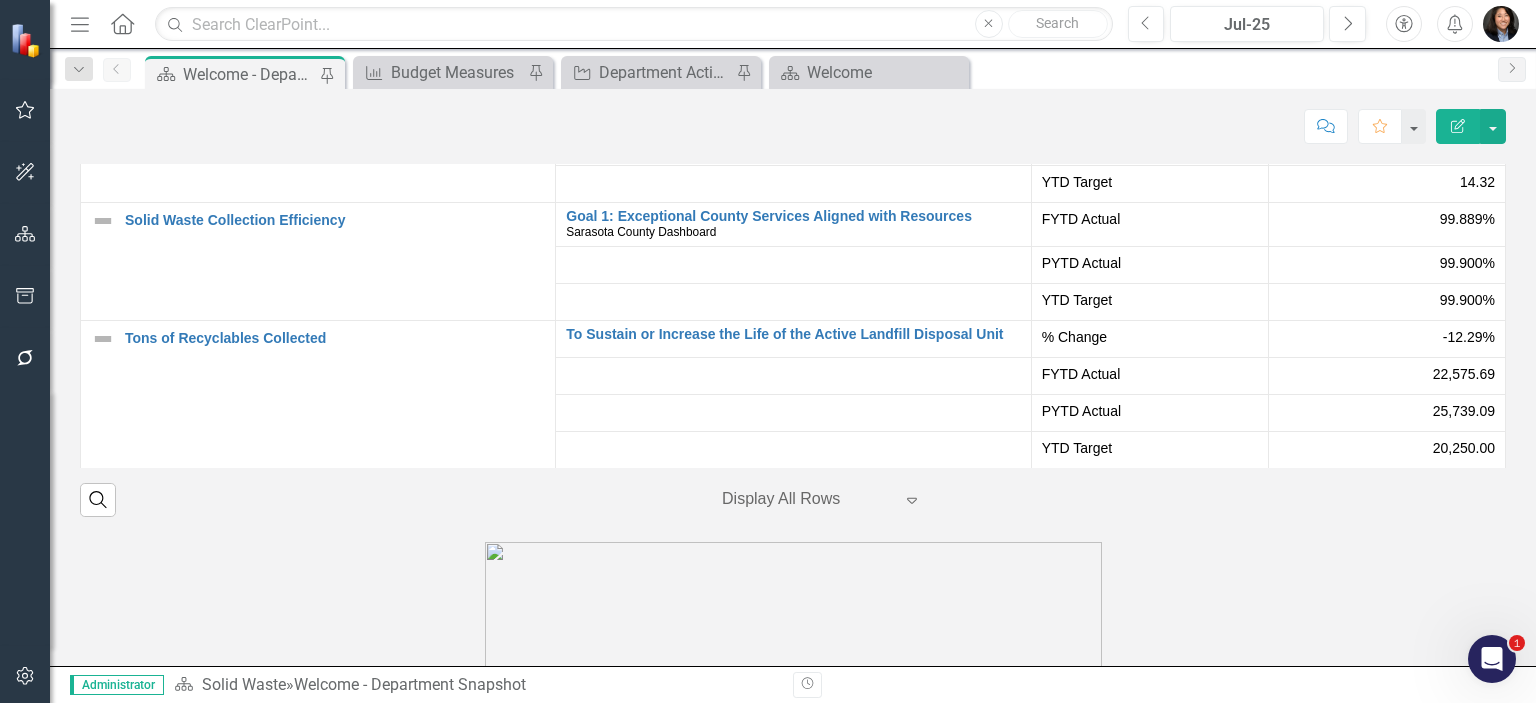 click at bounding box center (1501, 24) 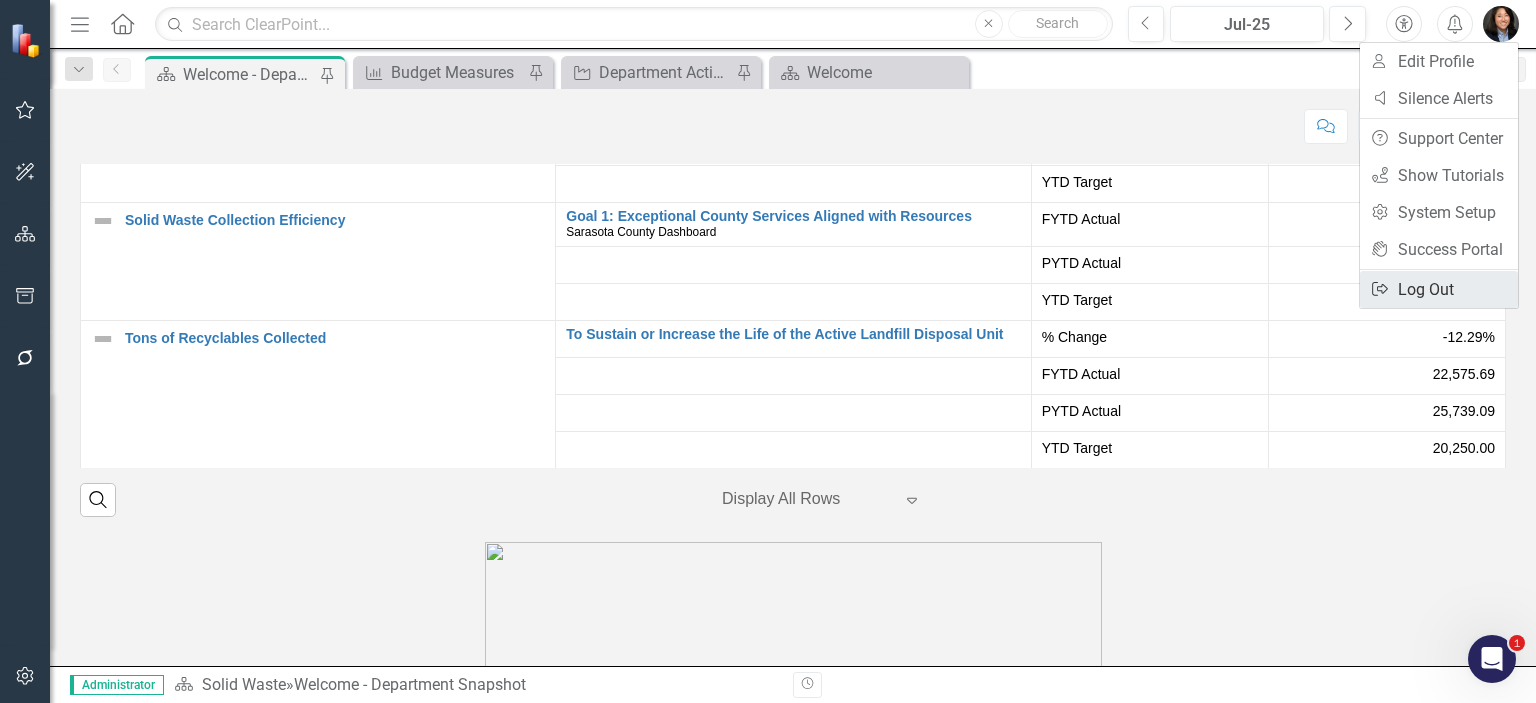 click on "Logout Log Out" at bounding box center (1439, 289) 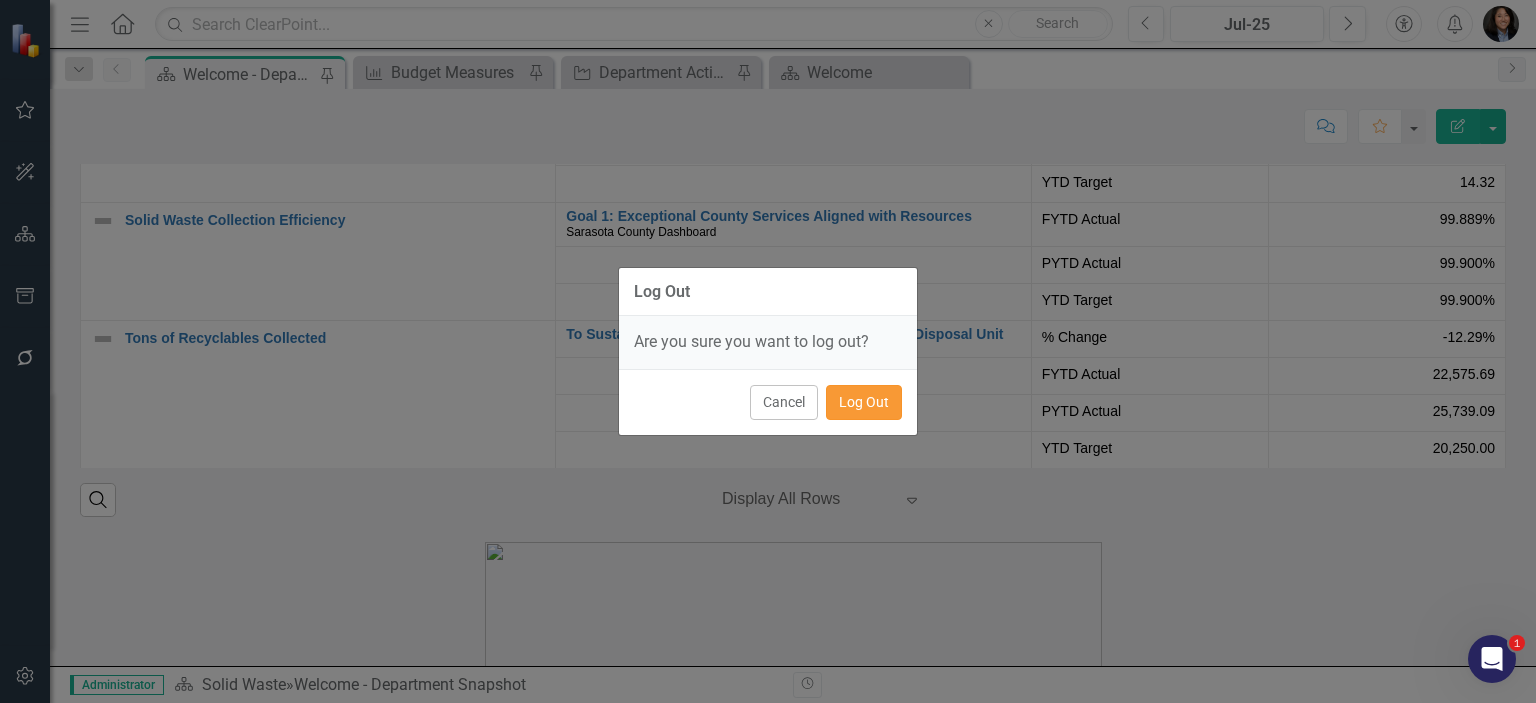 click on "Log Out" at bounding box center [864, 402] 